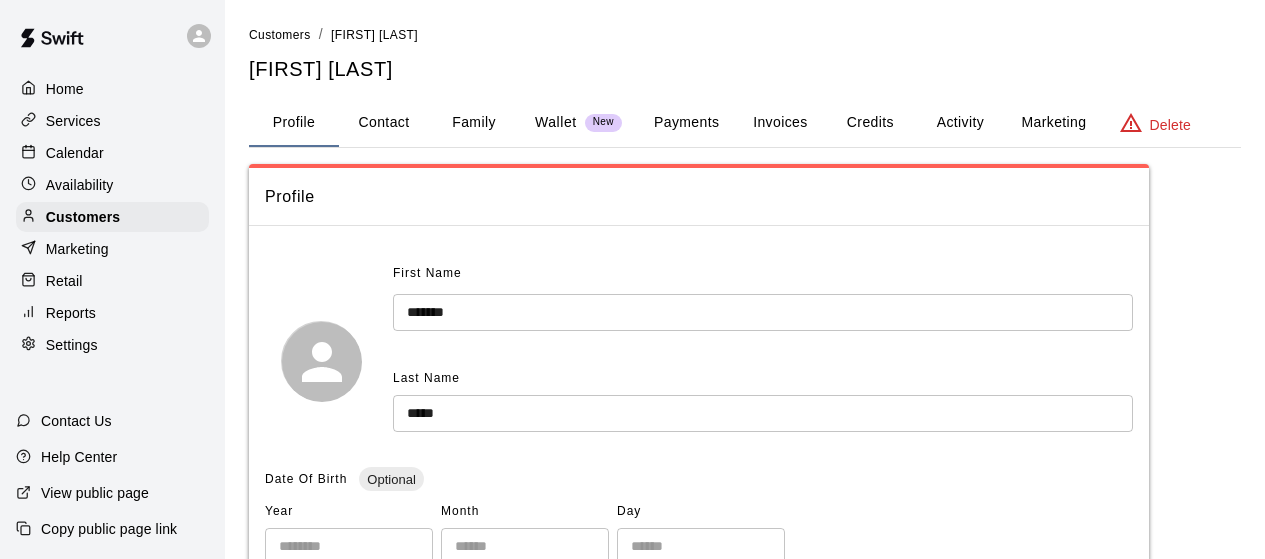 scroll, scrollTop: 0, scrollLeft: 0, axis: both 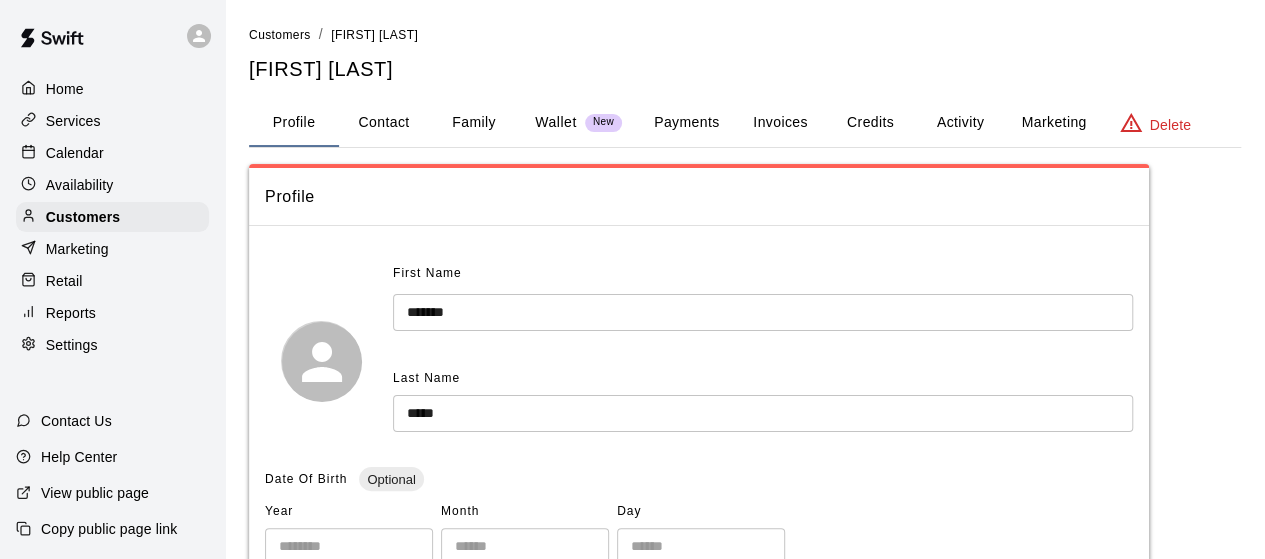 click on "Contact" at bounding box center (384, 123) 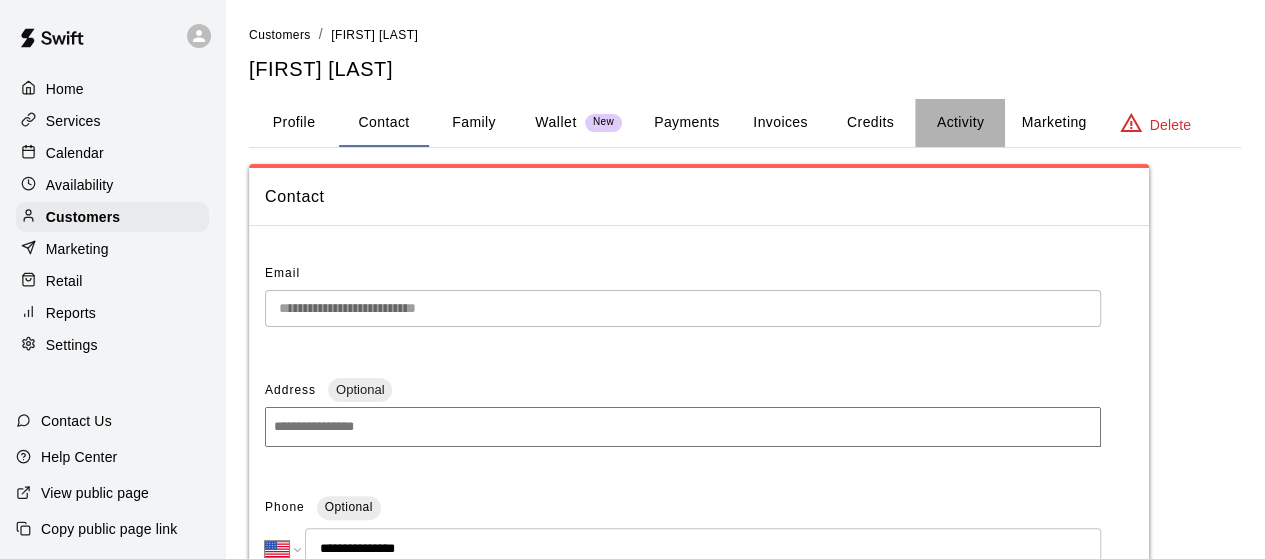click on "Activity" at bounding box center [960, 123] 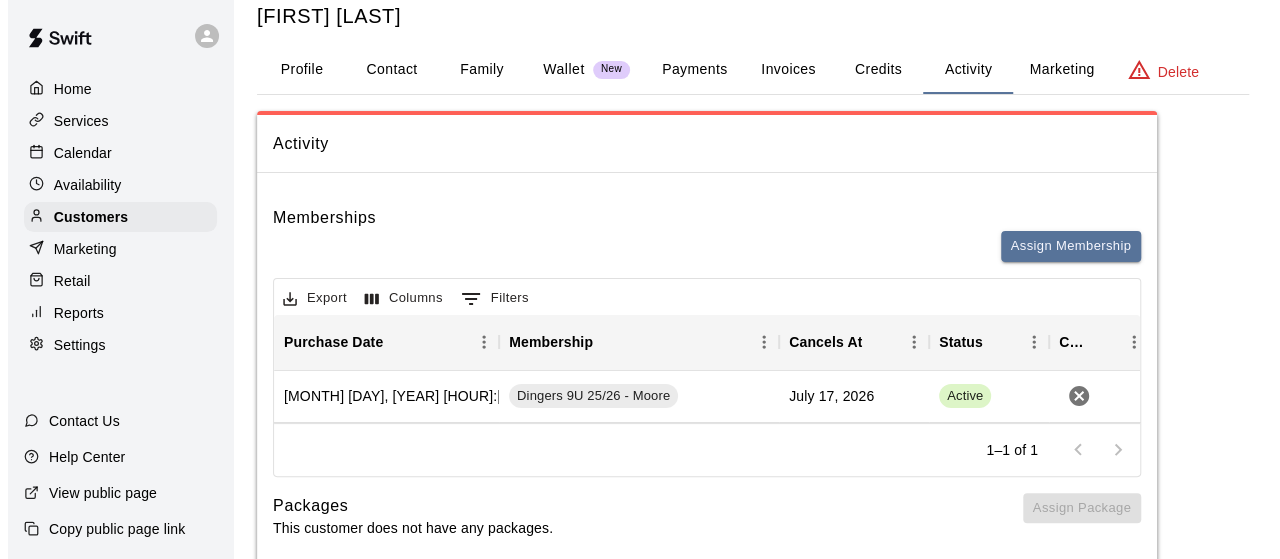 scroll, scrollTop: 76, scrollLeft: 0, axis: vertical 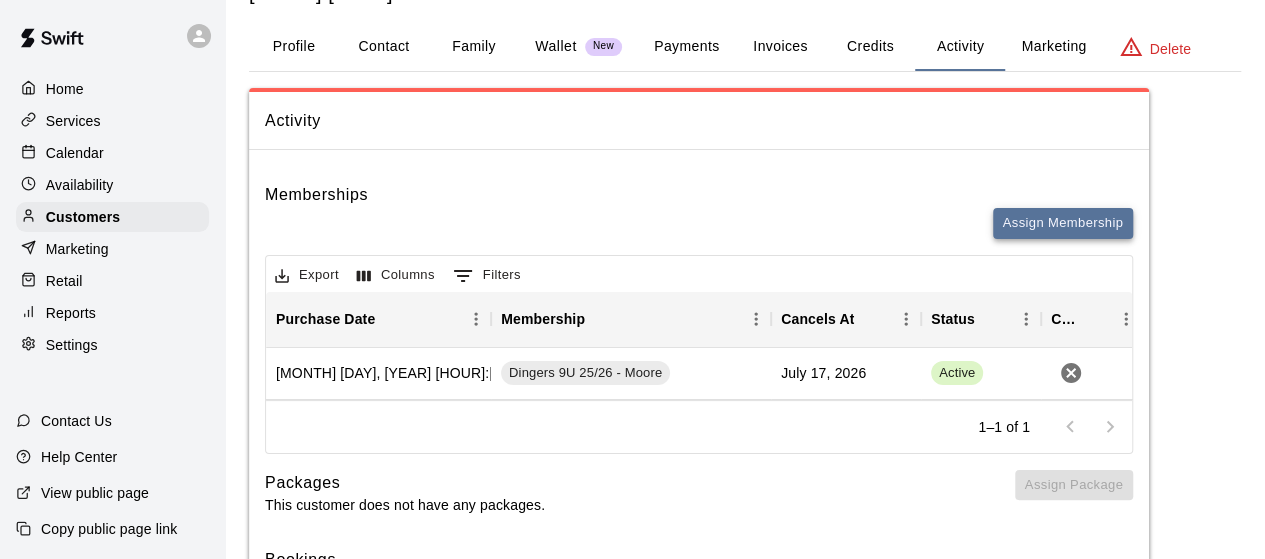 click on "Assign Membership" at bounding box center [1063, 223] 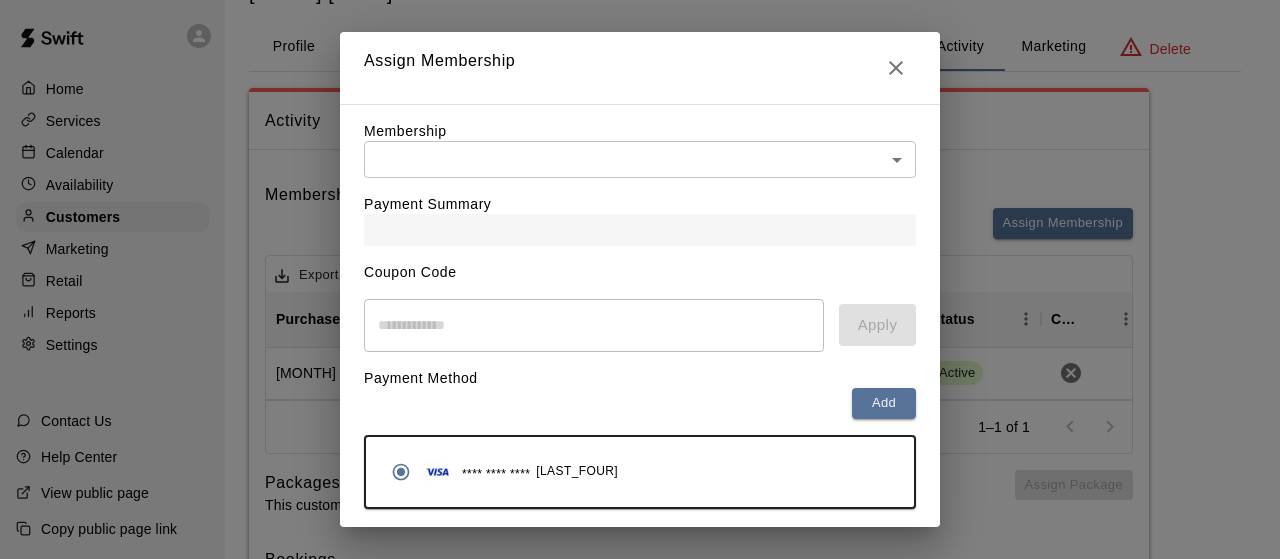 click on "Home Services Calendar Availability Customers Marketing Retail Reports Settings Contact Us Help Center View public page Copy public page link Customers / Whitney Riley Whitney Riley Profile Contact Family Wallet New Payments Invoices Credits Activity Marketing Delete Activity Memberships Assign Membership Export Columns 0 Filters Purchase Date Membership Cancels At Status Cancel July 15, 2025 1:08 PM Dingers 9U 25/26 - Moore July 17, 2026 Active 1–1 of 1 Packages This customer does not have any packages. Assign Package Bookings Booking Date   Service For Amount Paid Payment Method Credits Used Attendance Status Participating Staff August 11, 2025 5:00 PM Pitching Lesson Landon Riley 50 Card N/A Unknown Brian Elkins July 31, 2025 4:30 PM Pitching Lesson Landon Riley 50 Card N/A Unknown Brian Elkins July 17, 2025 7:00 PM Hitting Lesson Landon Riley 40 Card N/A Unknown Brian Elkins July 07, 2025 5:30 PM Dingers 9u Tryouts Lucas Riley N/A N/A N/A Unknown Matthew Jones Randy Dickey Taylor Moore Lincoln Riley N/A" at bounding box center [640, 1081] 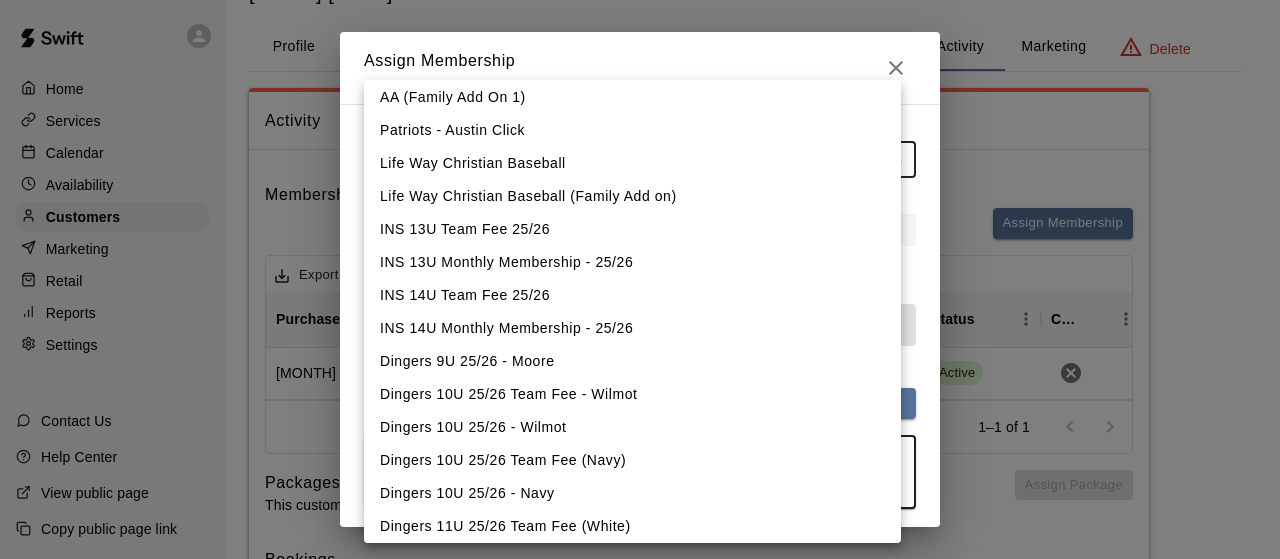 scroll, scrollTop: 674, scrollLeft: 0, axis: vertical 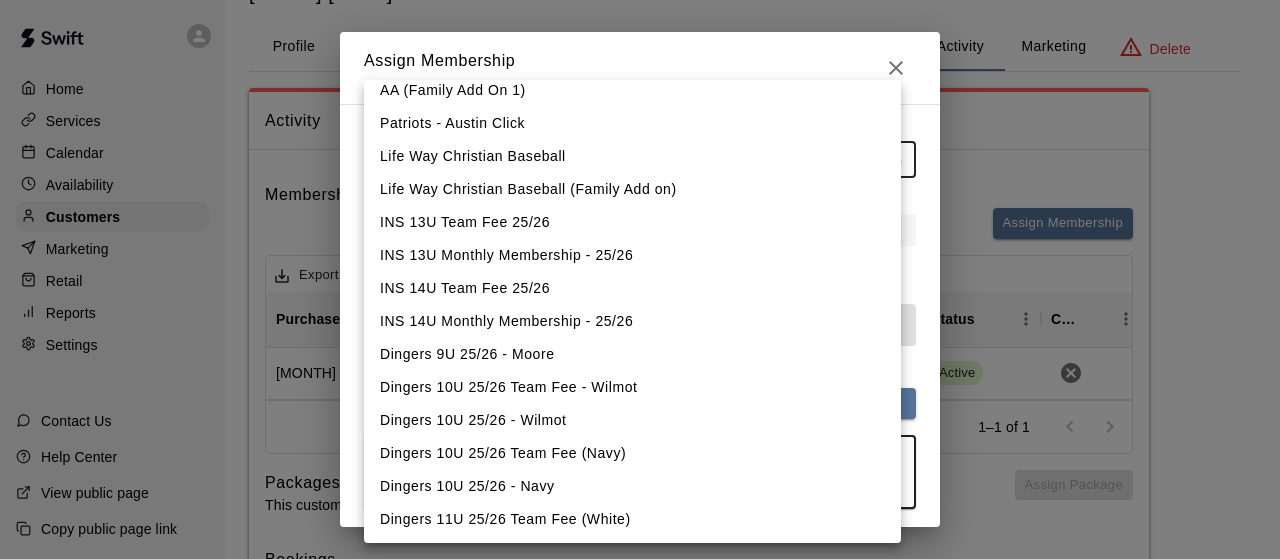 click on "Dingers 9U 25/26 - Moore" at bounding box center [632, 354] 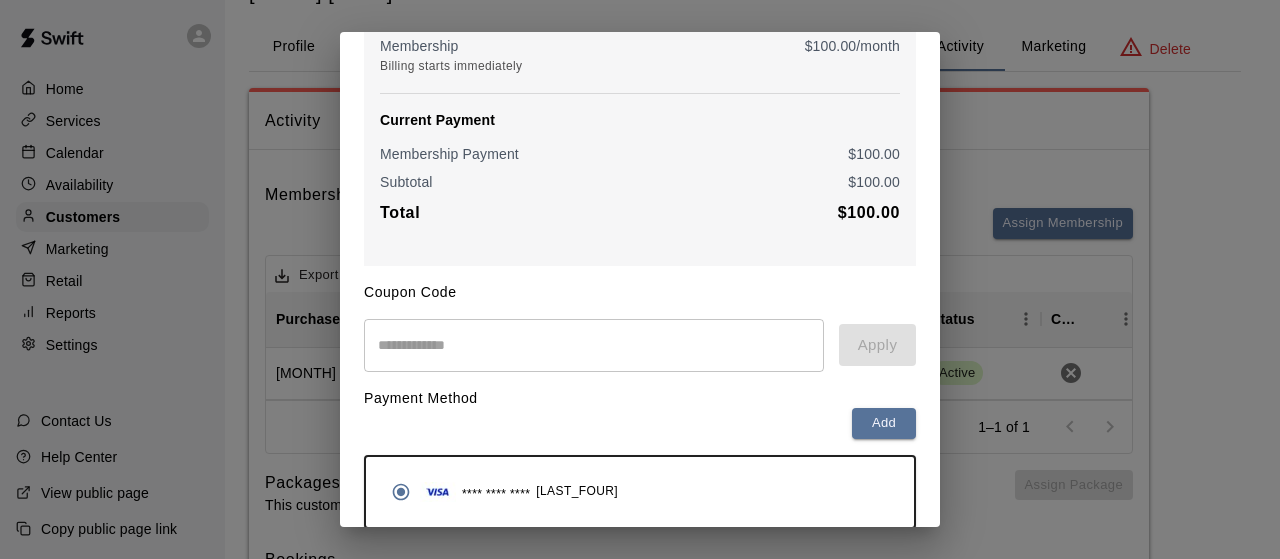 scroll, scrollTop: 232, scrollLeft: 0, axis: vertical 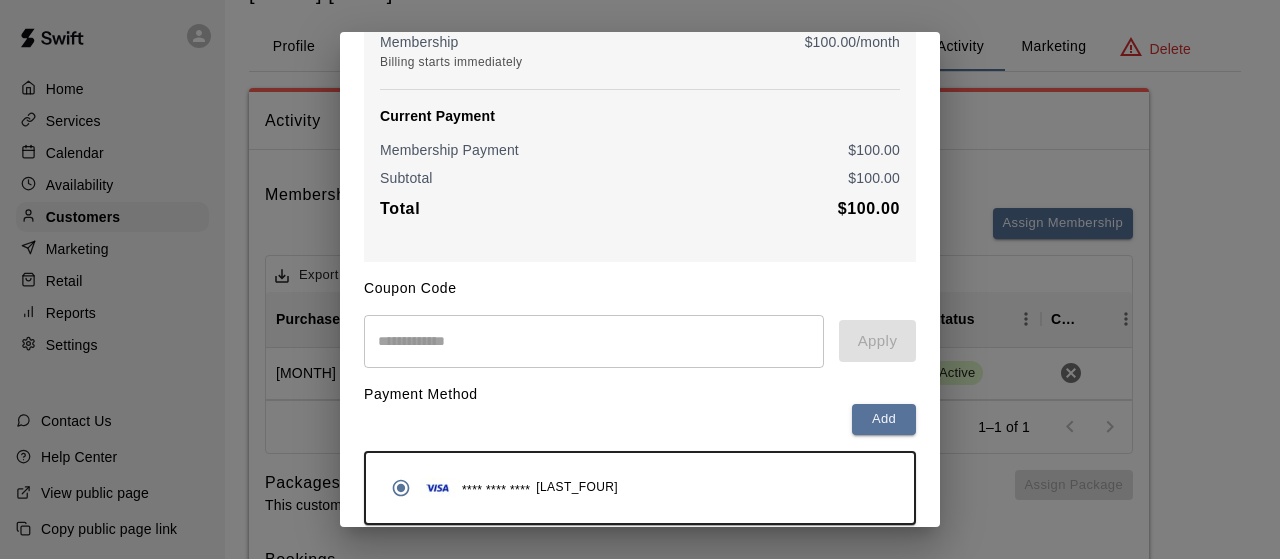 click at bounding box center (594, 341) 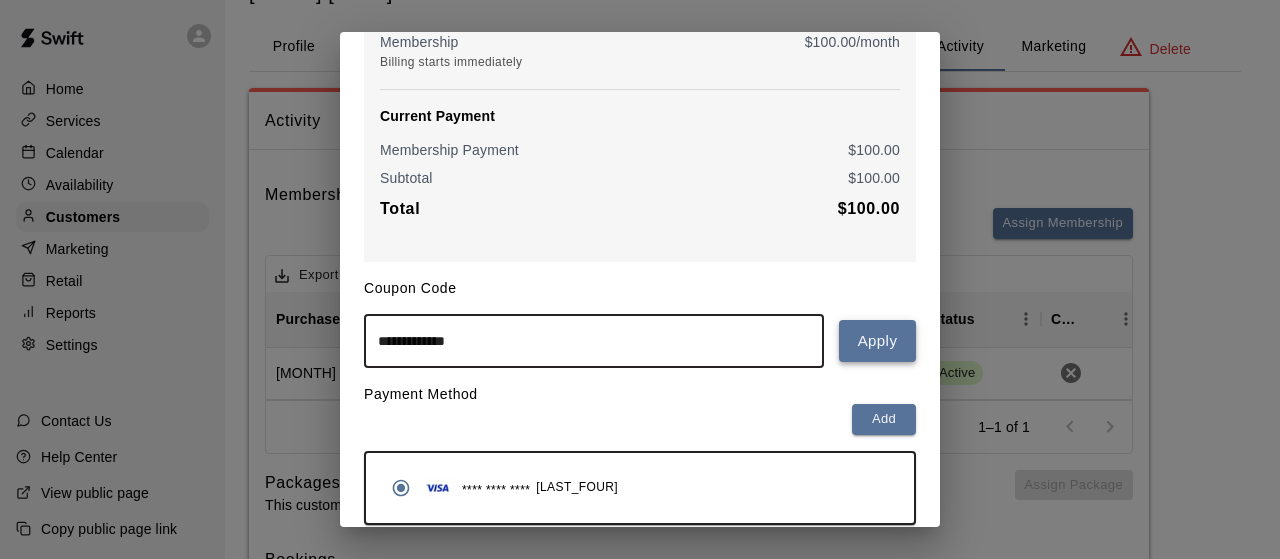 type on "**********" 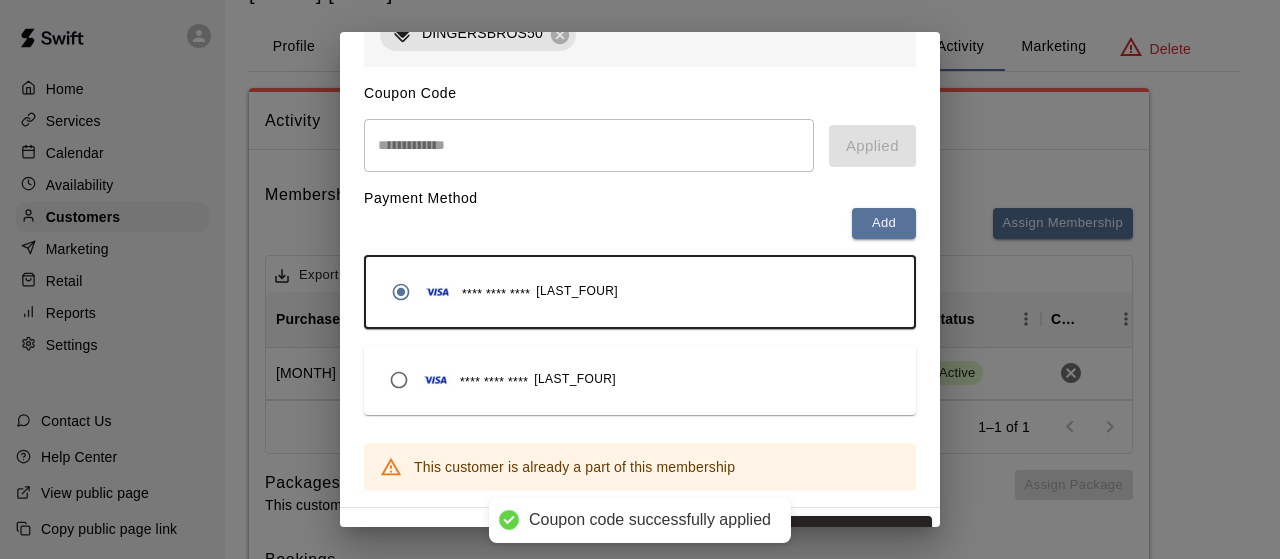 scroll, scrollTop: 494, scrollLeft: 0, axis: vertical 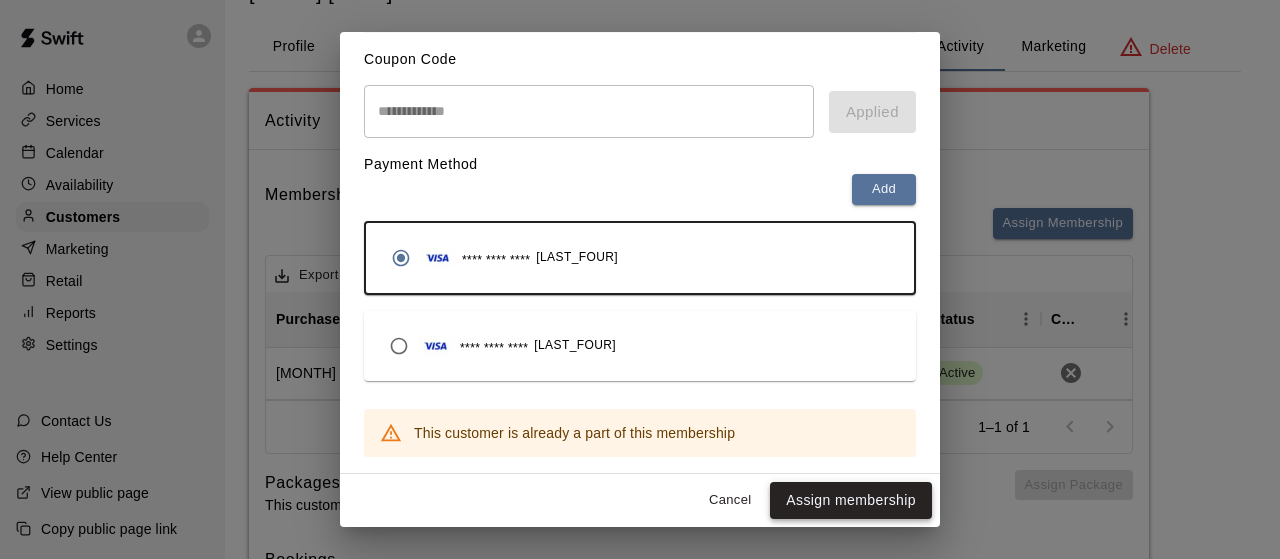 click on "Assign membership" at bounding box center [851, 500] 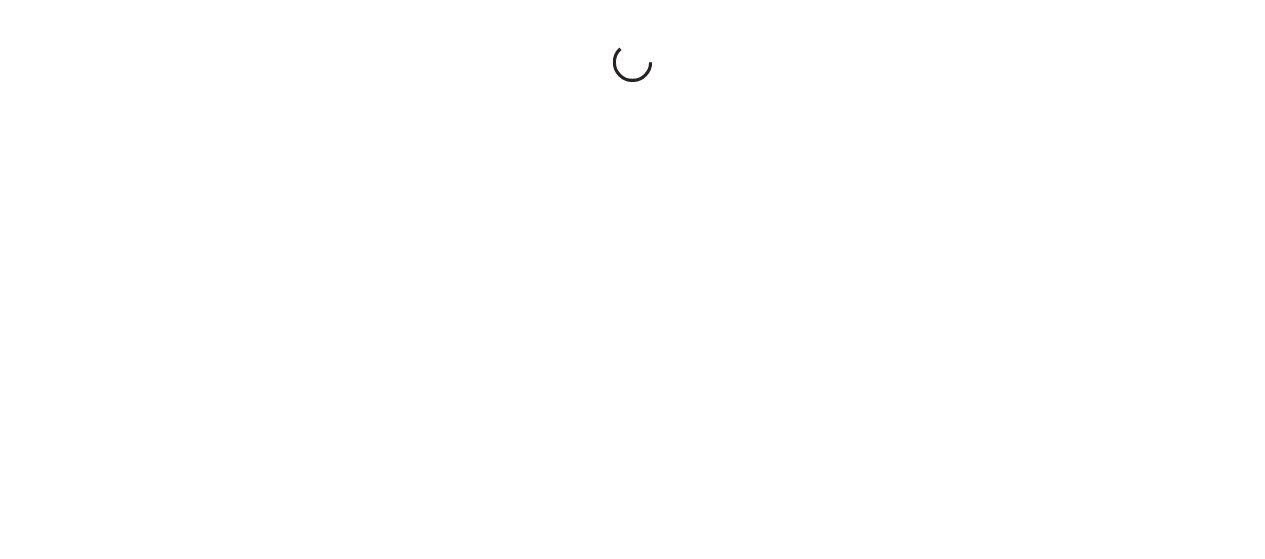 scroll, scrollTop: 0, scrollLeft: 0, axis: both 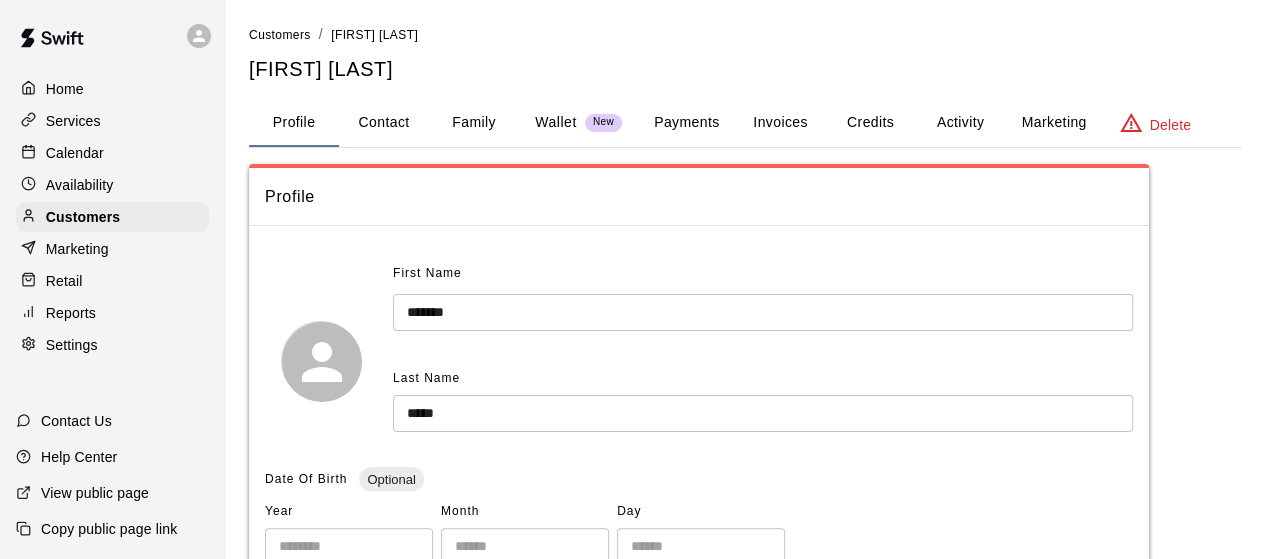 click on "Payments" at bounding box center [686, 123] 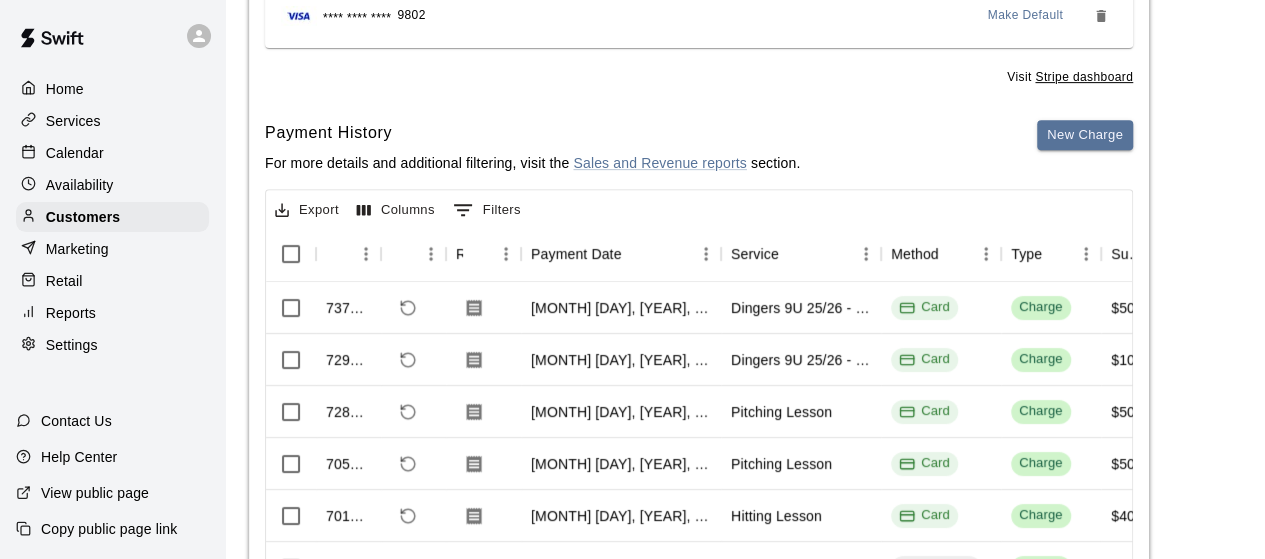 scroll, scrollTop: 422, scrollLeft: 0, axis: vertical 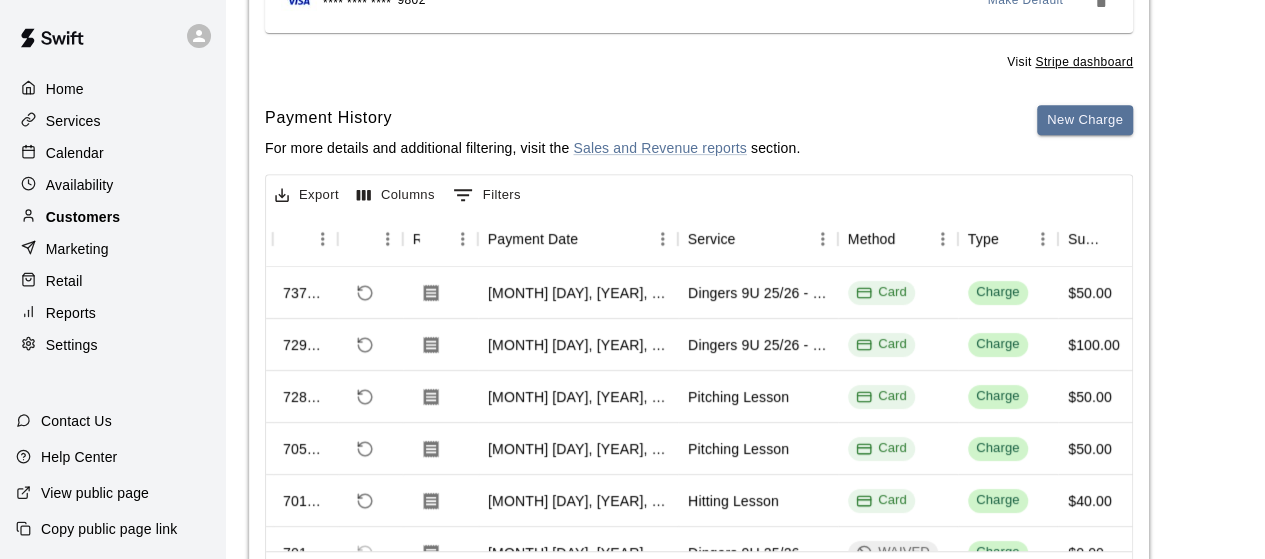 click on "Customers" at bounding box center (83, 217) 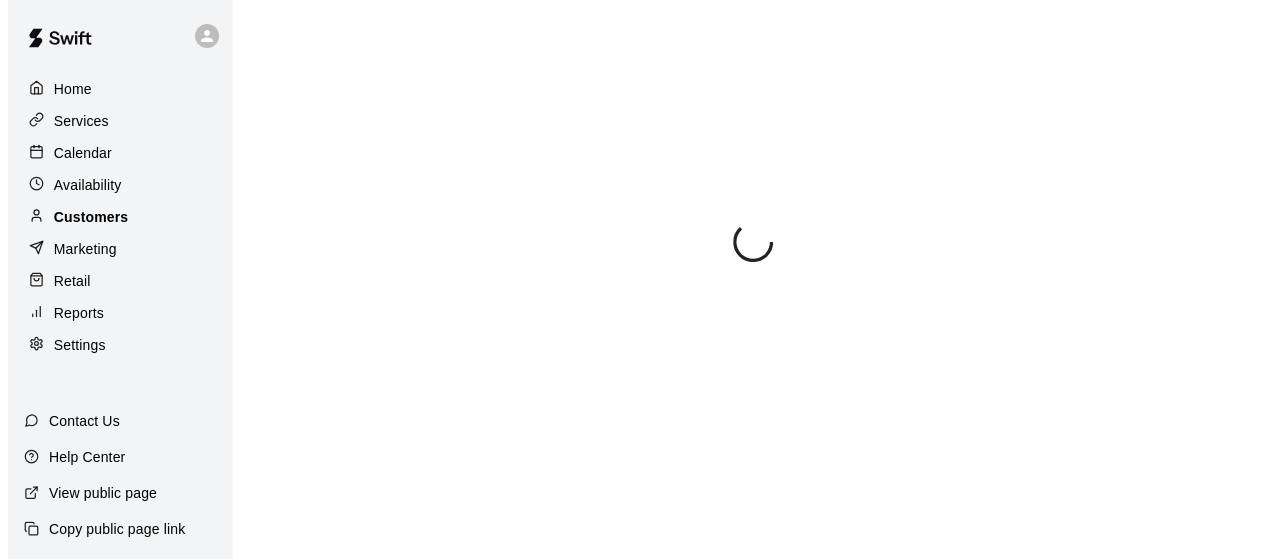 scroll, scrollTop: 0, scrollLeft: 0, axis: both 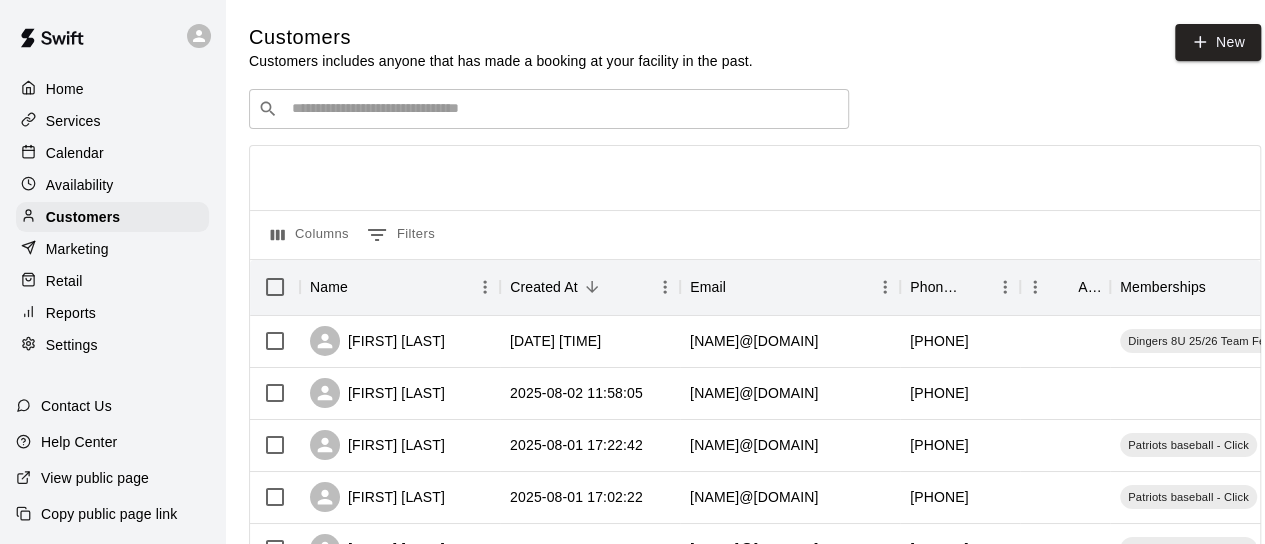 click at bounding box center (563, 109) 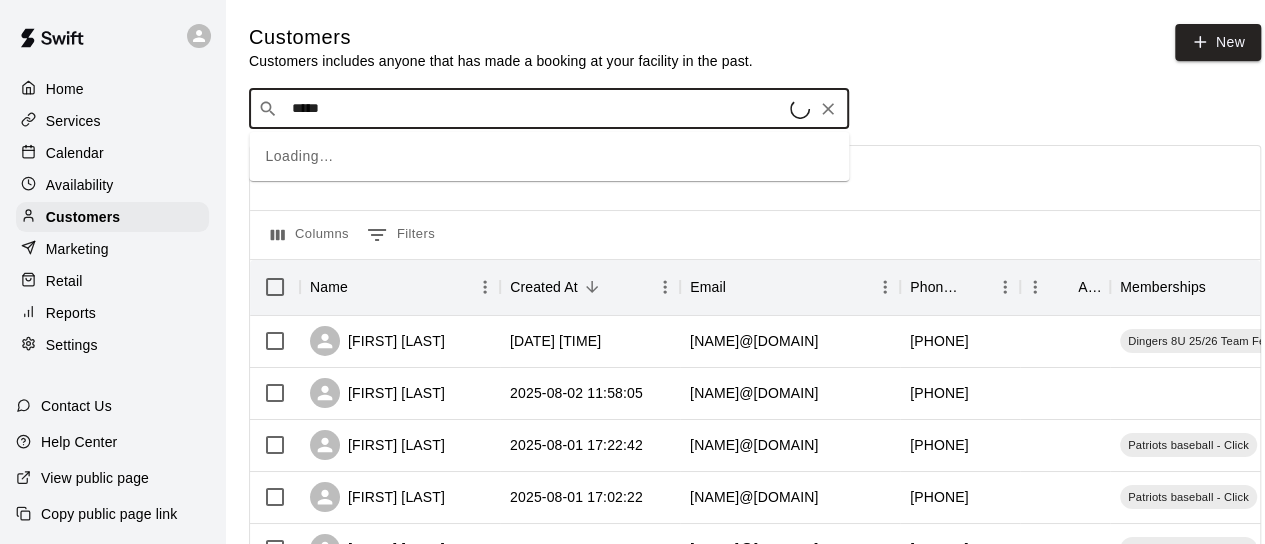 type on "******" 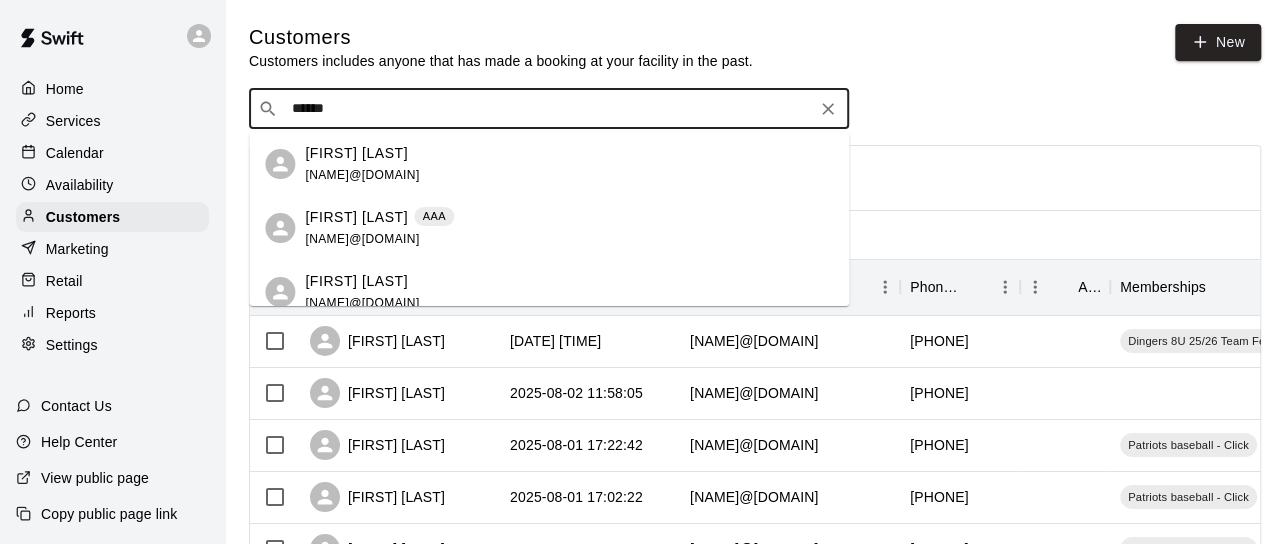 click on "[FIRST] [LAST]" at bounding box center [356, 217] 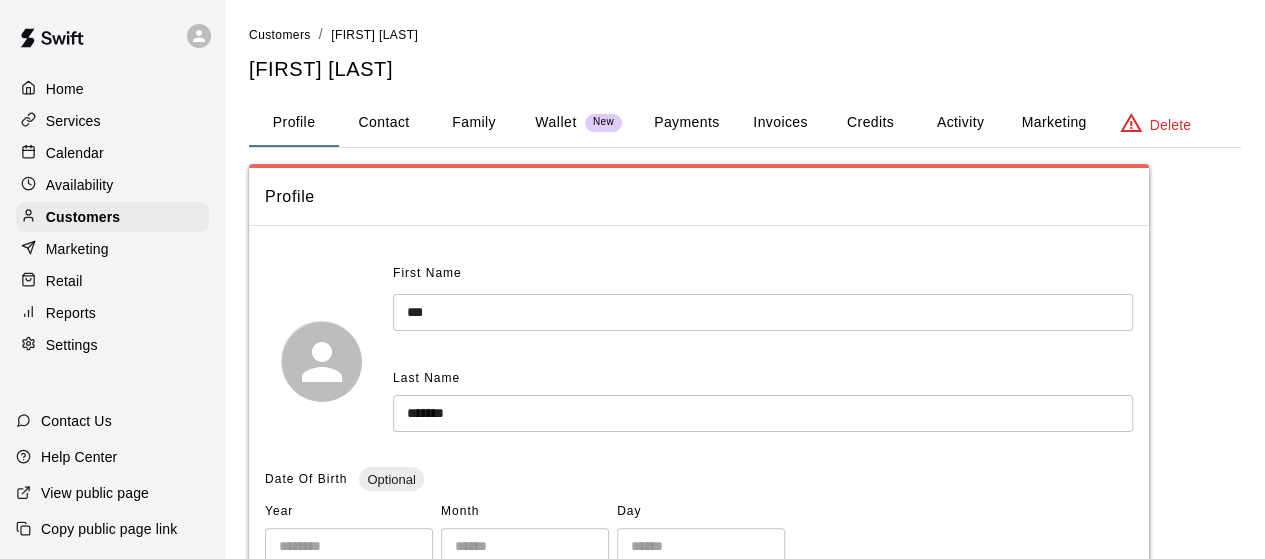 click on "Family" at bounding box center (474, 123) 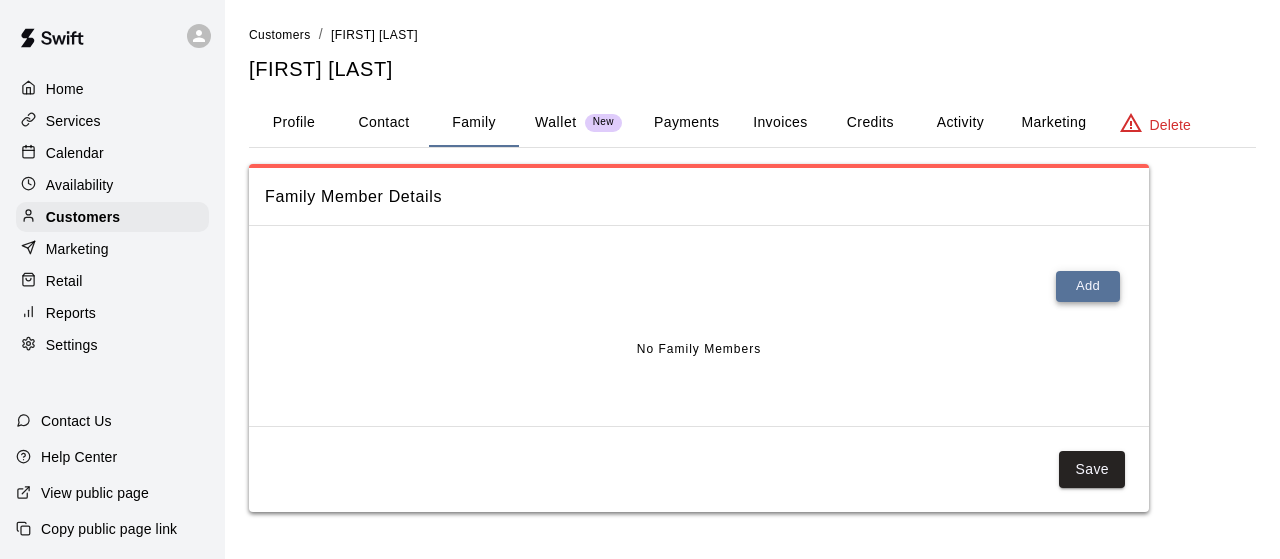 click on "Add" at bounding box center [1088, 286] 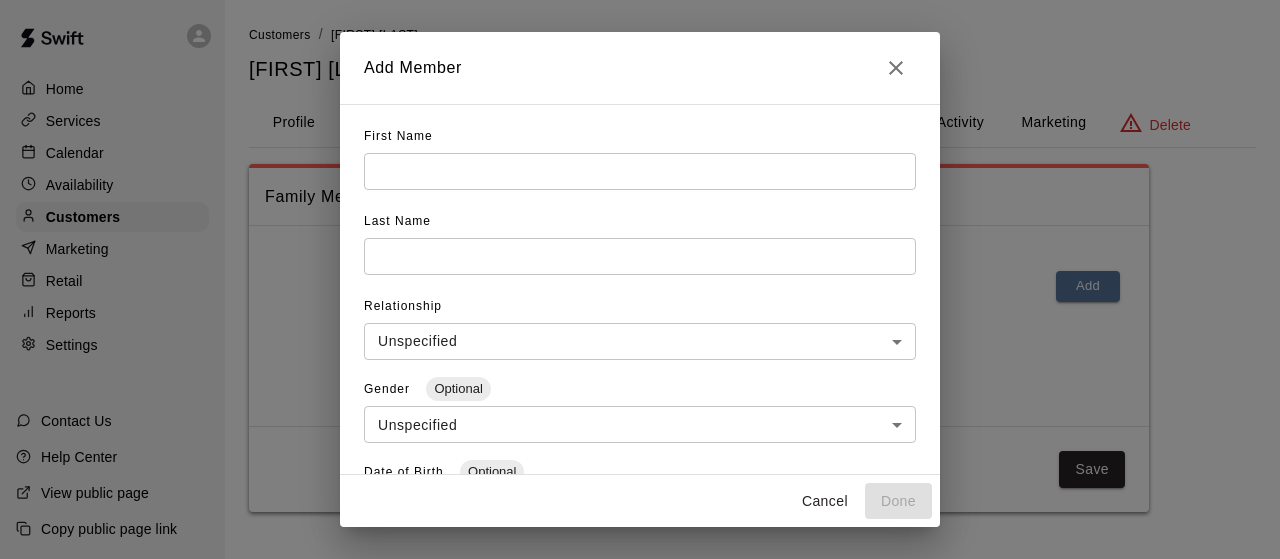 click at bounding box center [640, 171] 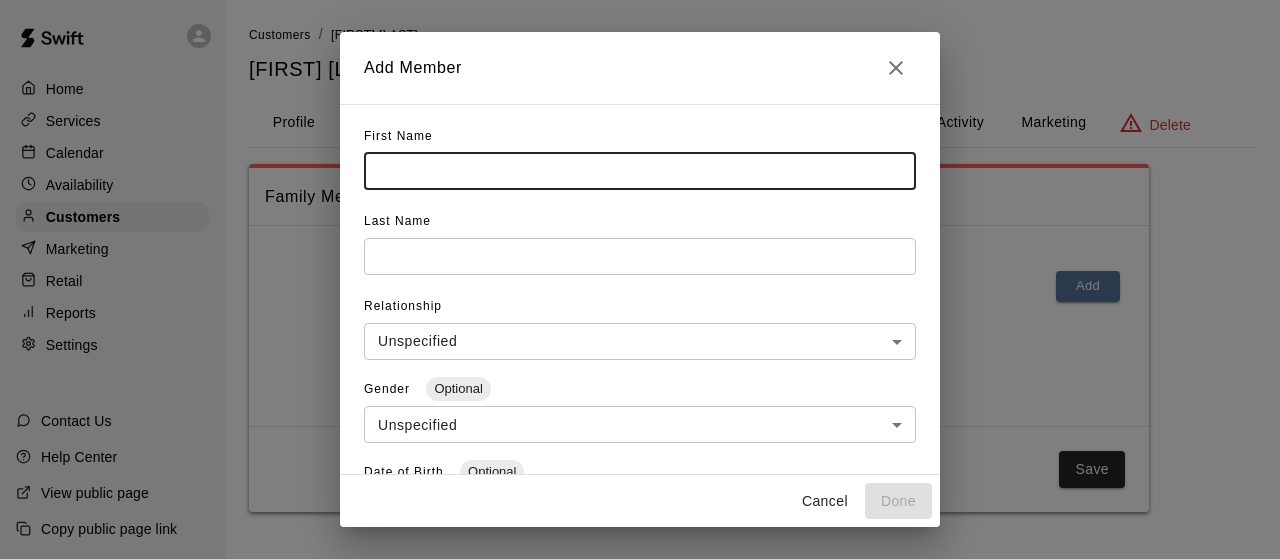 type on "*" 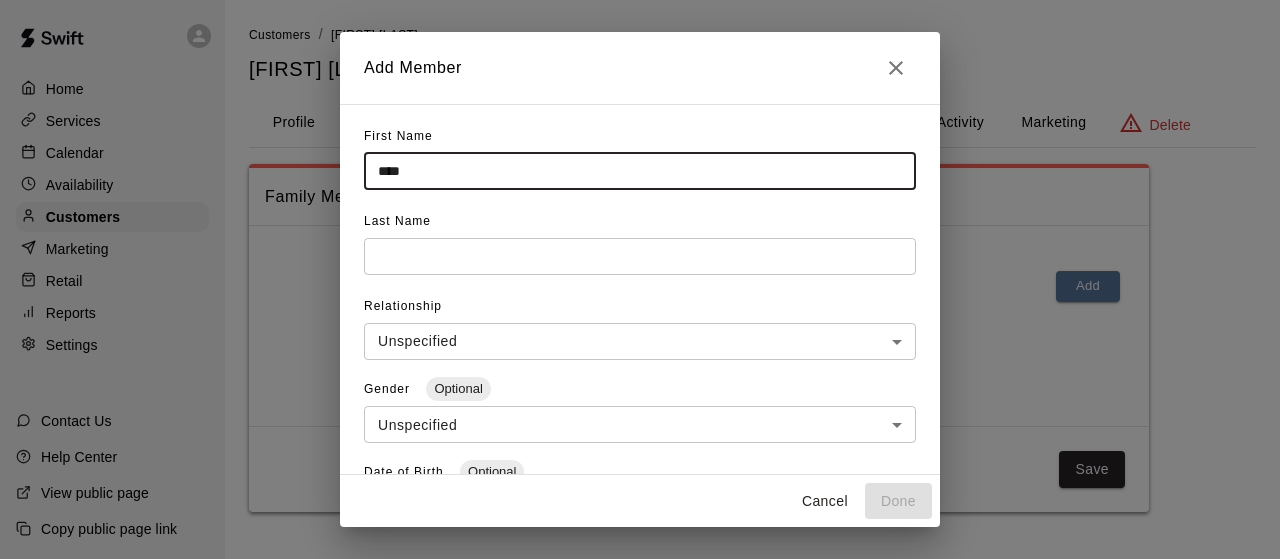 type on "****" 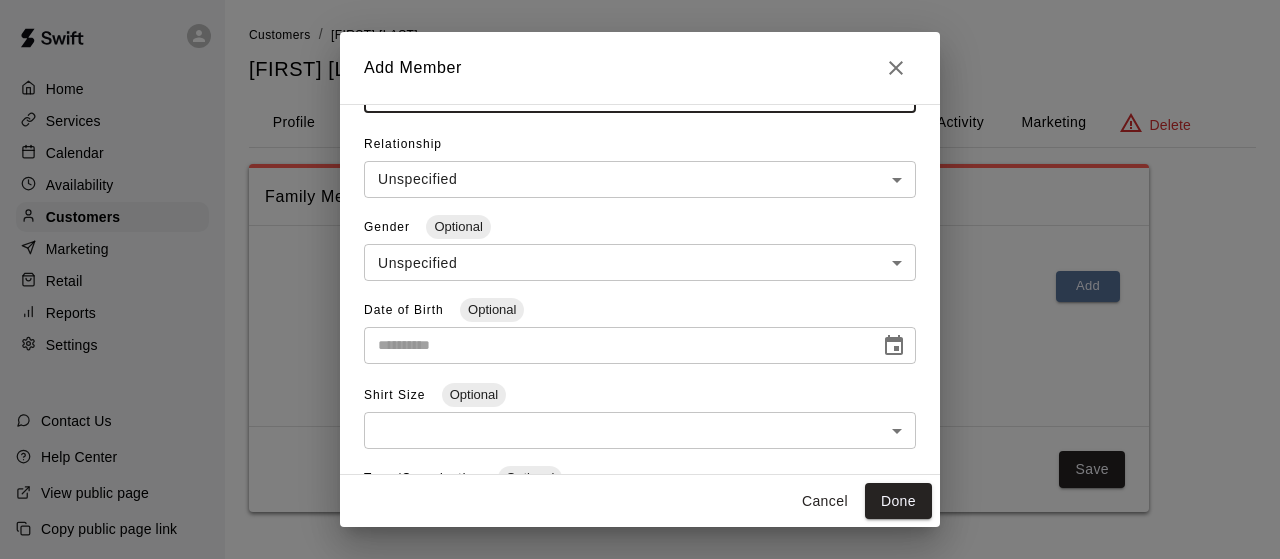 scroll, scrollTop: 180, scrollLeft: 0, axis: vertical 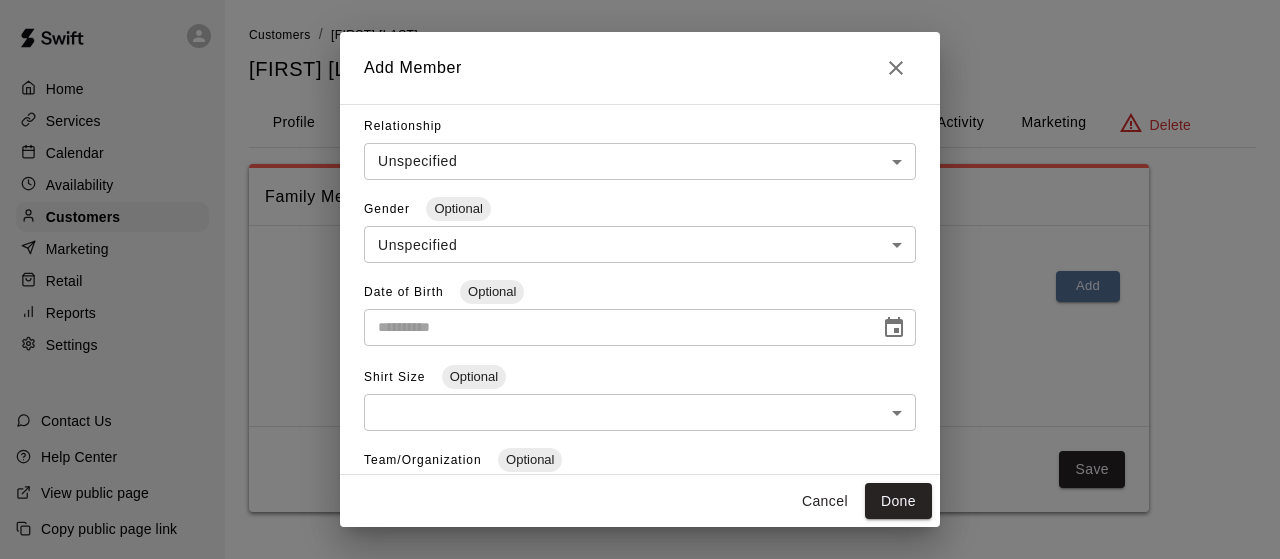 type on "*******" 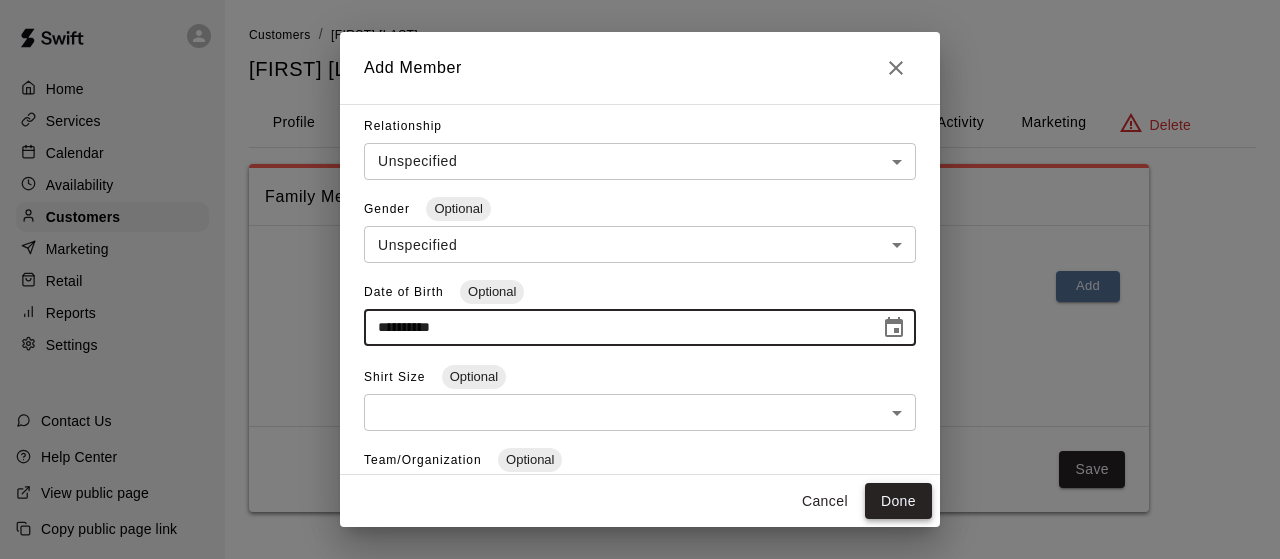 type 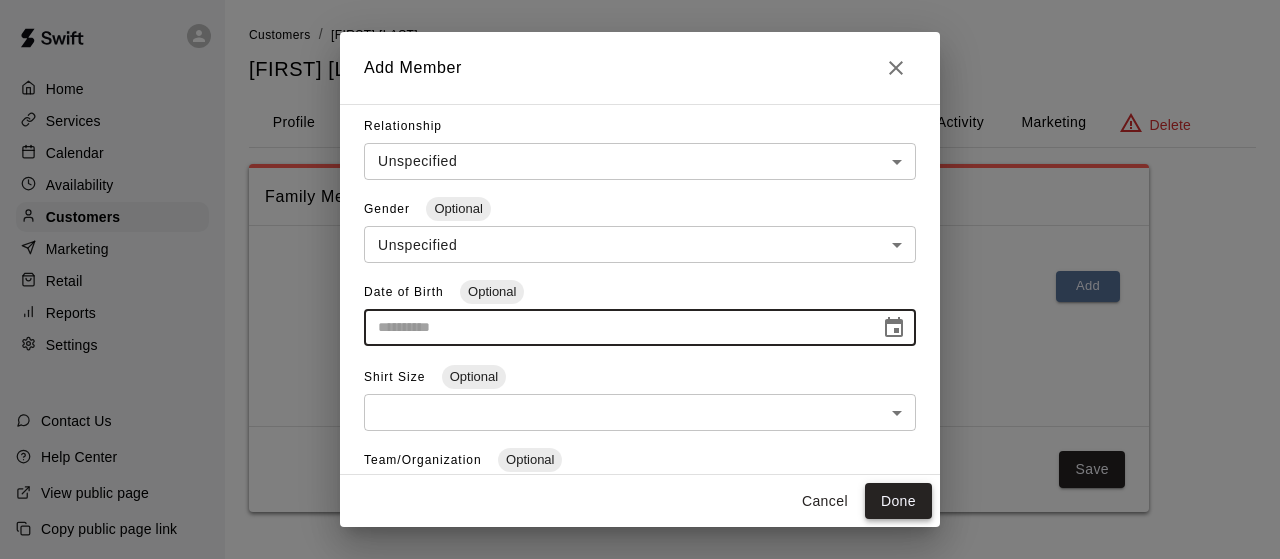 click on "Done" at bounding box center (898, 501) 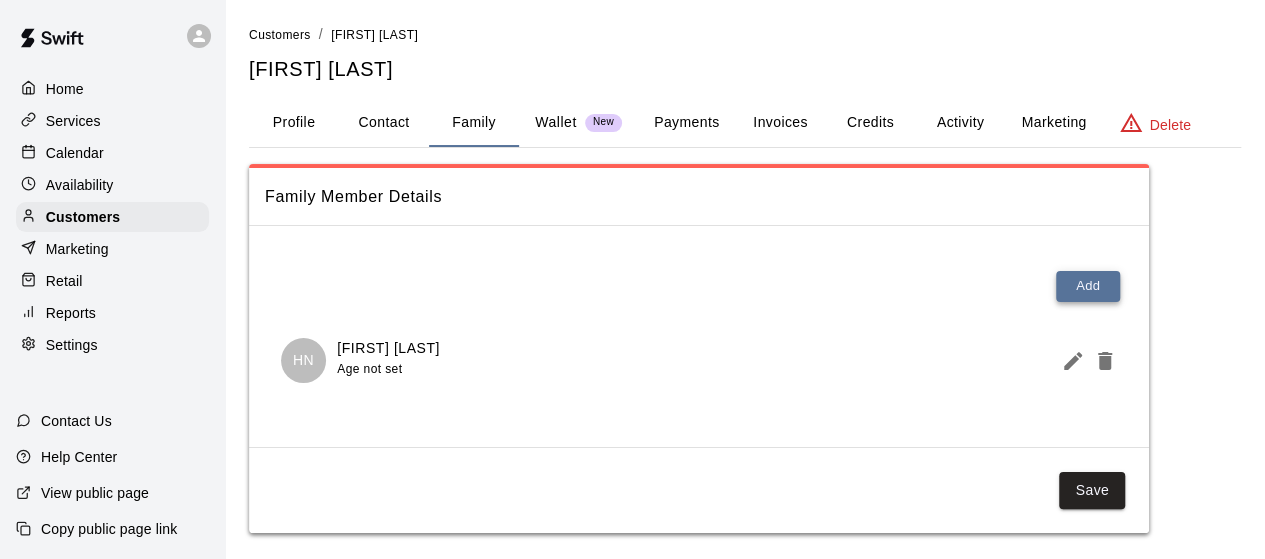 click on "Add" at bounding box center [1088, 286] 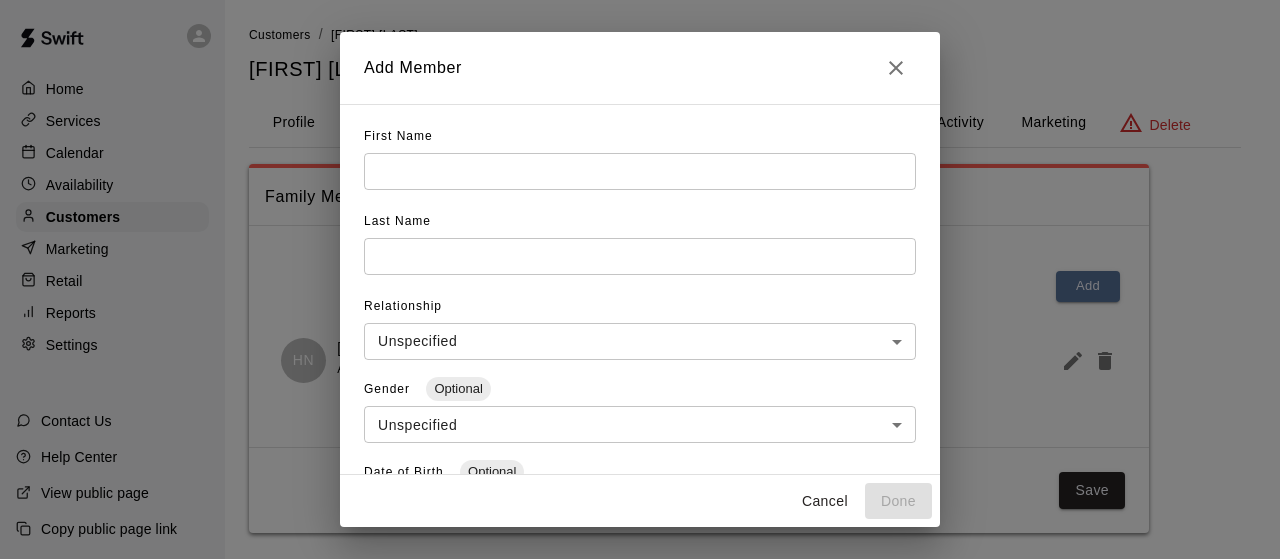click on "First Name   ​" at bounding box center [640, 163] 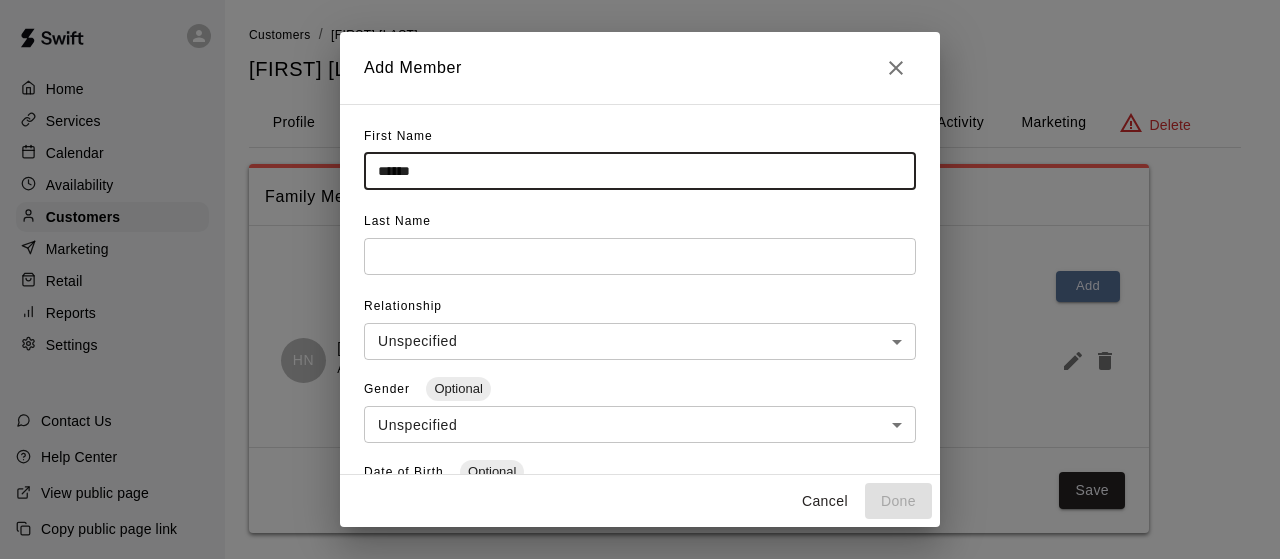 type on "******" 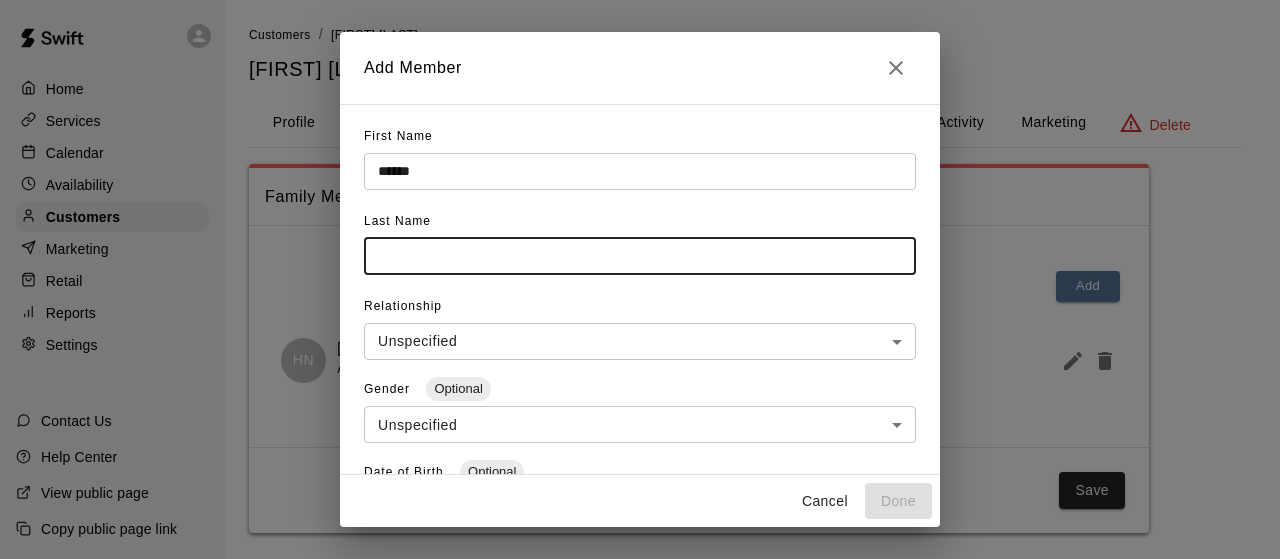 click at bounding box center [640, 256] 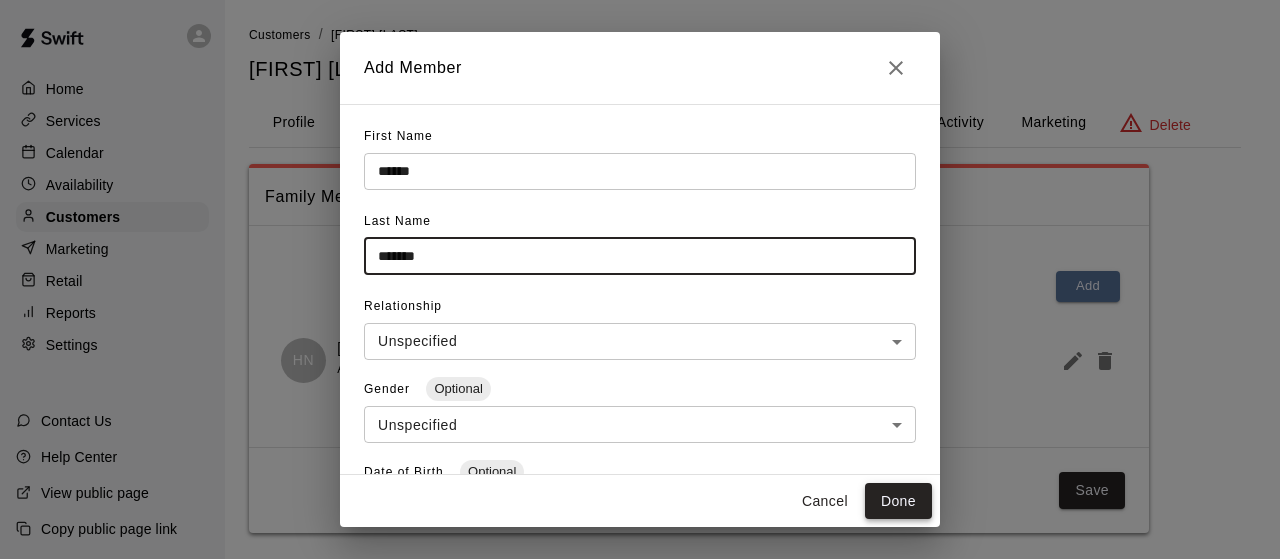 type on "*******" 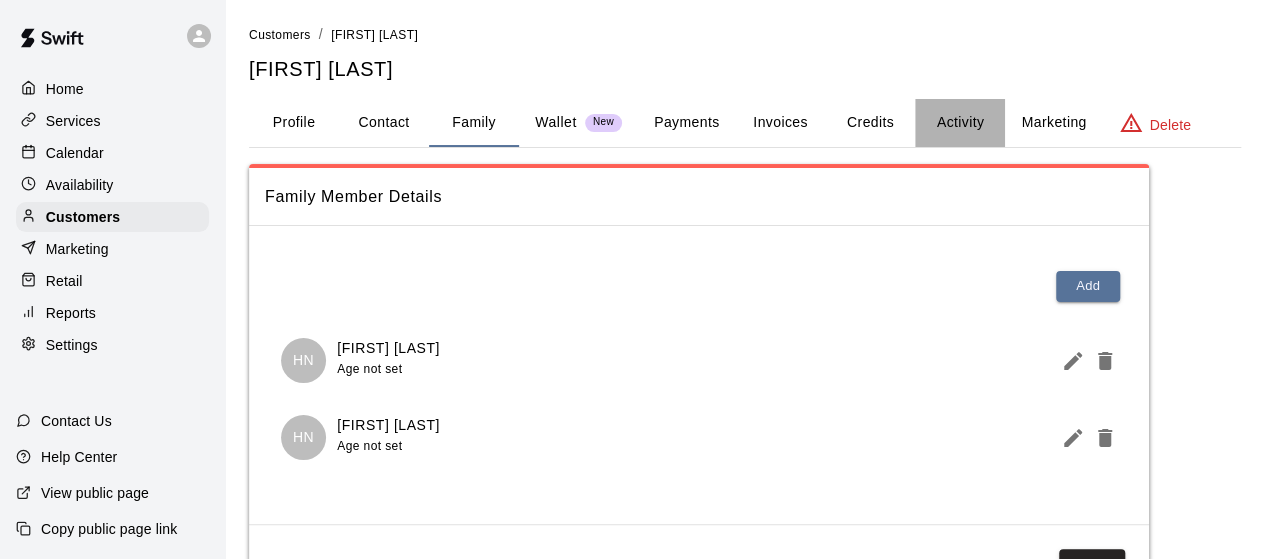 click on "Activity" at bounding box center (960, 123) 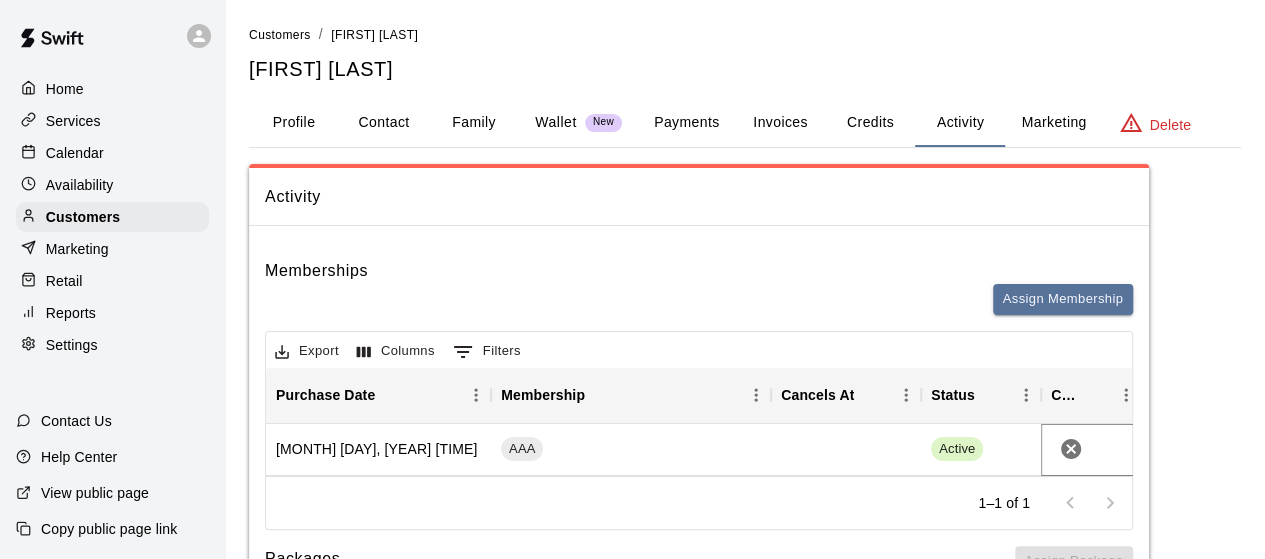 click 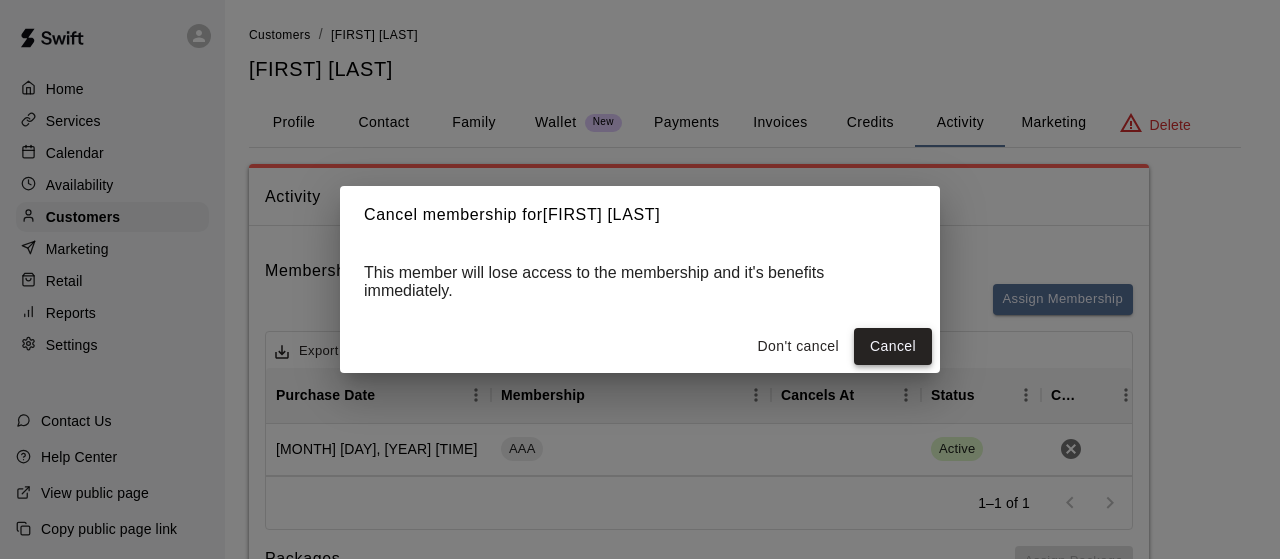 click on "Cancel" at bounding box center (893, 346) 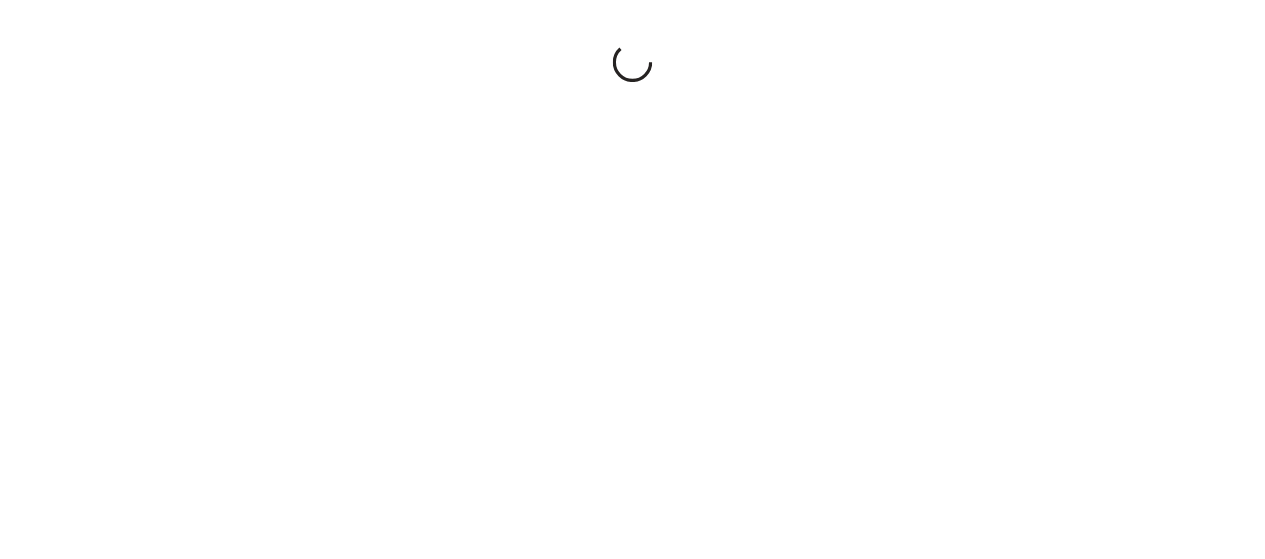 scroll, scrollTop: 0, scrollLeft: 0, axis: both 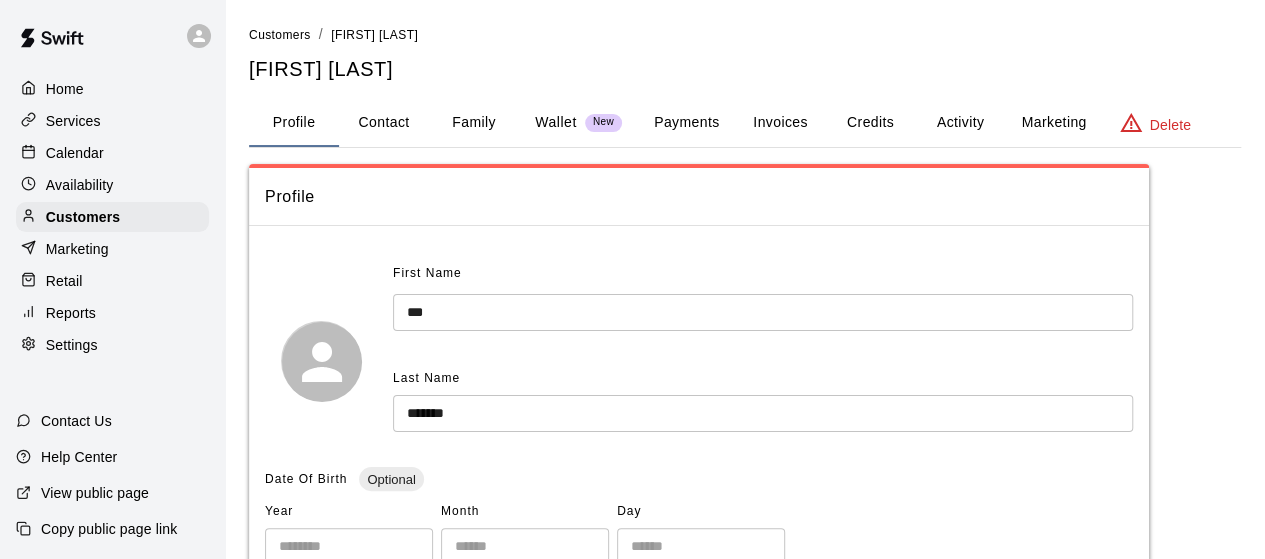 click on "Payments" at bounding box center [686, 123] 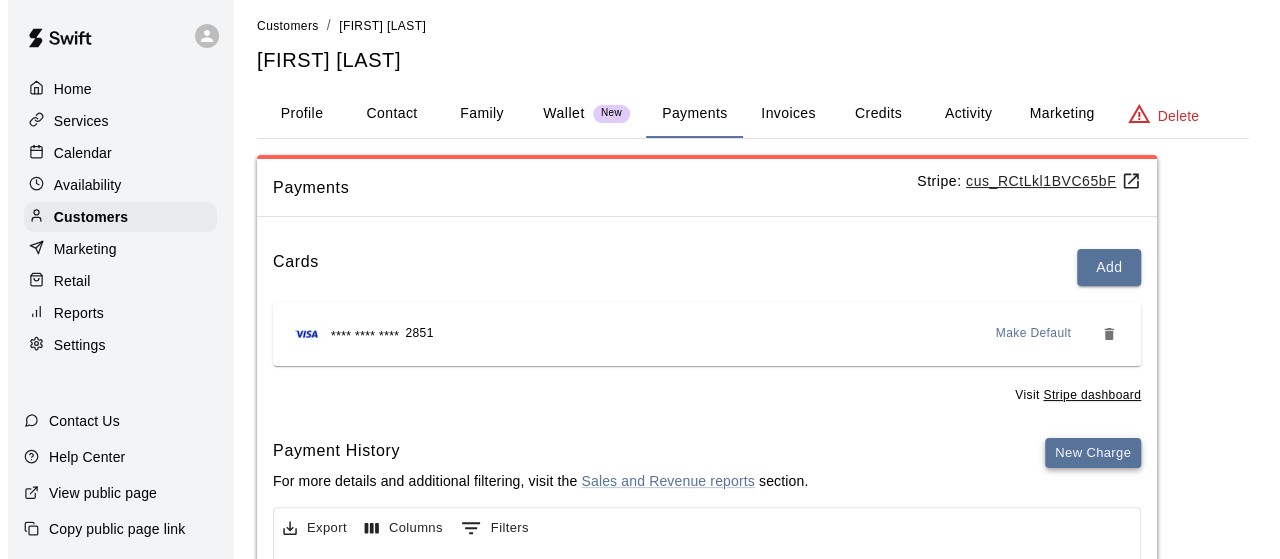 scroll, scrollTop: 0, scrollLeft: 0, axis: both 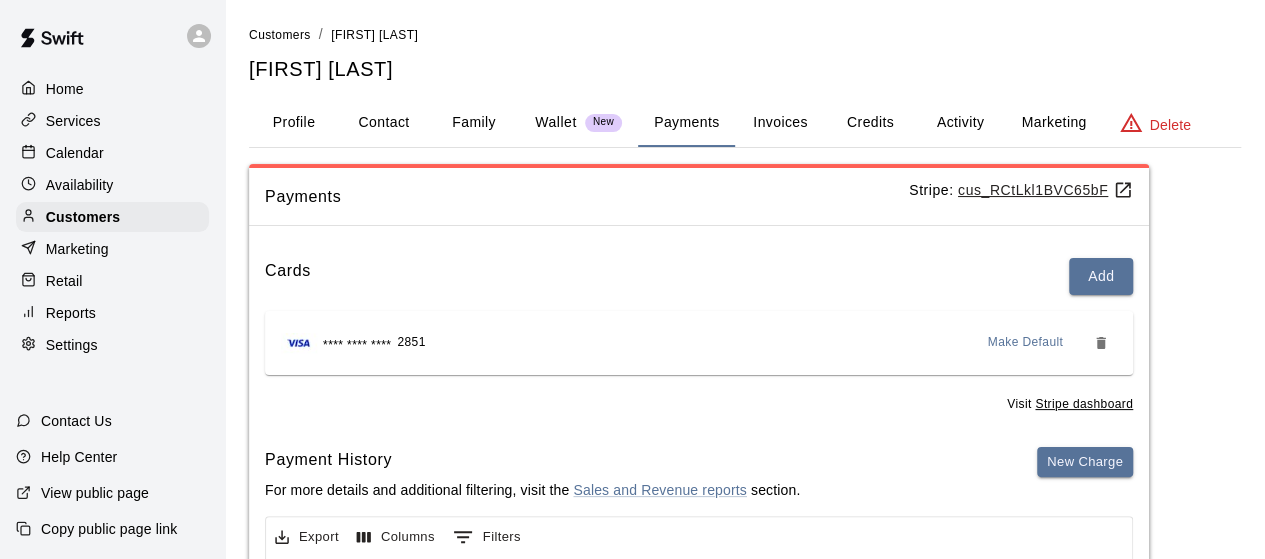 click on "Activity" at bounding box center (960, 123) 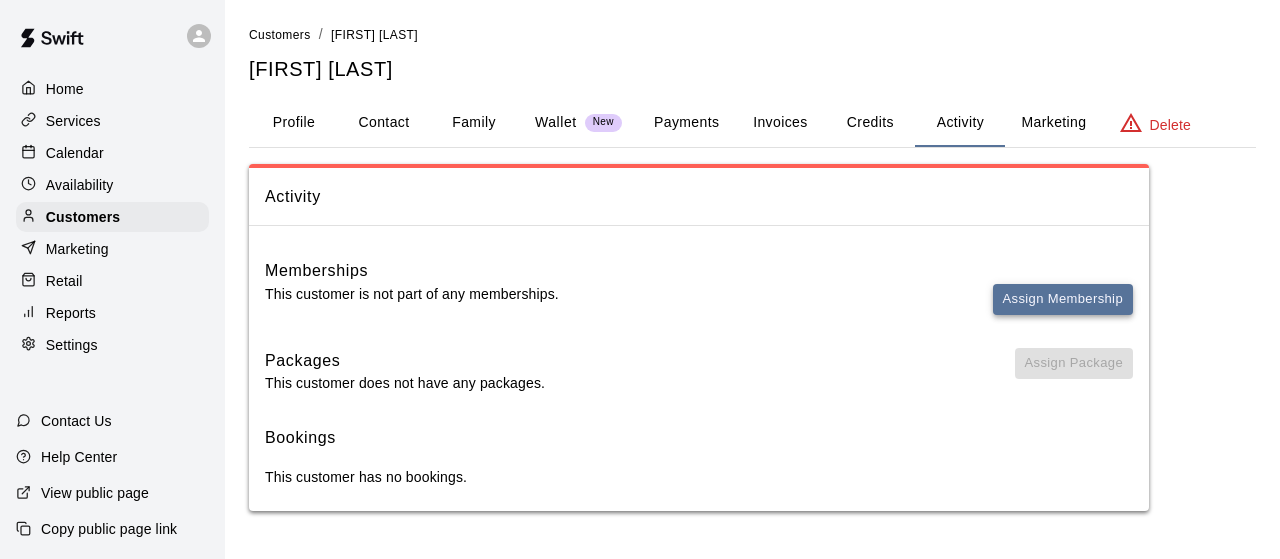 click on "Assign Membership" at bounding box center (1063, 299) 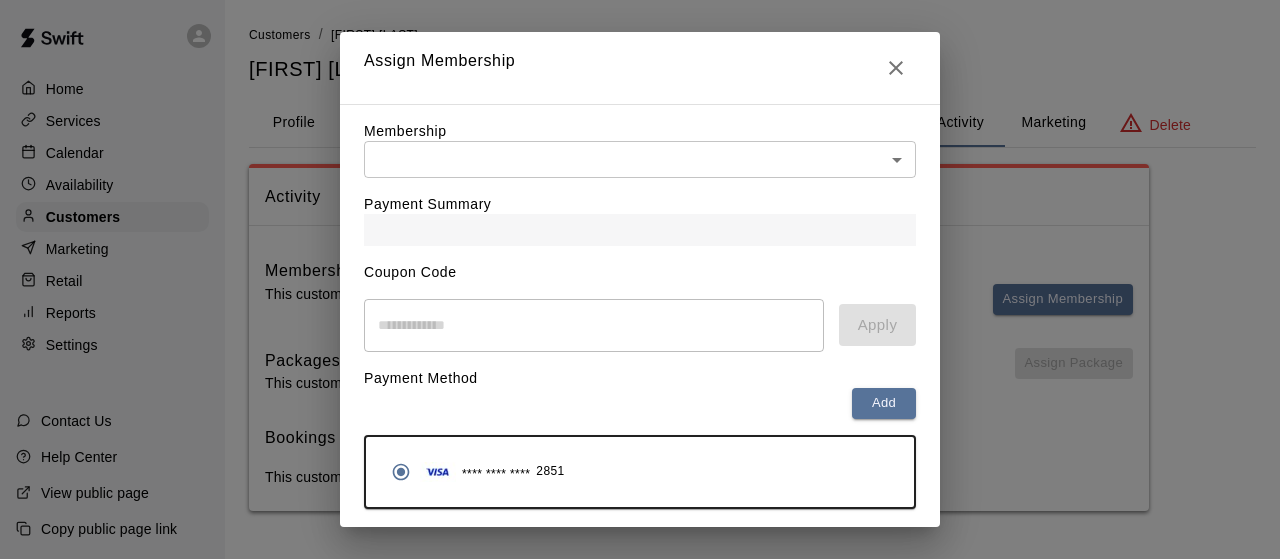click on "Home Services Calendar Availability Customers Marketing Retail Reports Settings Contact Us Help Center View public page Copy public page link Customers / Joe Nichols Joe Nichols Profile Contact Family Wallet New Payments Invoices Credits Activity Marketing Delete Activity Memberships This customer is not part of any memberships. Assign Membership Packages This customer does not have any packages. Assign Package Bookings This customer has no bookings. /customers/142033 Close cross-small Assign Membership Membership ​ ​ Payment Summary Coupon Code ​ Apply Payment Method   Add **** **** **** 2851 Cancel Assign membership" at bounding box center (640, 275) 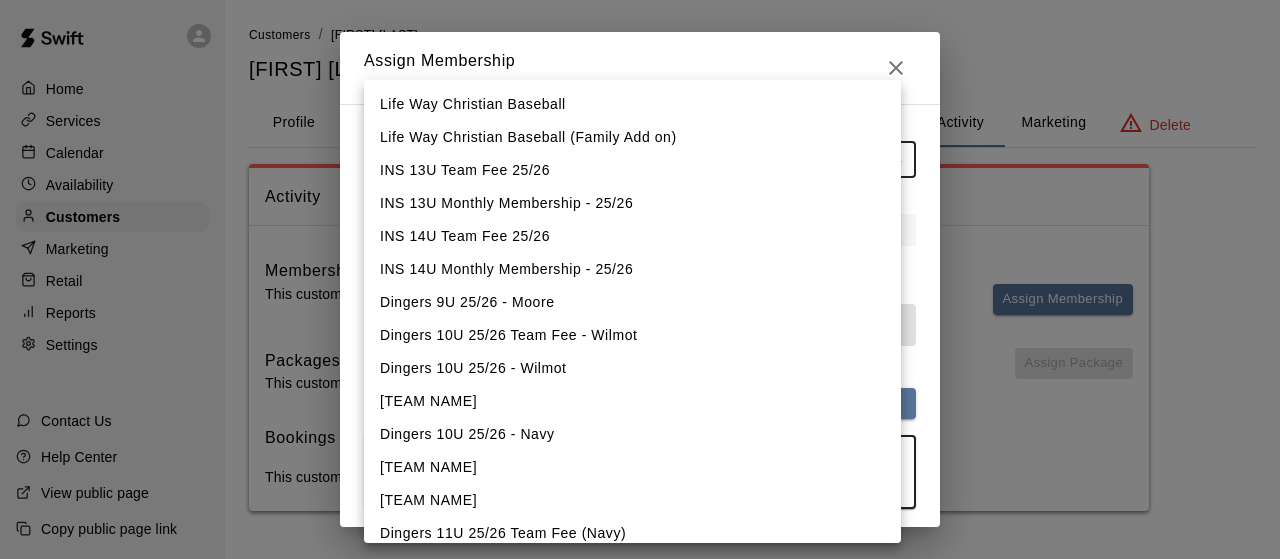 scroll, scrollTop: 749, scrollLeft: 0, axis: vertical 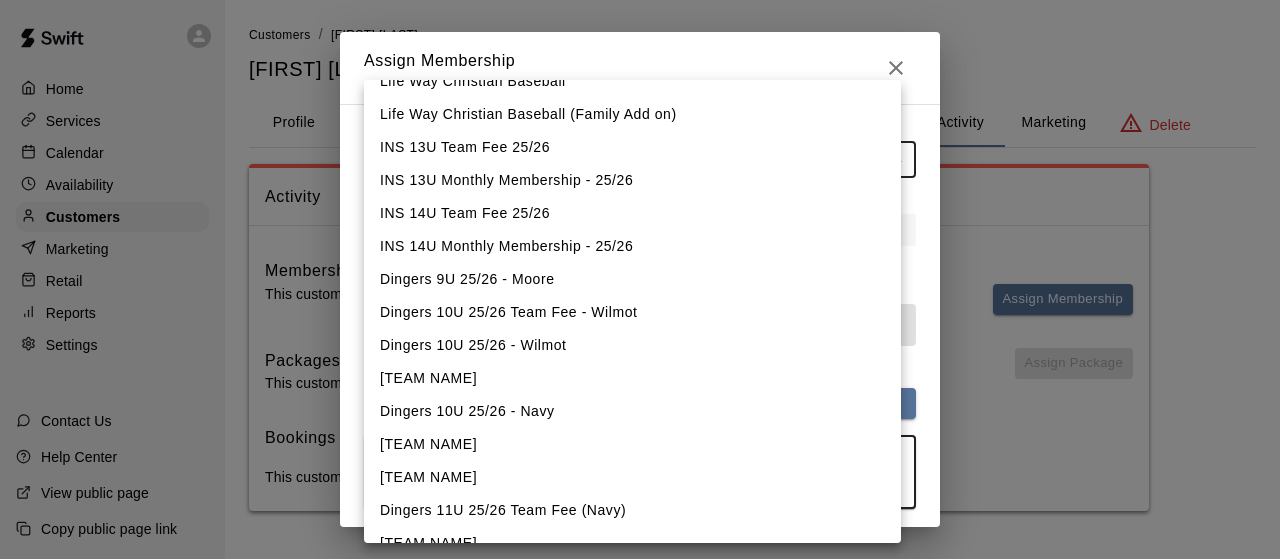 click on "Dingers 10U 25/26 - Wilmot" at bounding box center (632, 345) 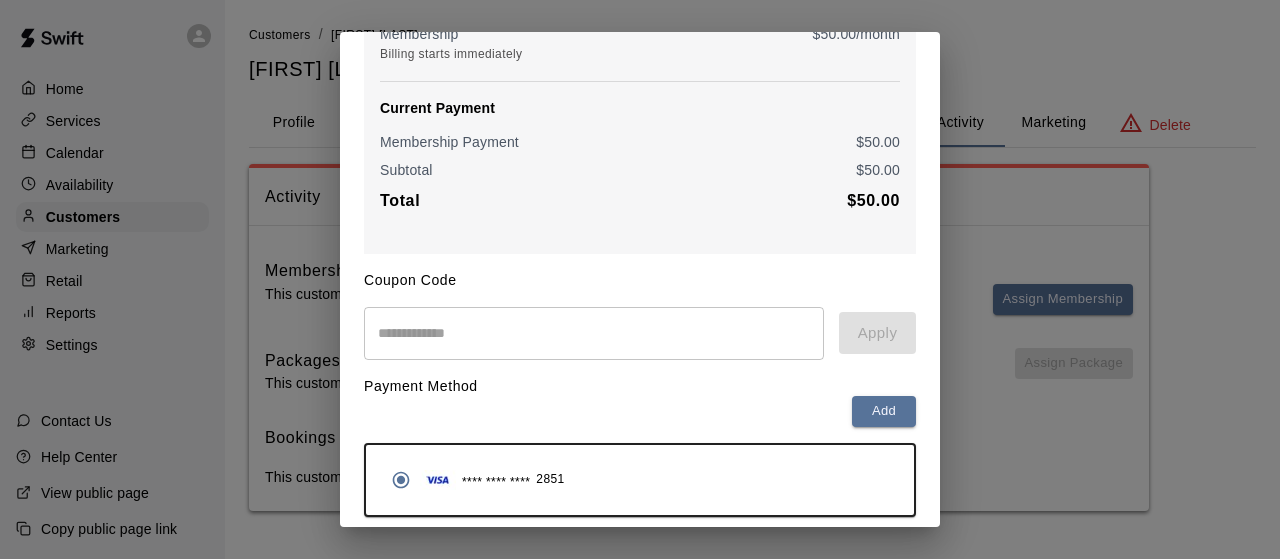 scroll, scrollTop: 316, scrollLeft: 0, axis: vertical 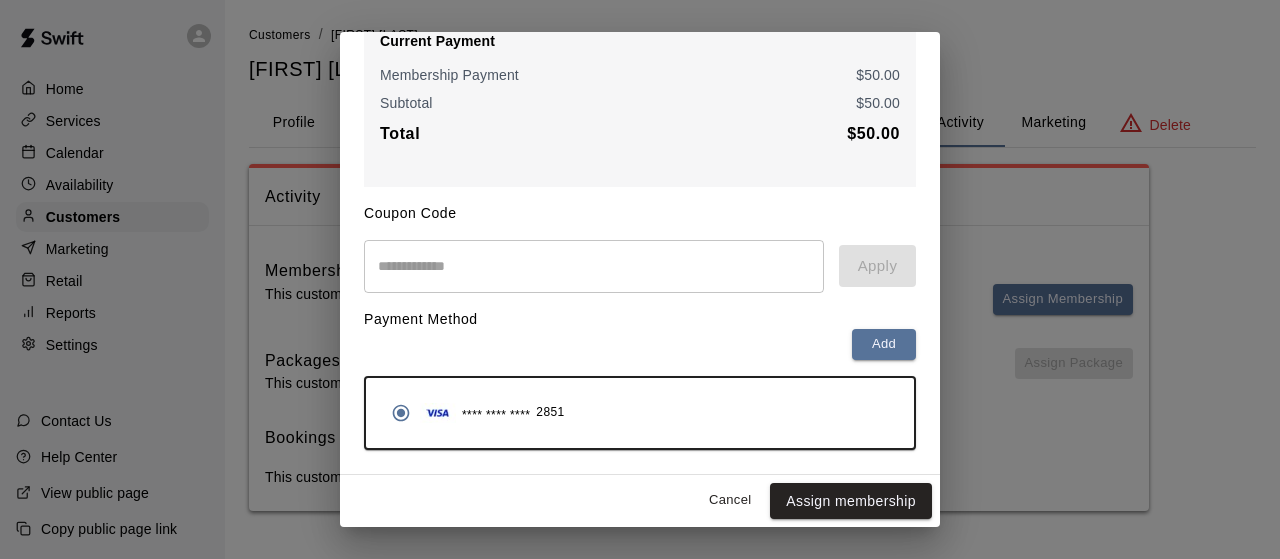 click on "Cancel" at bounding box center (730, 500) 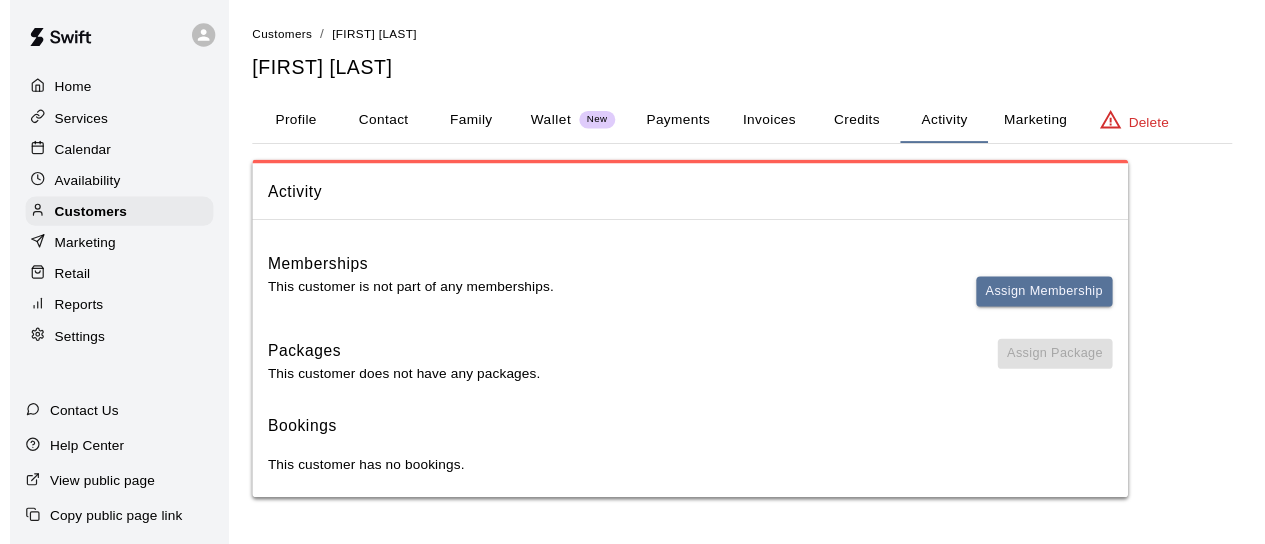 scroll, scrollTop: 64, scrollLeft: 0, axis: vertical 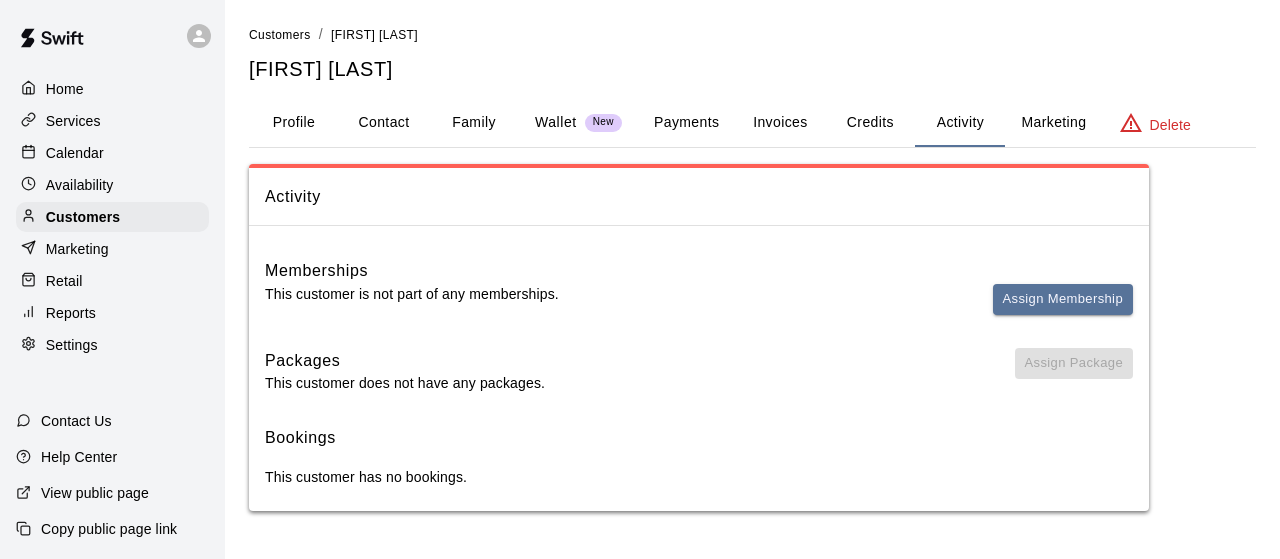 click on "Contact" at bounding box center [384, 123] 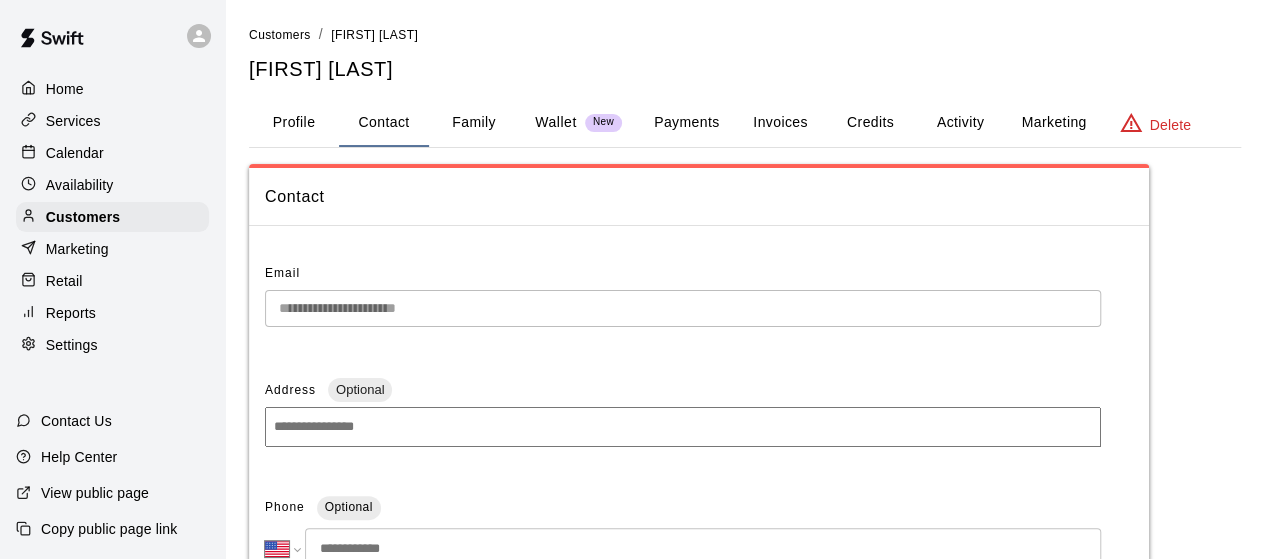 click on "Activity" at bounding box center (960, 123) 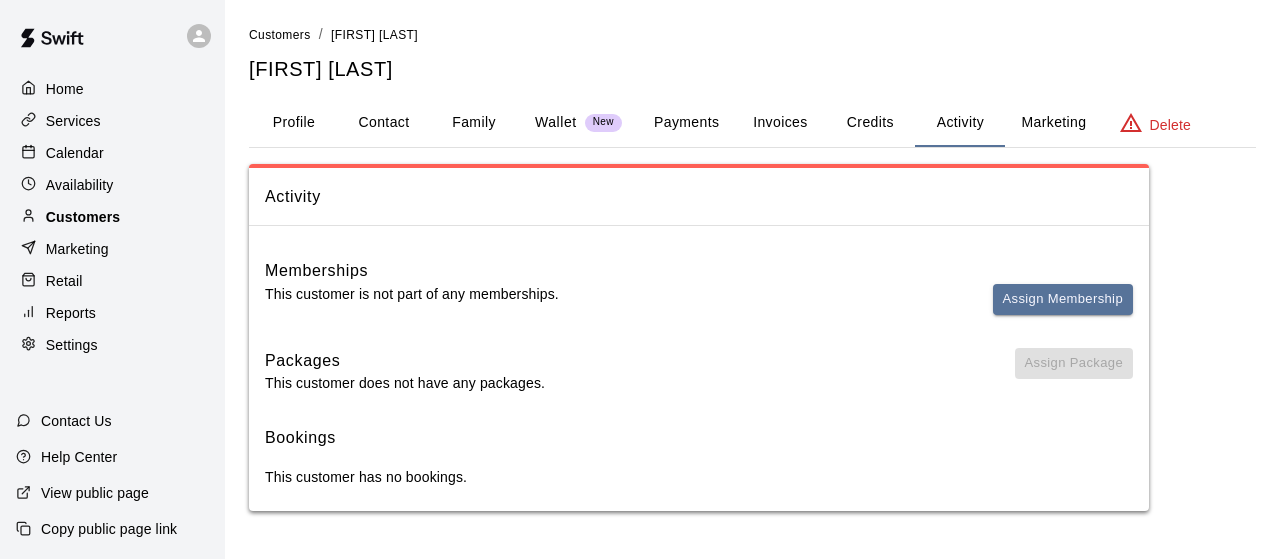 click on "Customers" at bounding box center (83, 217) 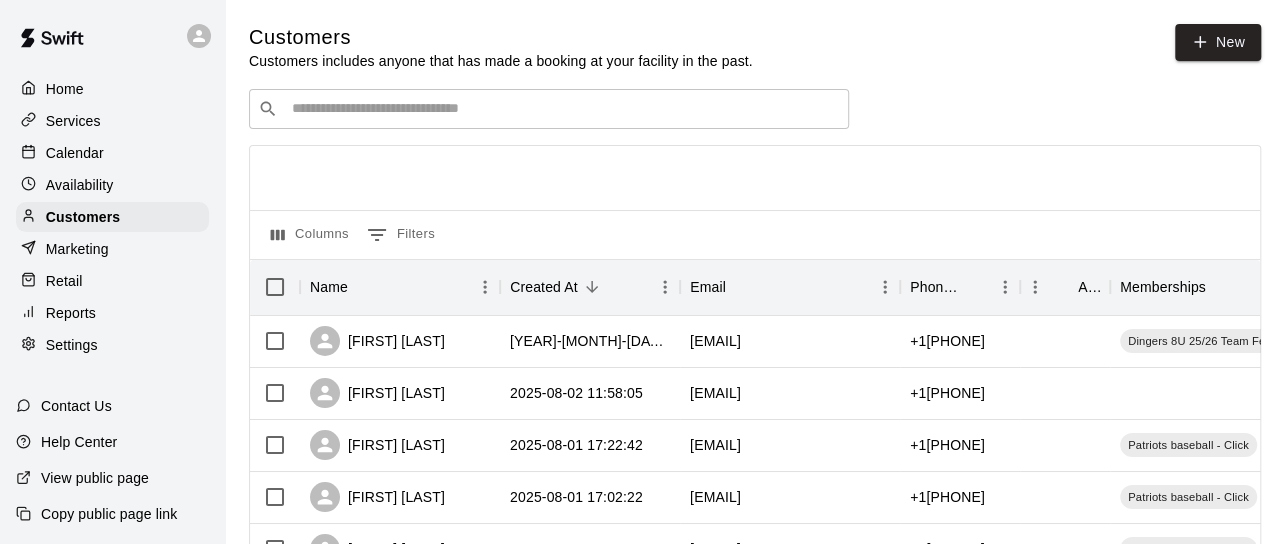 click at bounding box center [563, 109] 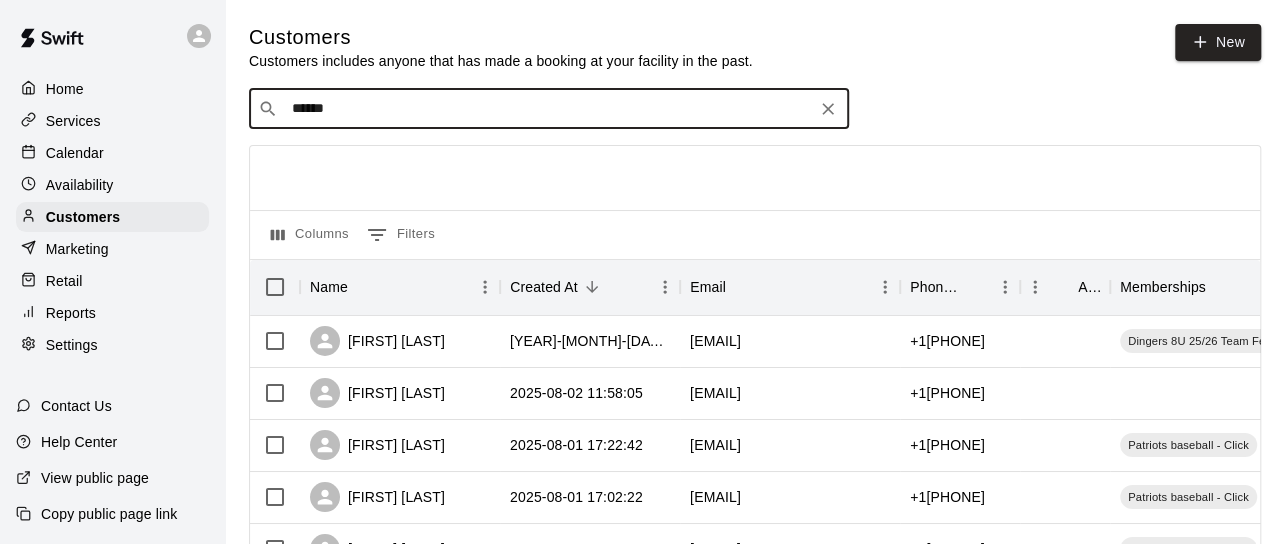 type on "*******" 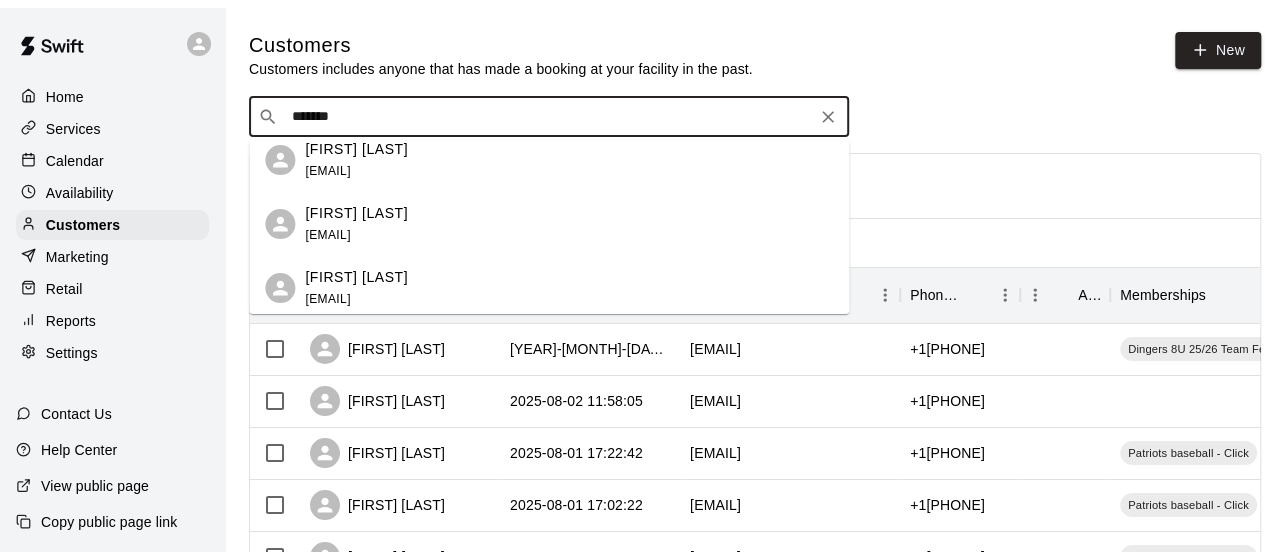 scroll, scrollTop: 13, scrollLeft: 0, axis: vertical 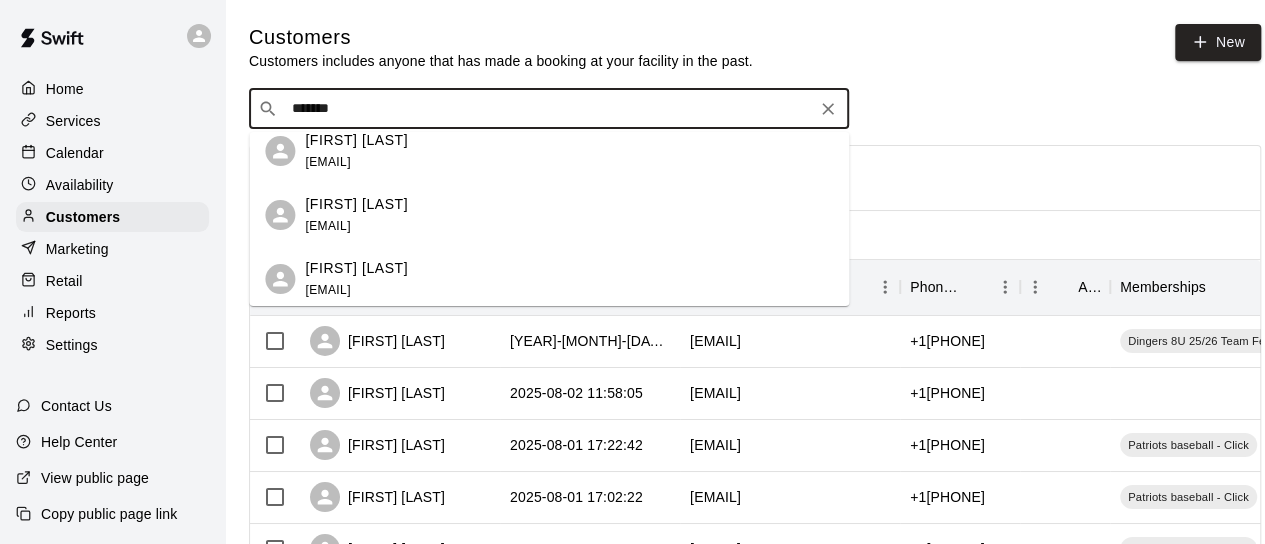 click on "laurenreshell@gmail.com" at bounding box center [327, 226] 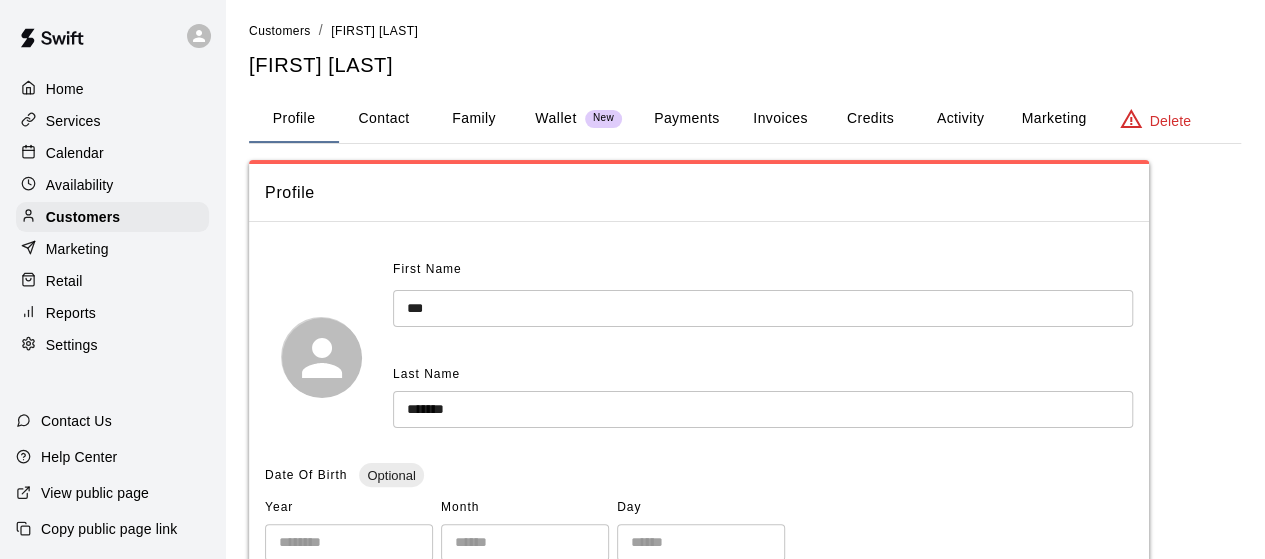 scroll, scrollTop: 4, scrollLeft: 0, axis: vertical 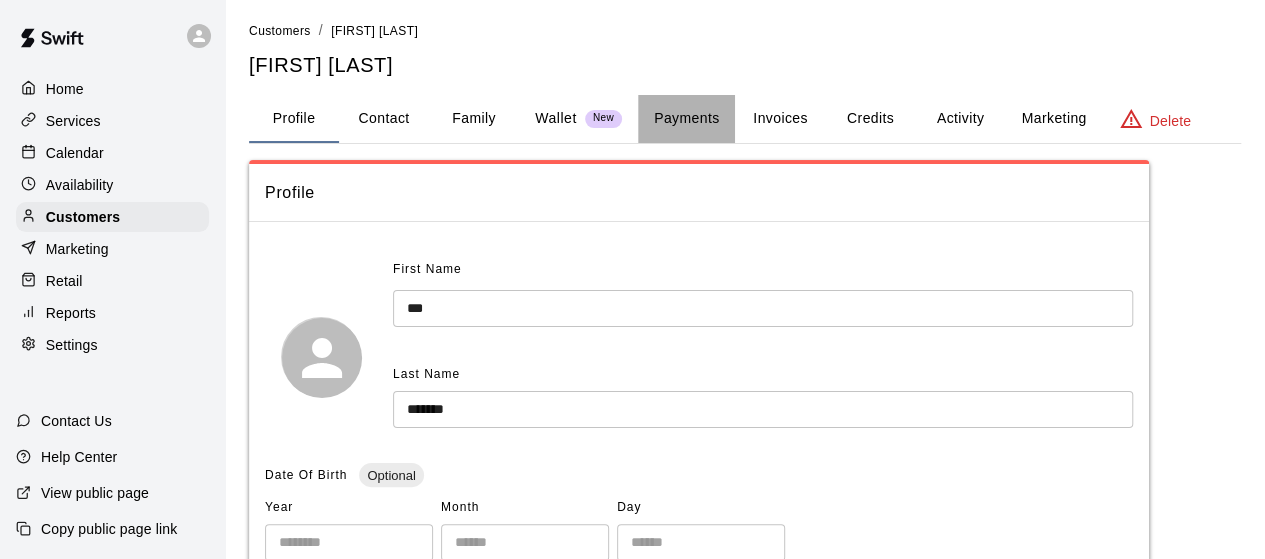 click on "Payments" at bounding box center (686, 119) 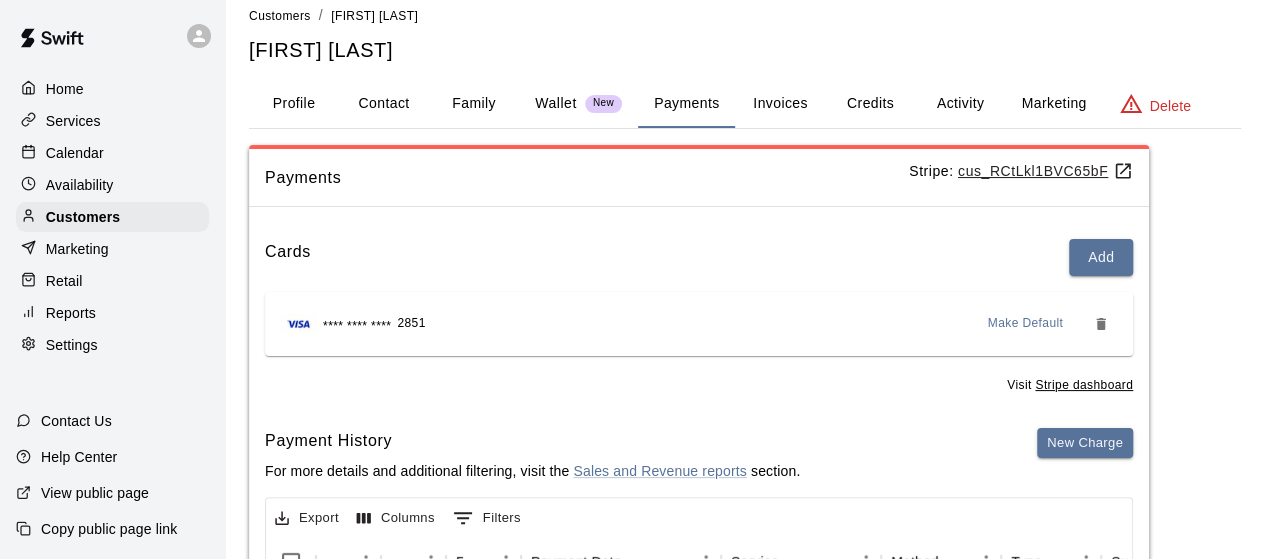 scroll, scrollTop: 18, scrollLeft: 0, axis: vertical 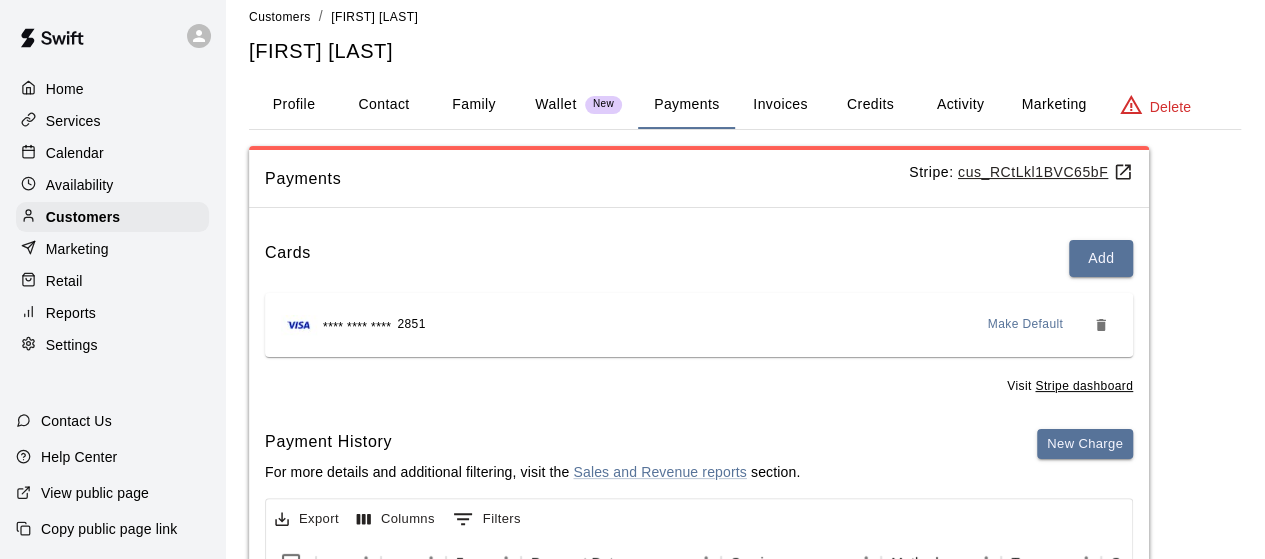click on "Activity" at bounding box center [960, 105] 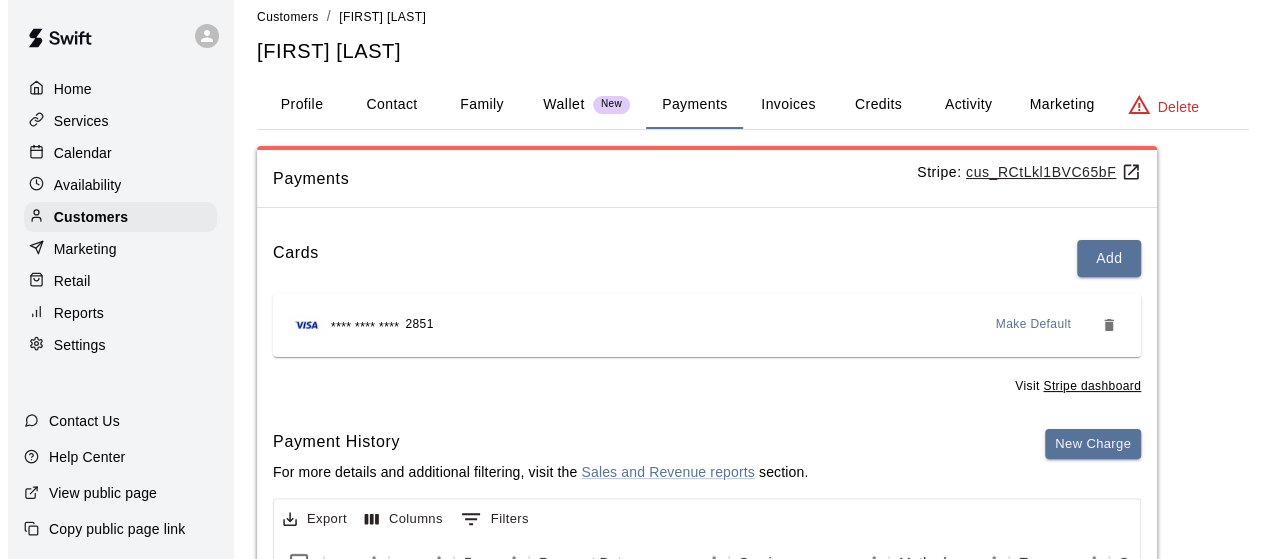 scroll, scrollTop: 0, scrollLeft: 0, axis: both 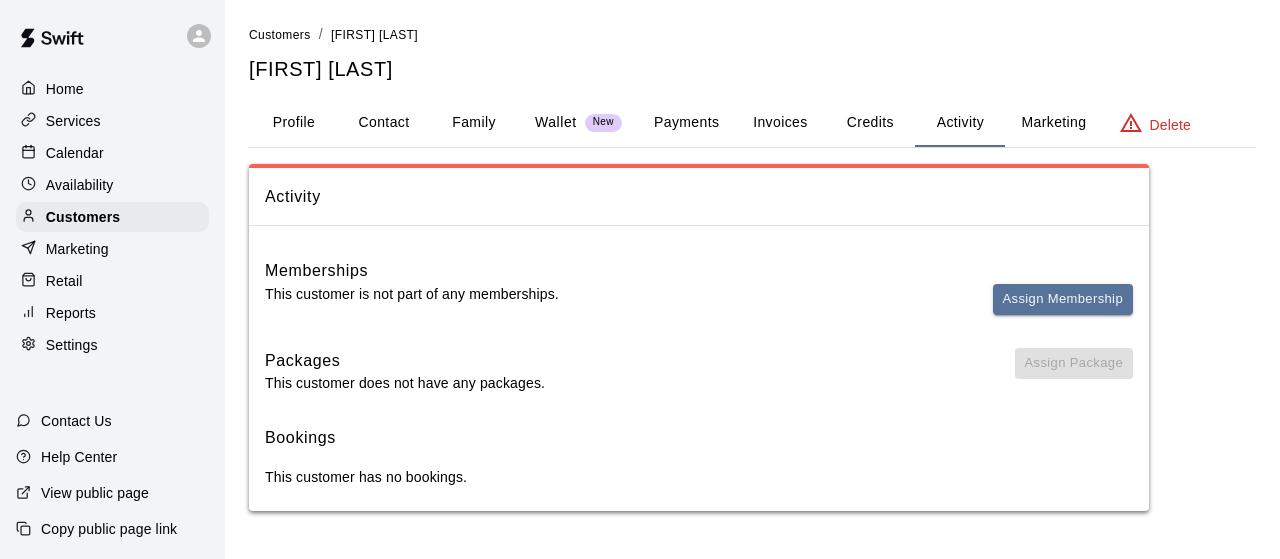 click on "Contact" at bounding box center (384, 123) 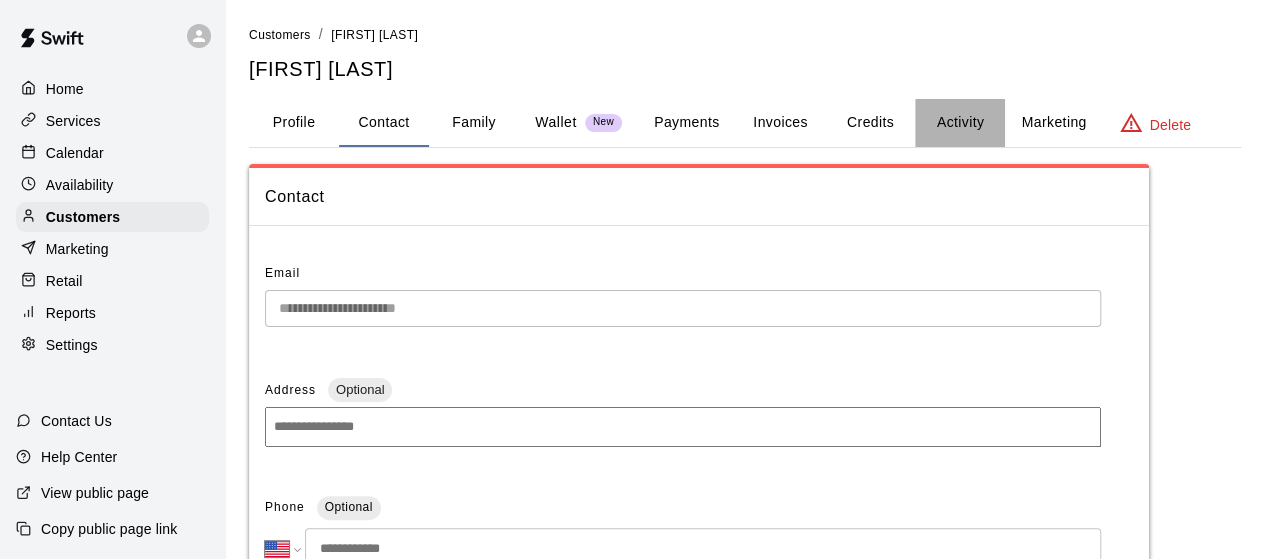click on "Activity" at bounding box center [960, 123] 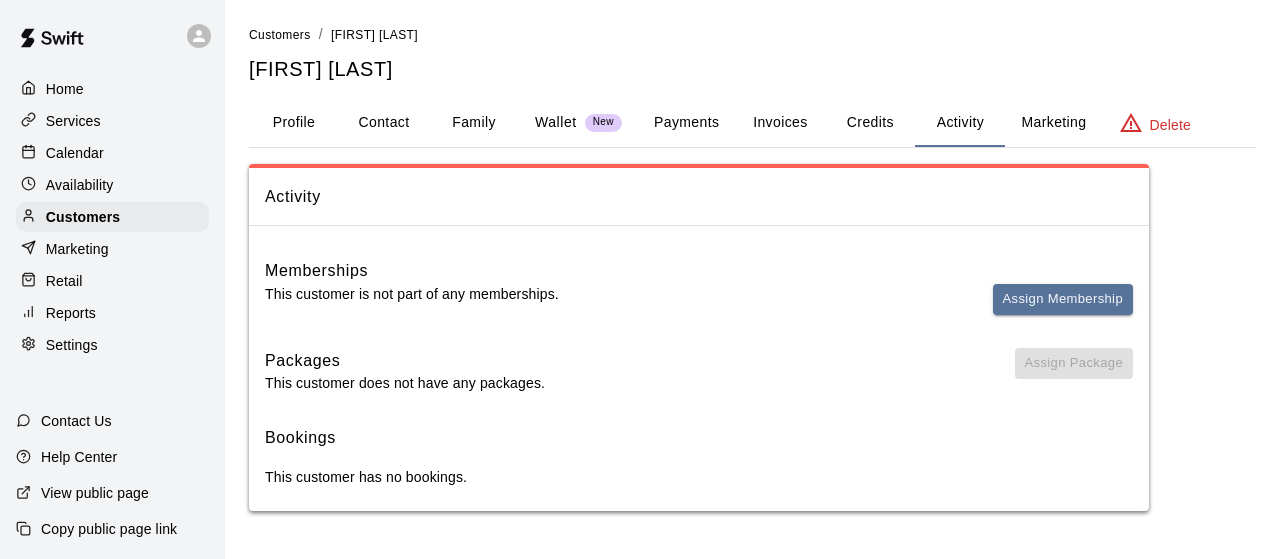 click on "Memberships This customer is not part of any memberships. Assign Membership Packages This customer does not have any packages. Assign Package Bookings This customer has no bookings." at bounding box center [699, 376] 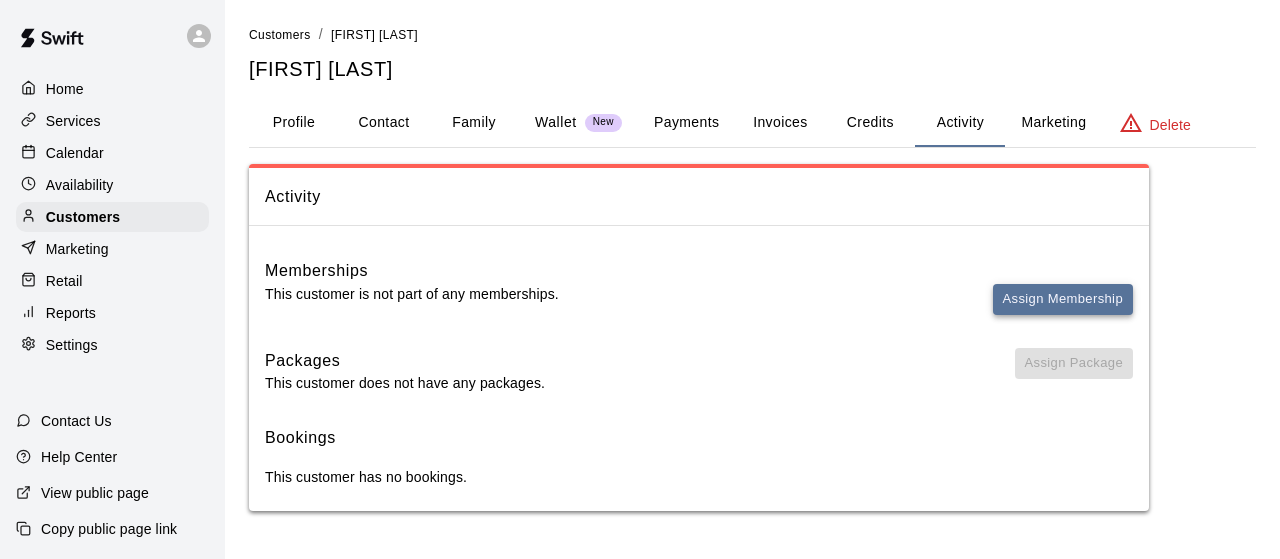 click on "Assign Membership" at bounding box center [1063, 299] 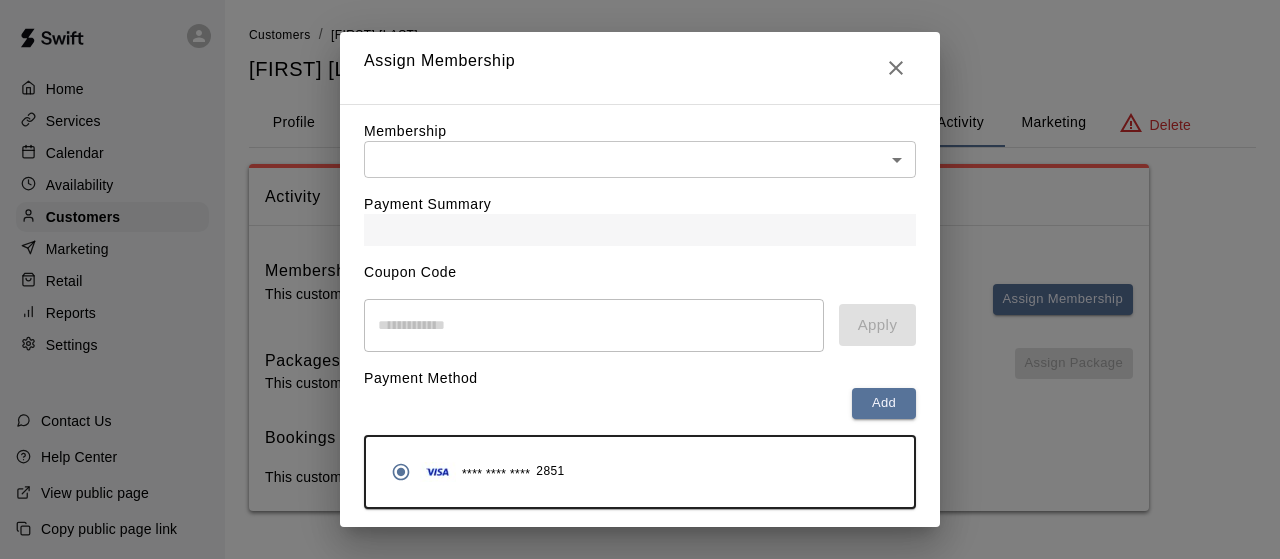 click on "Home Services Calendar Availability Customers Marketing Retail Reports Settings Contact Us Help Center View public page Copy public page link Customers / Joe Nichols Joe Nichols Profile Contact Family Wallet New Payments Invoices Credits Activity Marketing Delete Activity Memberships This customer is not part of any memberships. Assign Membership Packages This customer does not have any packages. Assign Package Bookings This customer has no bookings. Swift - Edit Customer Close cross-small Assign Membership Membership ​ ​ Payment Summary Coupon Code ​ Apply Payment Method   Add **** **** **** 2851 Cancel Assign membership" at bounding box center (640, 275) 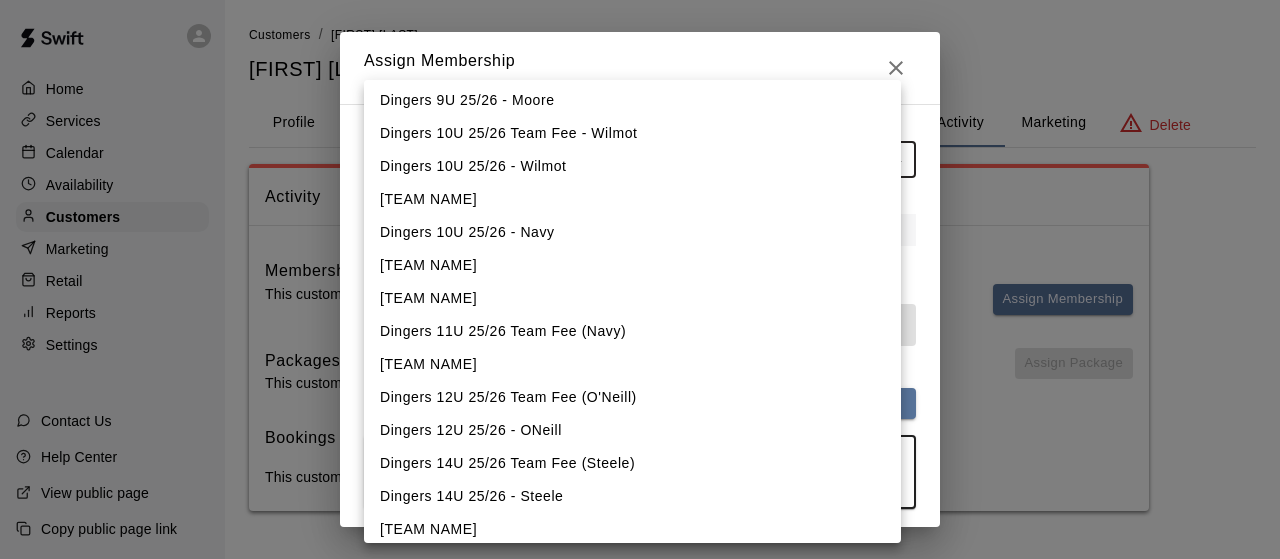 scroll, scrollTop: 925, scrollLeft: 0, axis: vertical 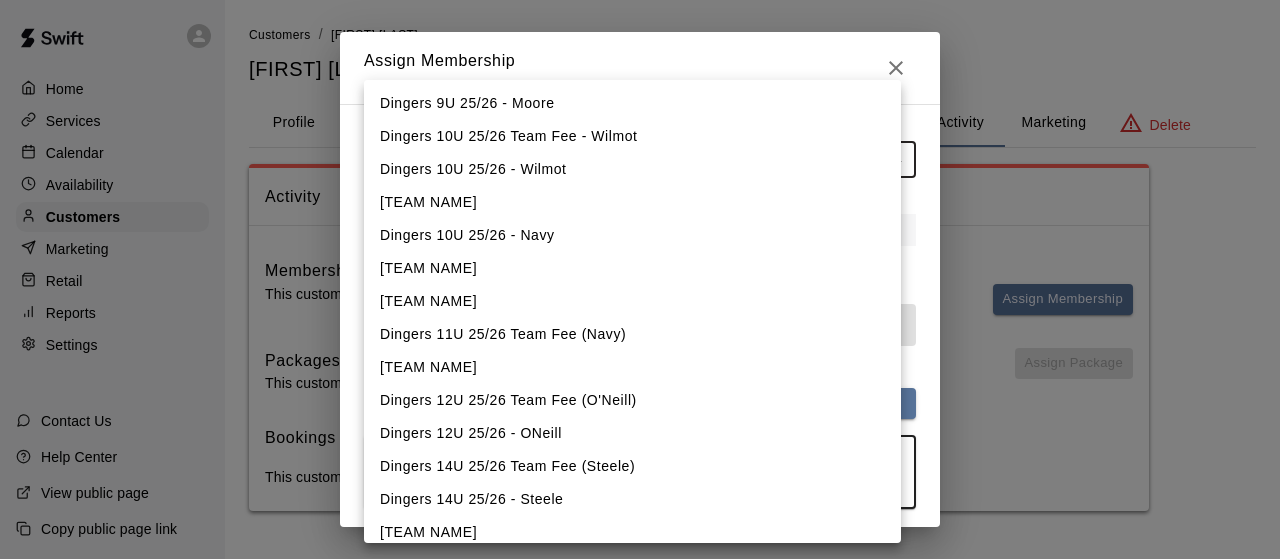 click on "Dingers 10U 25/26 - Wilmot" at bounding box center (632, 169) 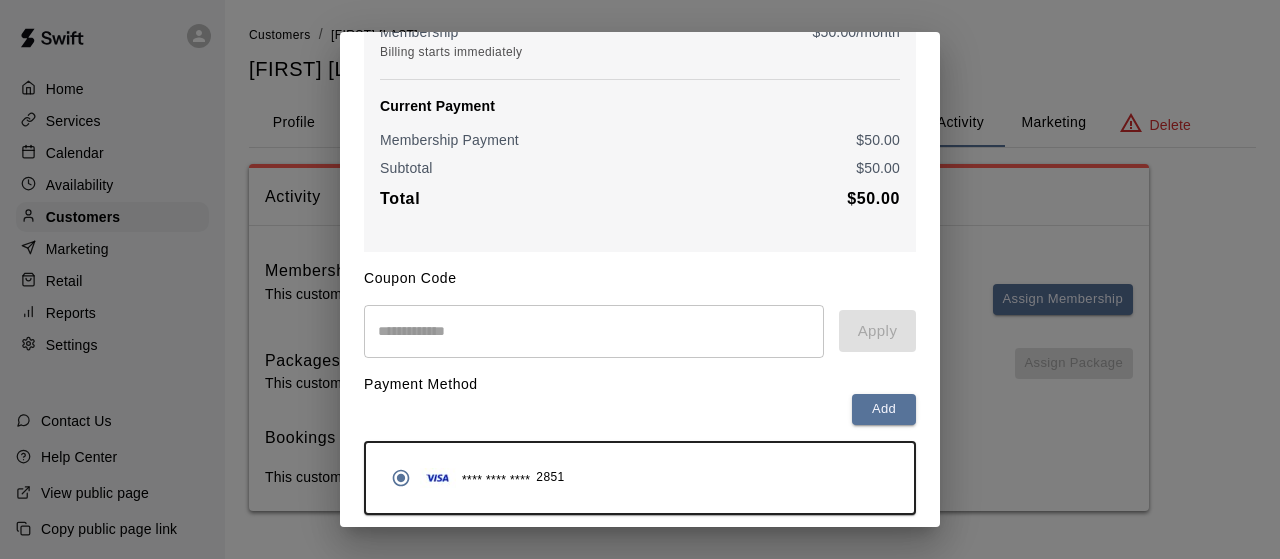 scroll, scrollTop: 316, scrollLeft: 0, axis: vertical 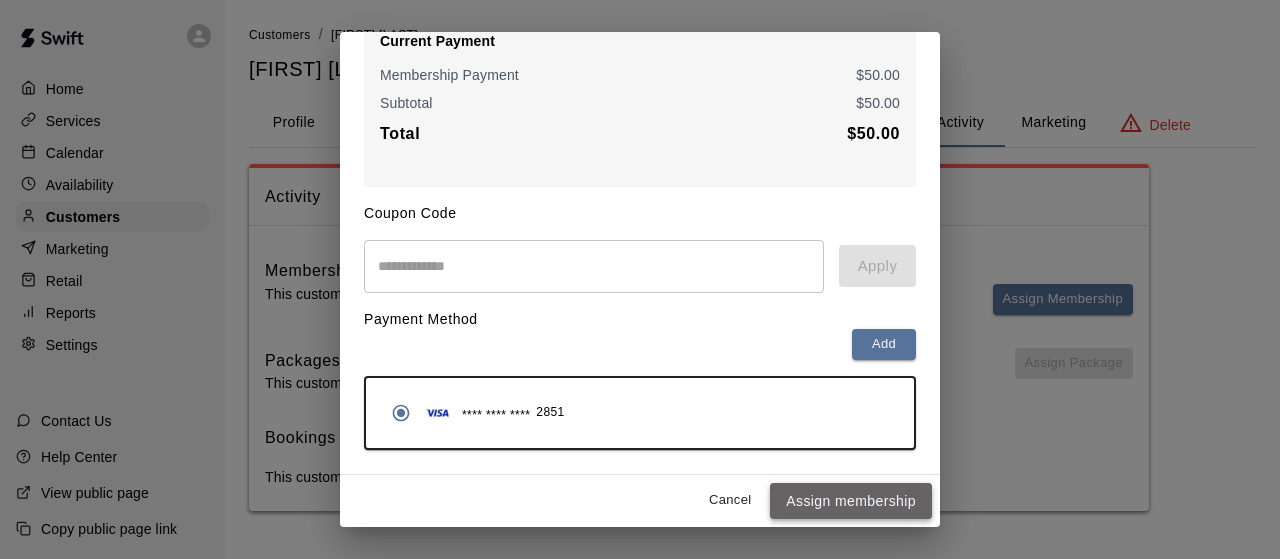 click on "Assign membership" at bounding box center [851, 501] 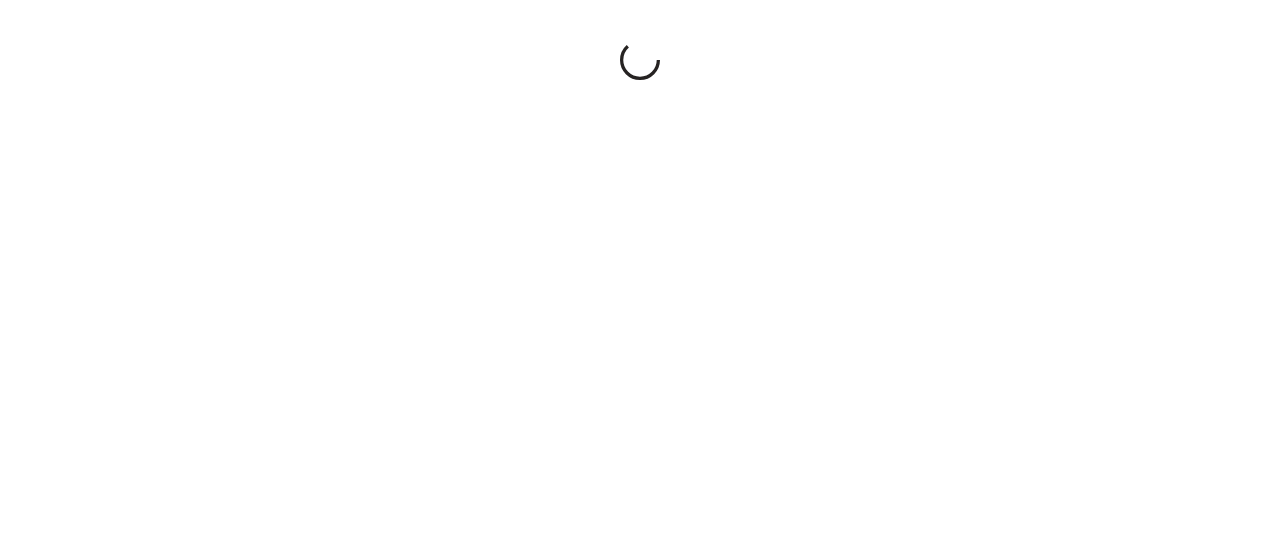 scroll, scrollTop: 0, scrollLeft: 0, axis: both 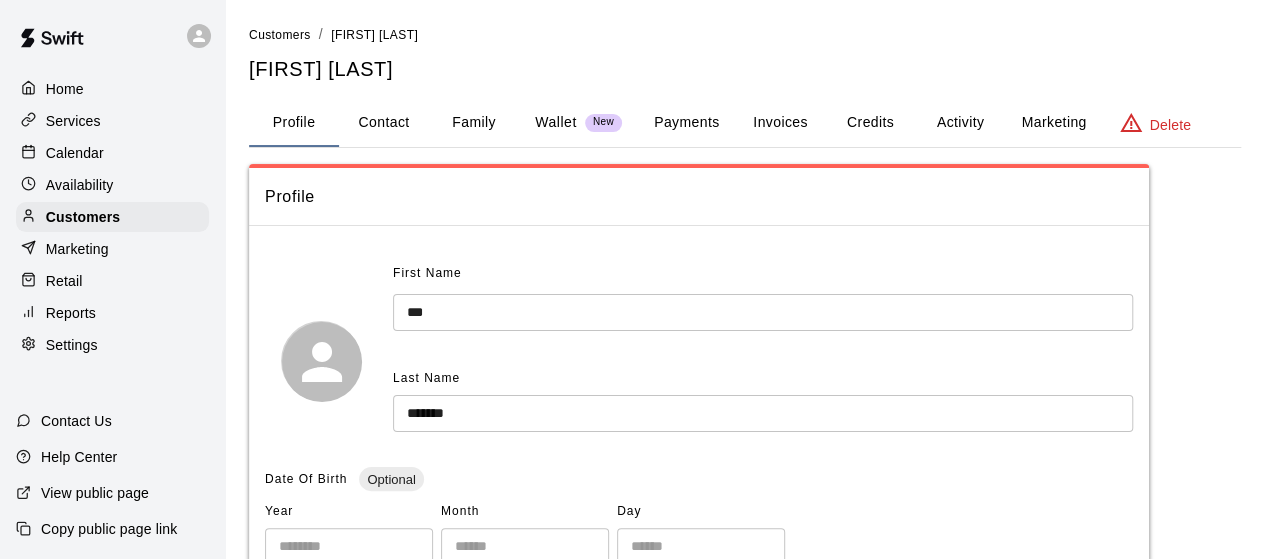 click on "Activity" at bounding box center [960, 123] 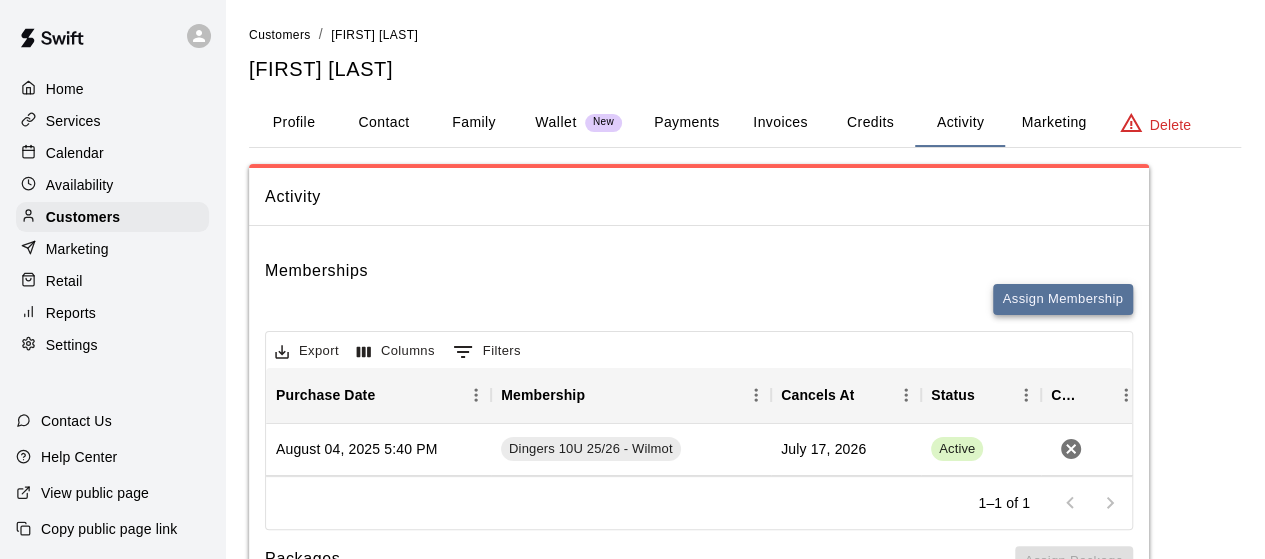 click on "Assign Membership" at bounding box center (1063, 299) 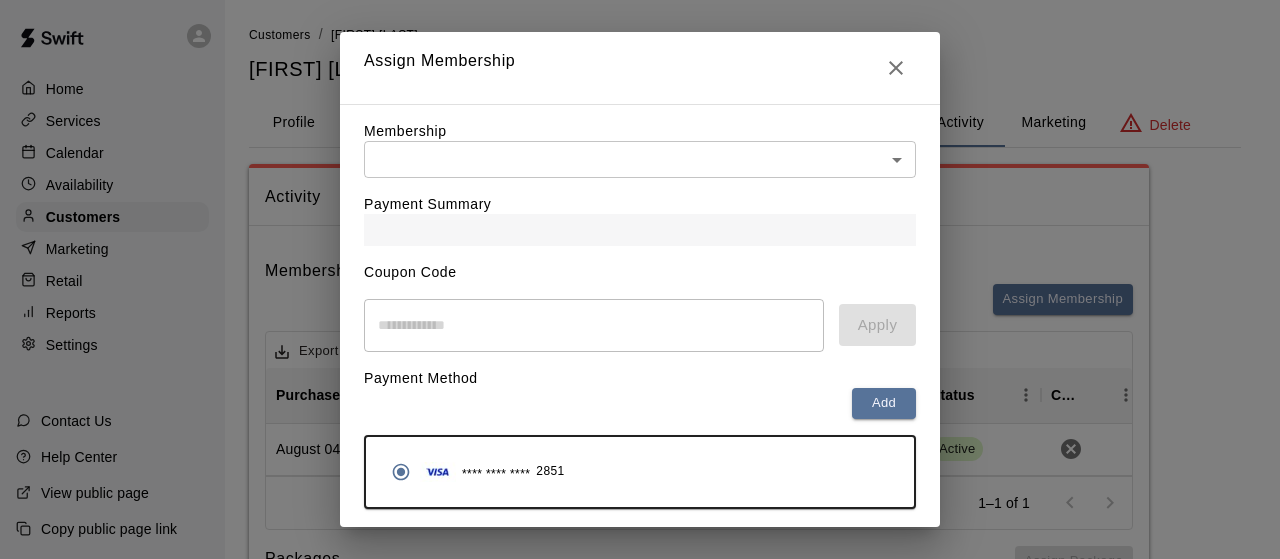 click on "Home Services Calendar Availability Customers Marketing Retail Reports Settings Contact Us Help Center View public page Copy public page link Customers / Joe Nichols Joe Nichols Profile Contact Family Wallet New Payments Invoices Credits Activity Marketing Delete Activity Memberships Assign Membership Export Columns 0 Filters Purchase Date Membership Cancels At Status Cancel August 04, 2025 5:40 PM Dingers 10U 25/26 - Wilmot July 17, 2026 Active 1–1 of 1 Packages This customer does not have any packages. Assign Package Bookings This customer has no bookings. /customers/142033 Close cross-small Assign Membership Membership ​ ​ Payment Summary Coupon Code ​ Apply Payment Method   Add **** **** **** 2851 Cancel Assign membership" at bounding box center (640, 374) 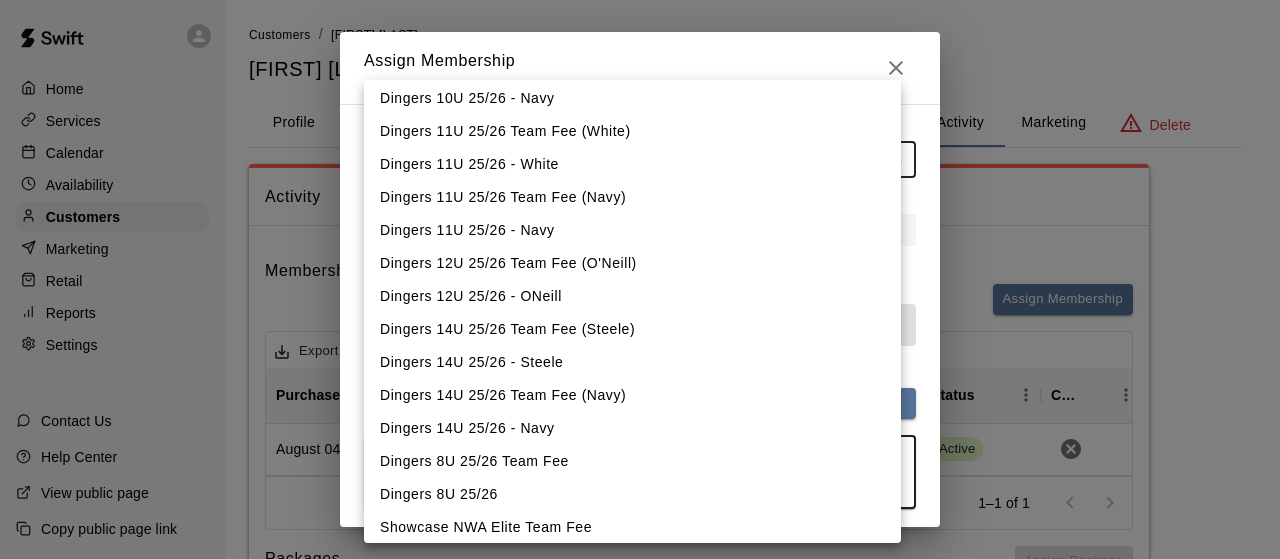 scroll, scrollTop: 1142, scrollLeft: 0, axis: vertical 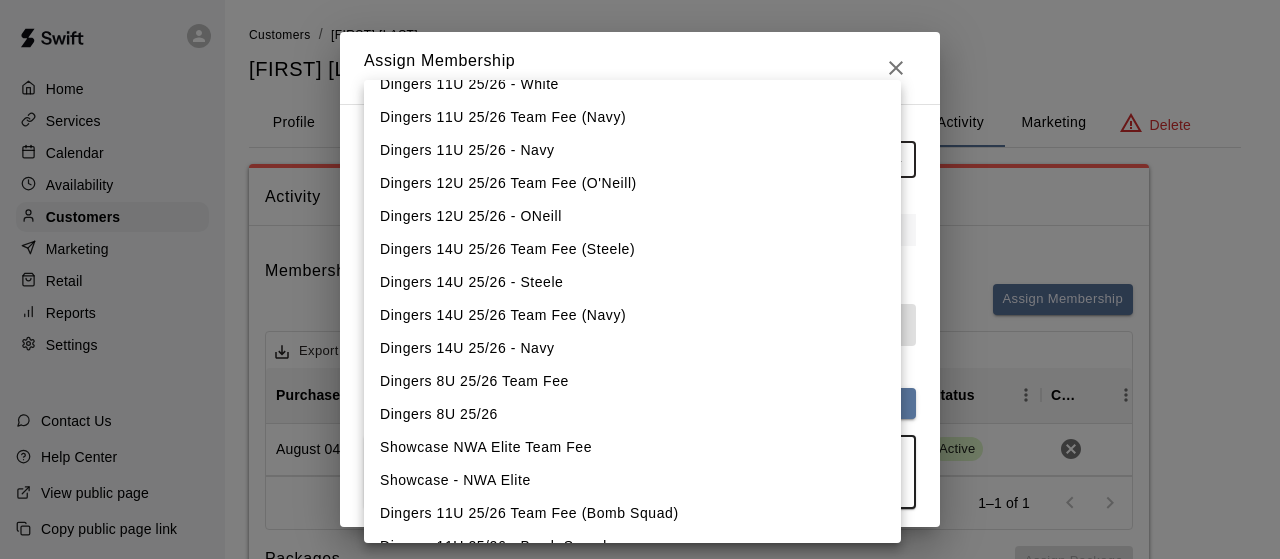 click on "Dingers 8U 25/26" at bounding box center (632, 414) 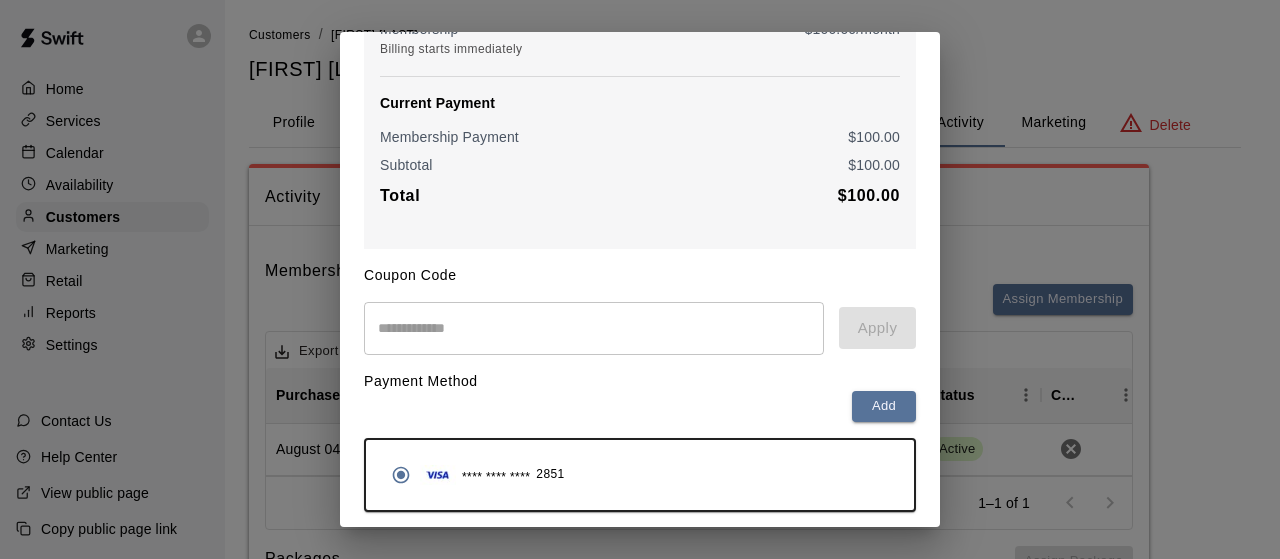 scroll, scrollTop: 246, scrollLeft: 0, axis: vertical 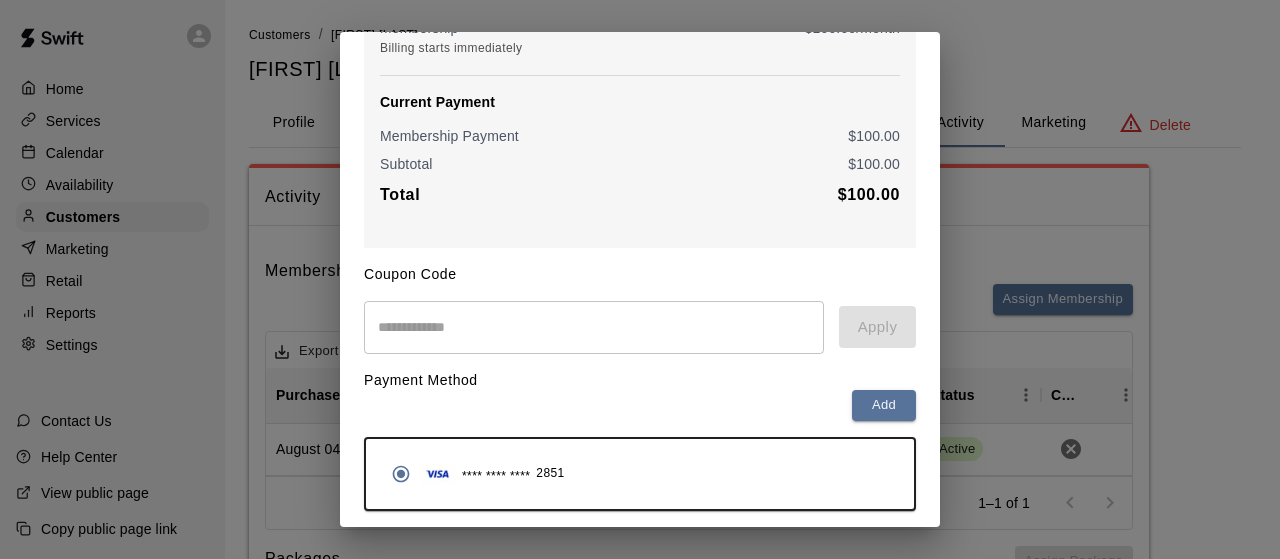 click at bounding box center [594, 327] 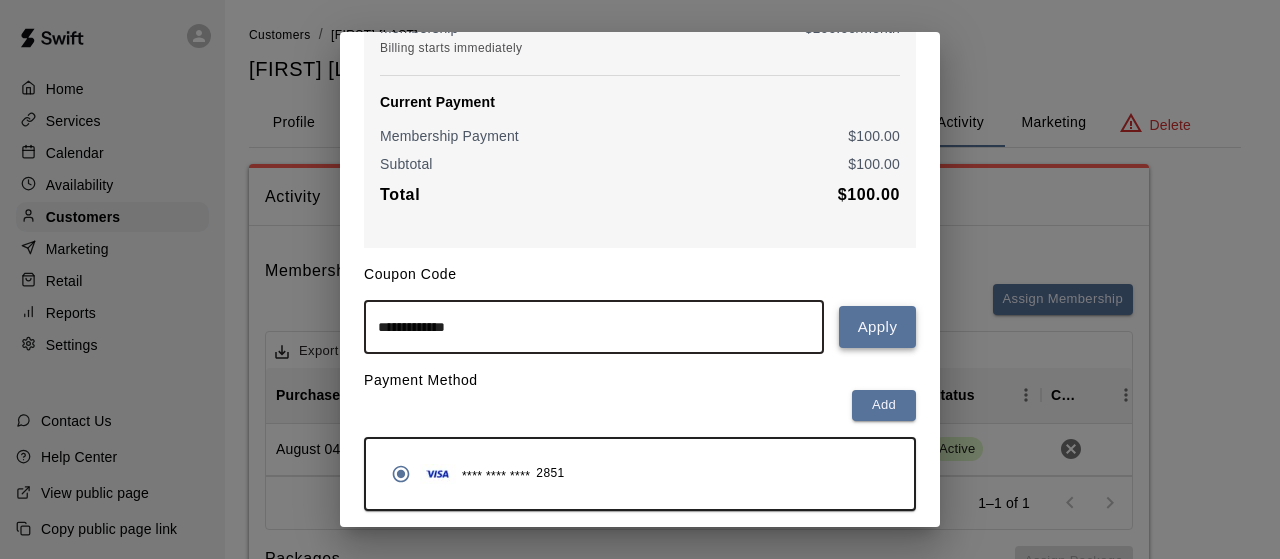 type on "**********" 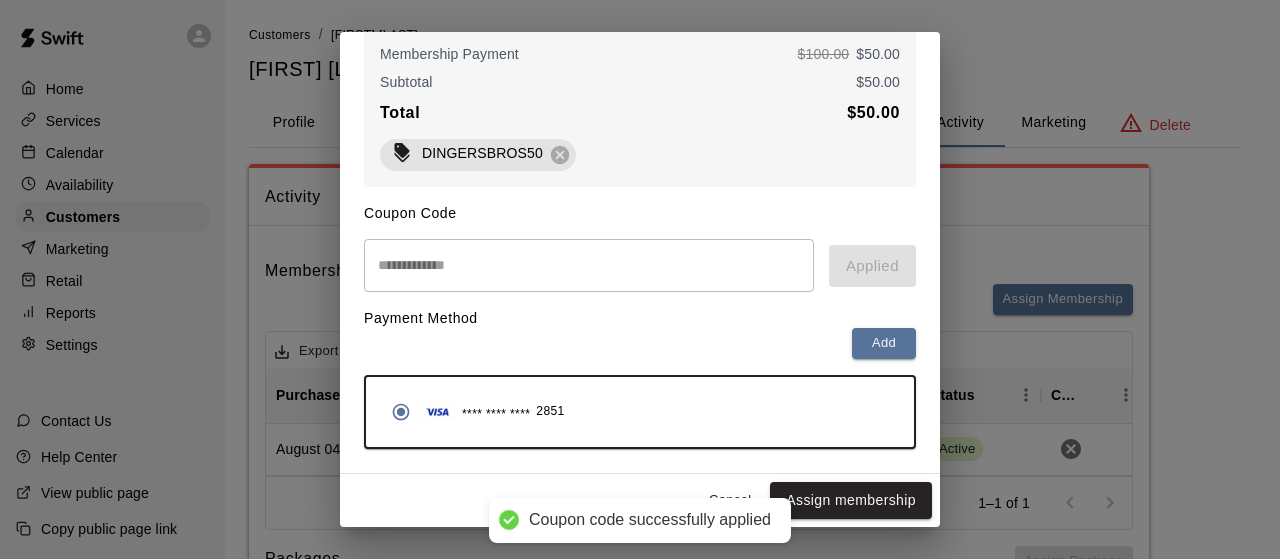 scroll, scrollTop: 340, scrollLeft: 0, axis: vertical 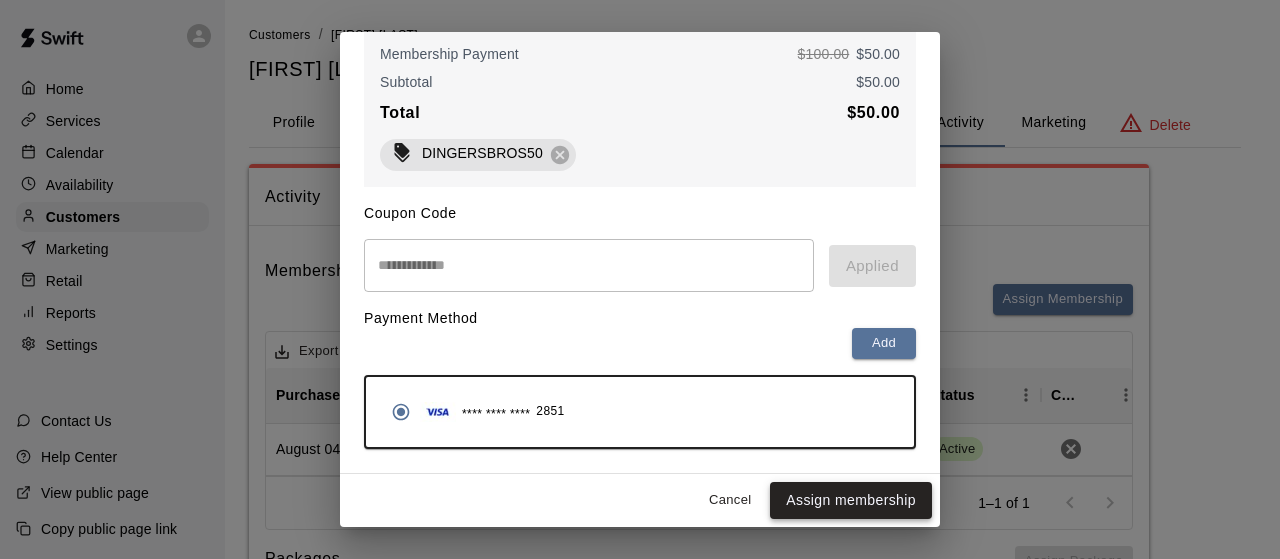 click on "Assign membership" at bounding box center [851, 500] 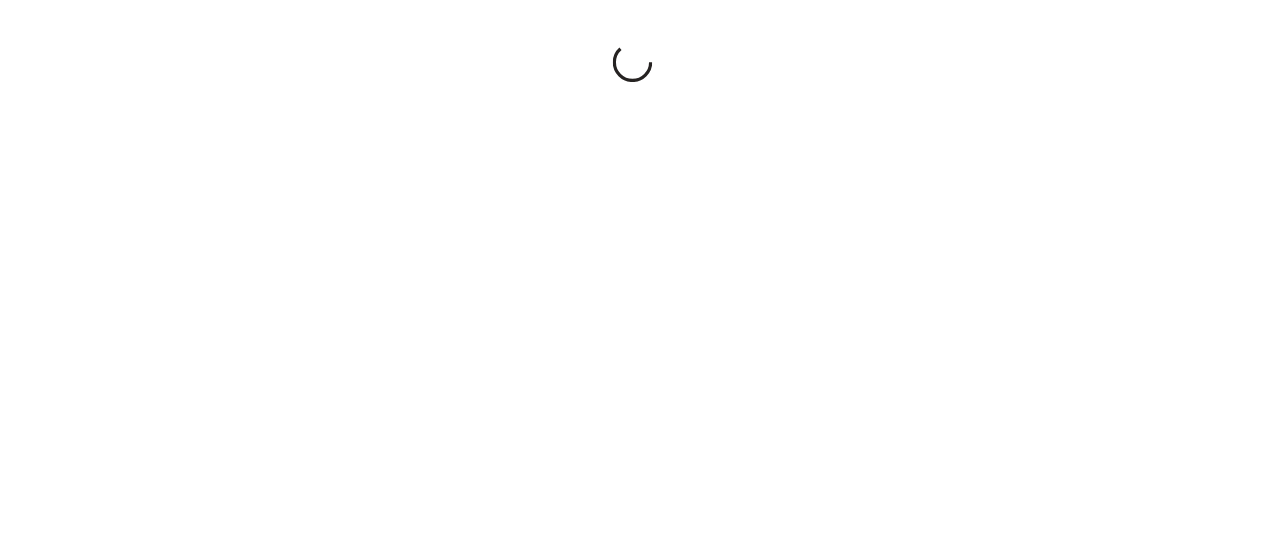scroll, scrollTop: 0, scrollLeft: 0, axis: both 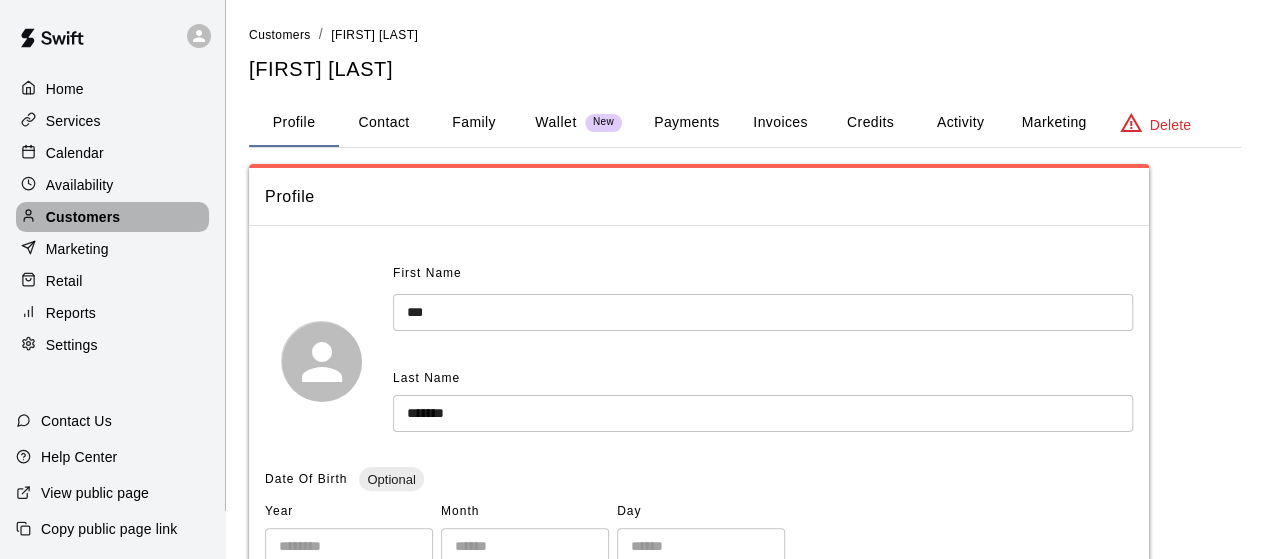 click on "Customers" at bounding box center (83, 217) 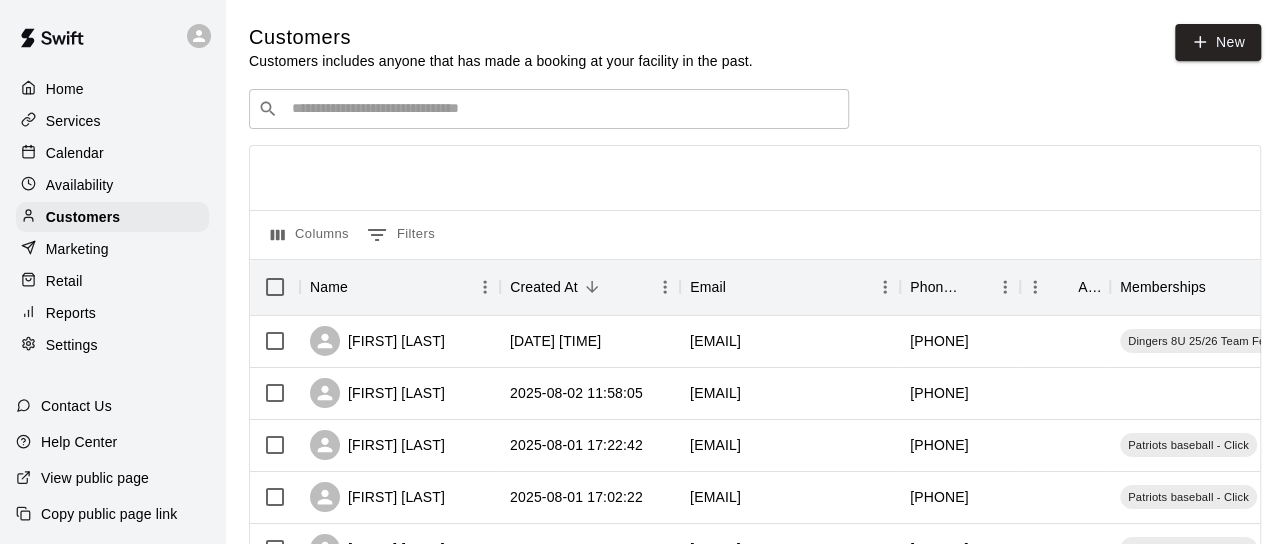 click on "​ ​" at bounding box center [549, 109] 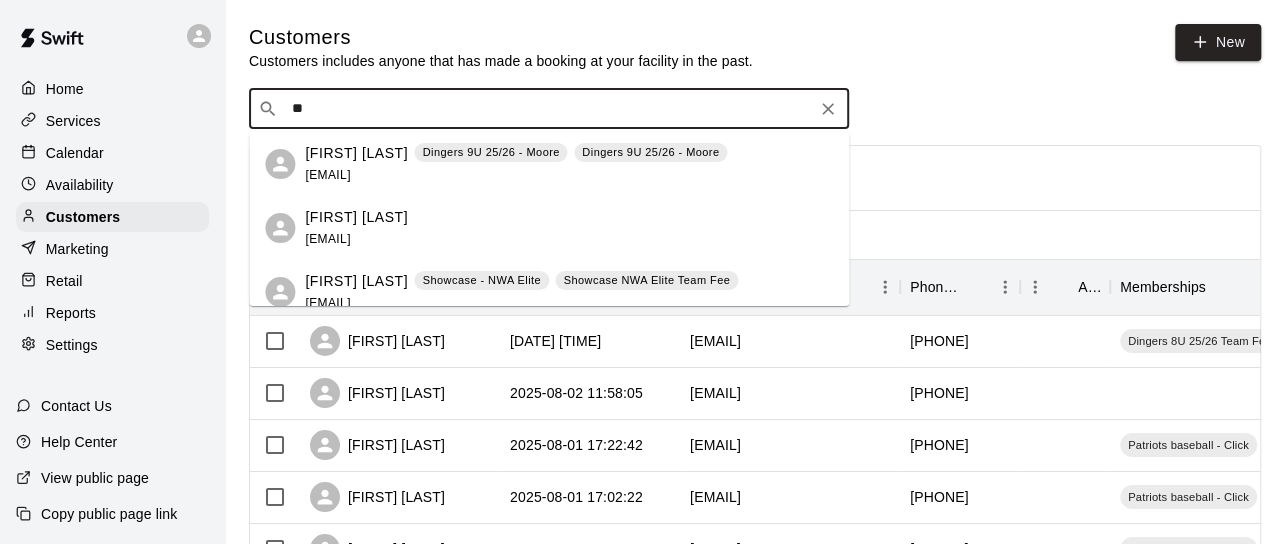 type on "*" 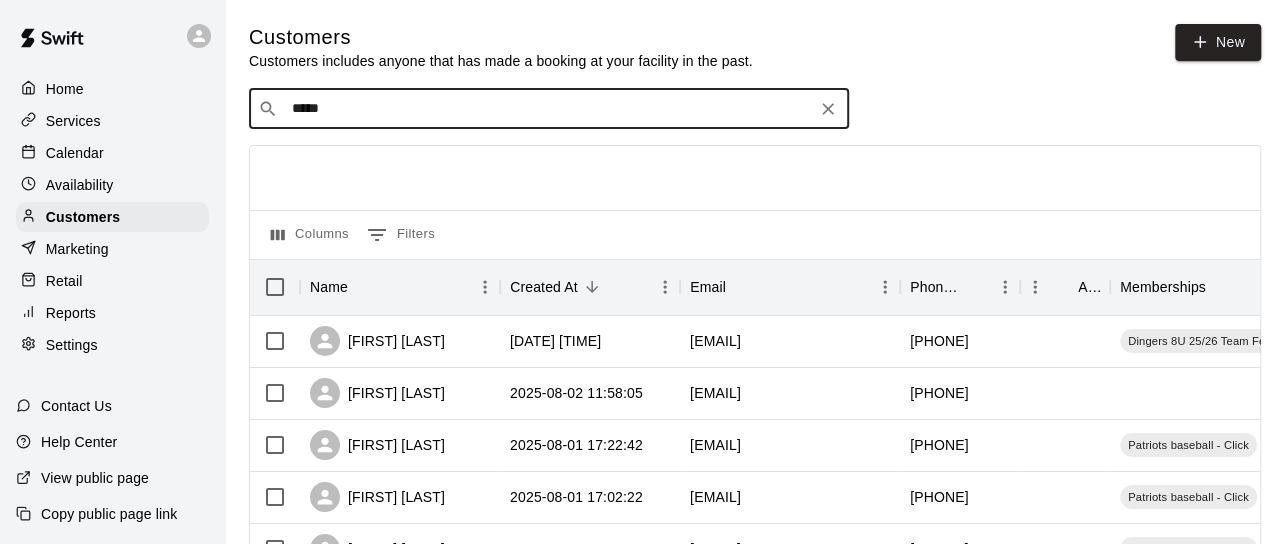 type on "******" 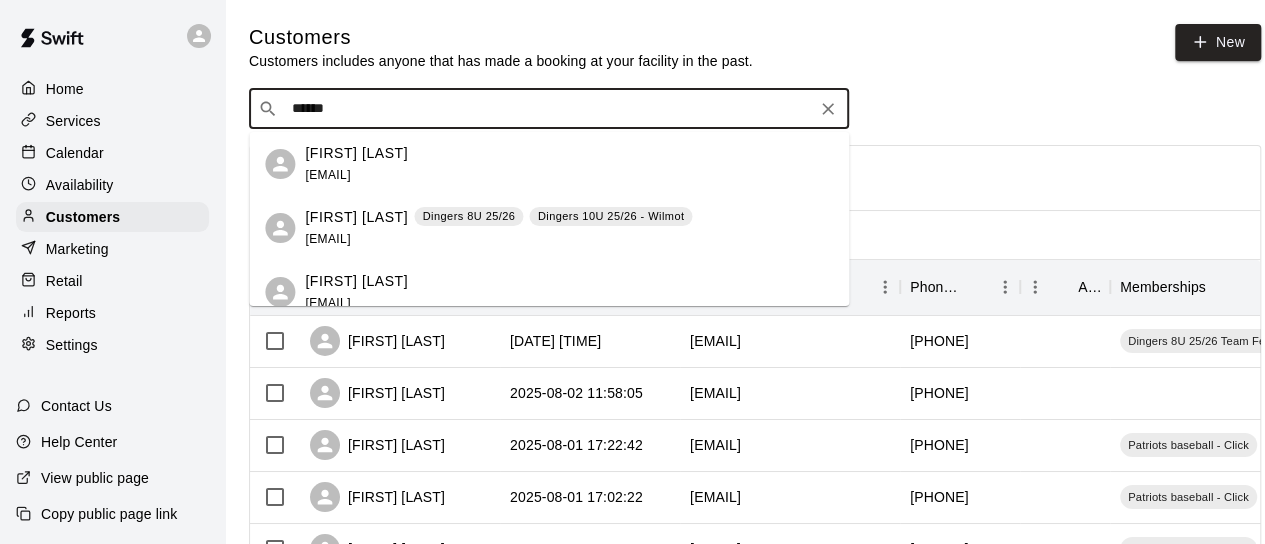 click on "[FIRST] [LAST]" at bounding box center (356, 217) 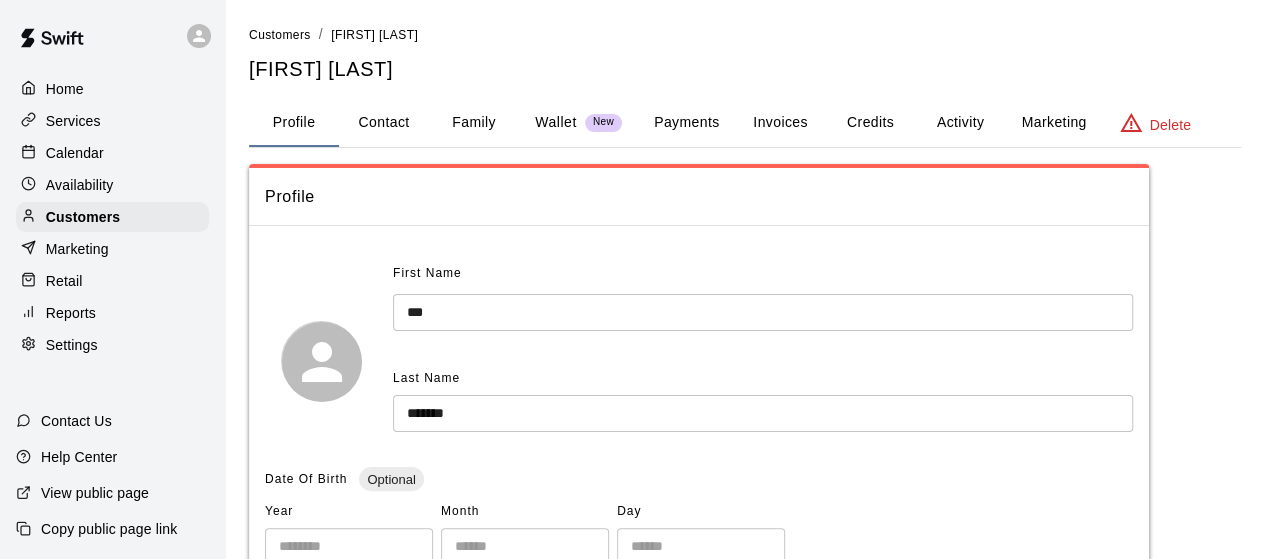 click on "Family" at bounding box center [474, 123] 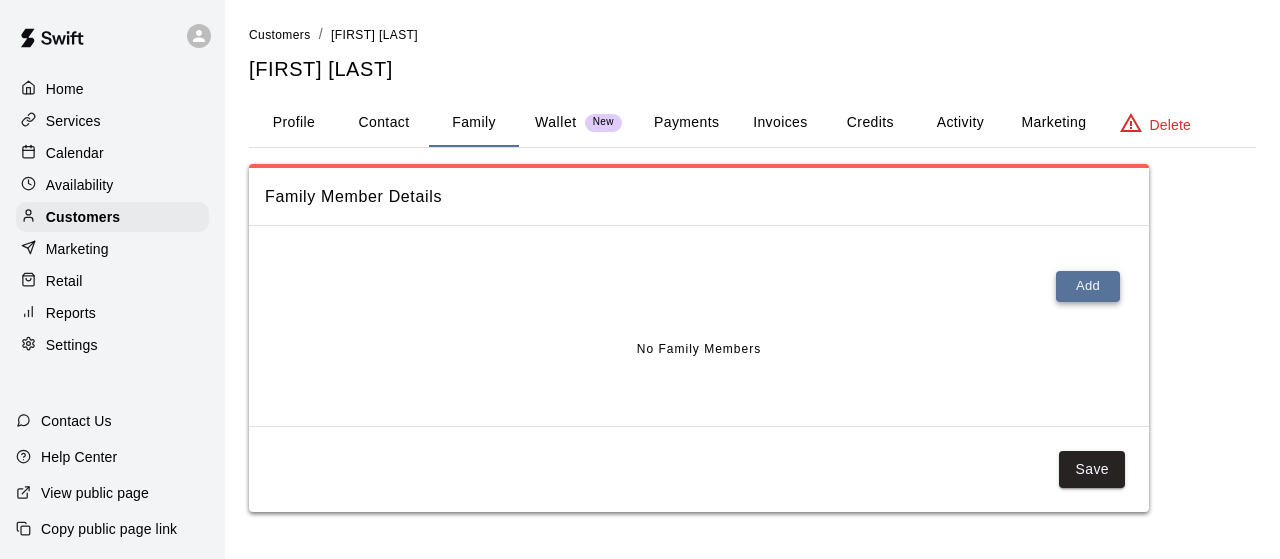 click on "Add" at bounding box center (1088, 286) 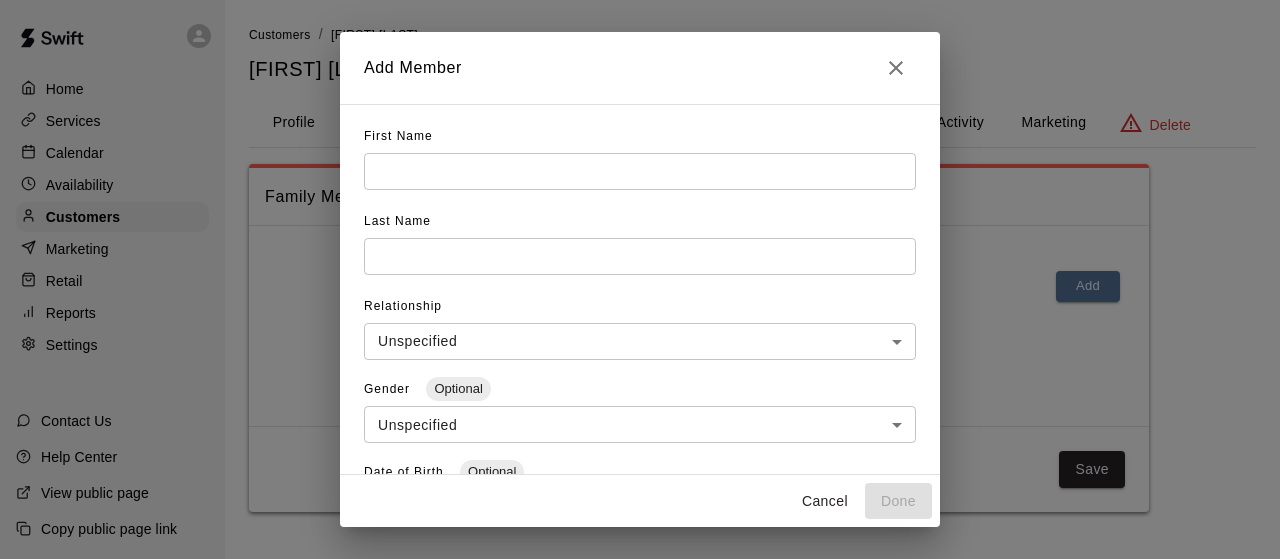 click at bounding box center (640, 171) 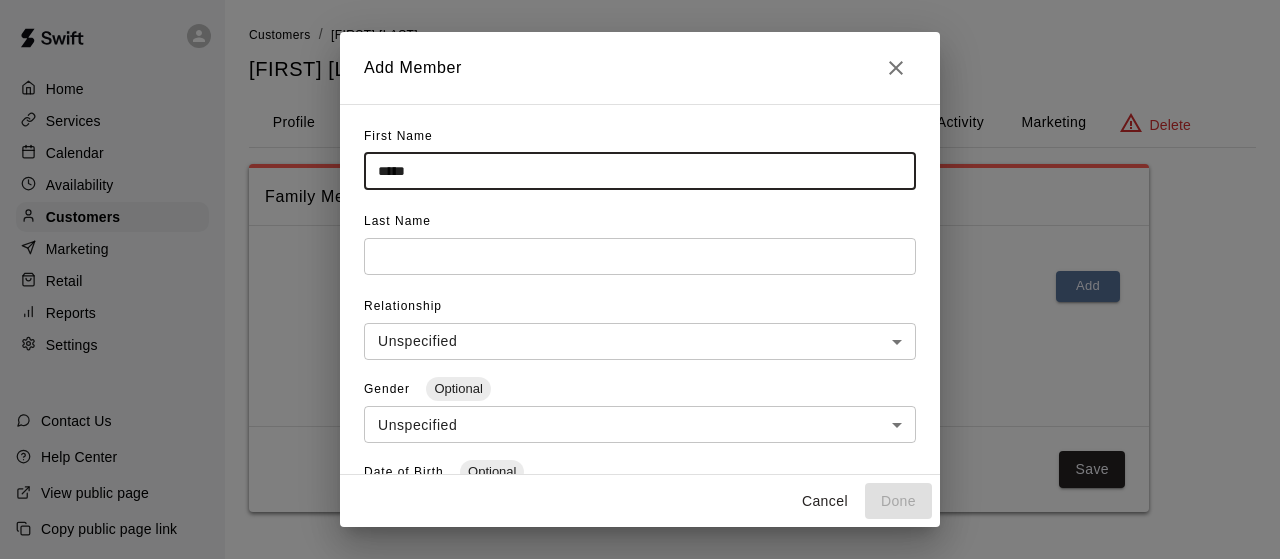 type on "****" 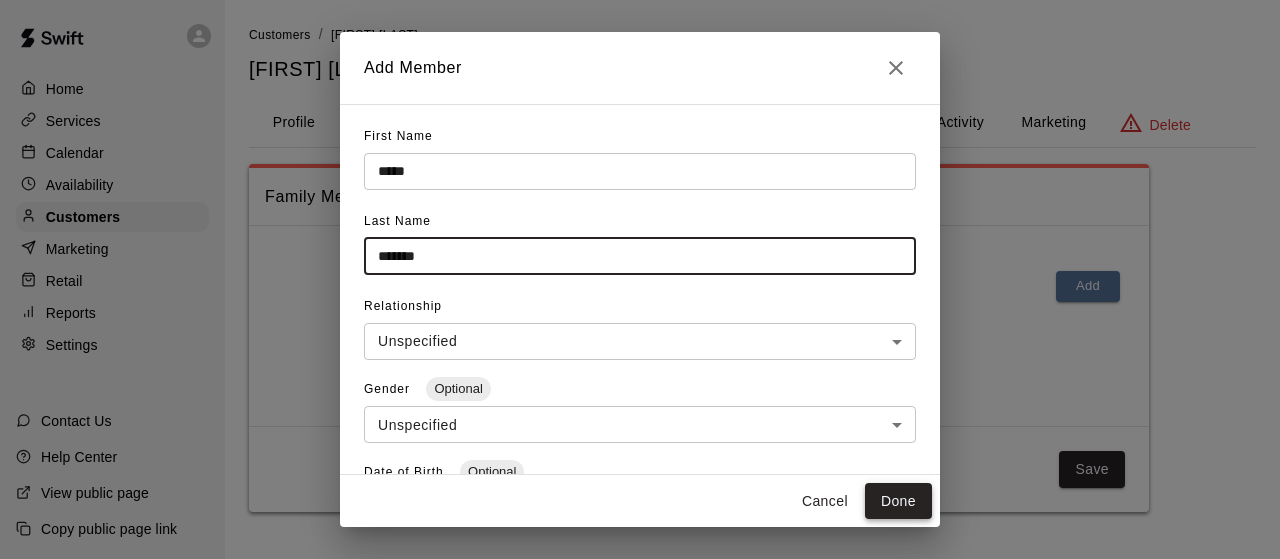 type on "*******" 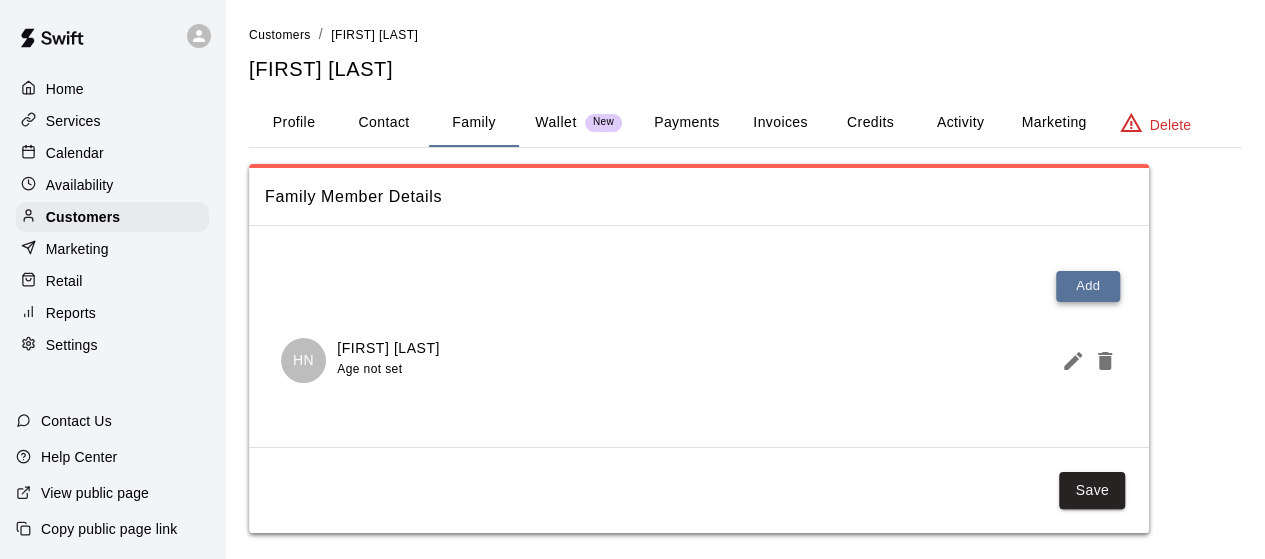 click on "Add" at bounding box center (1088, 286) 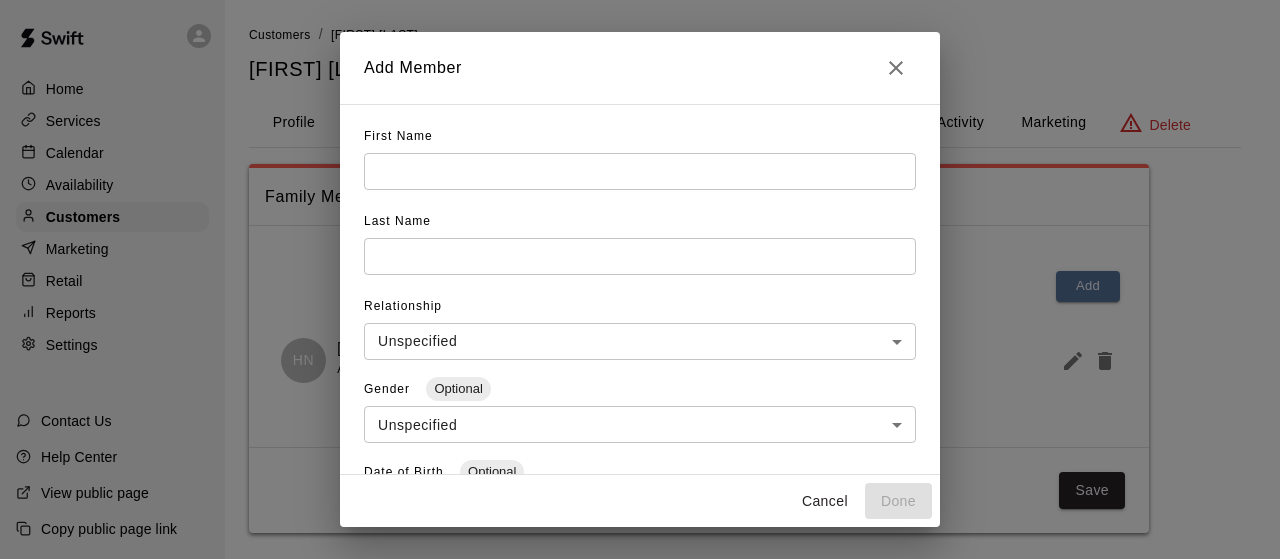 click at bounding box center (640, 171) 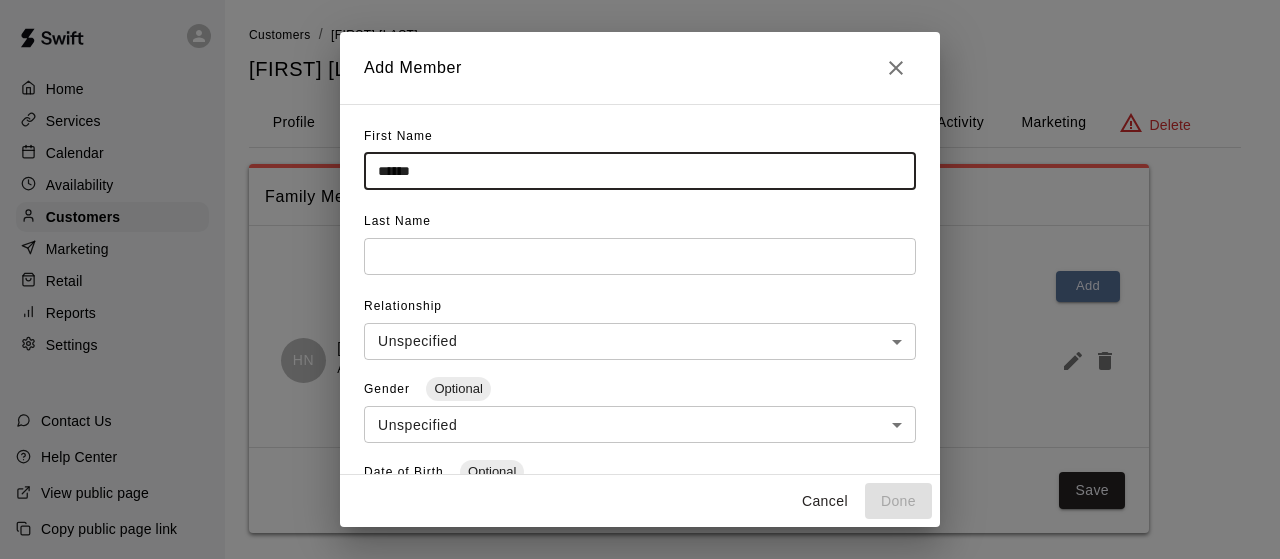 type on "******" 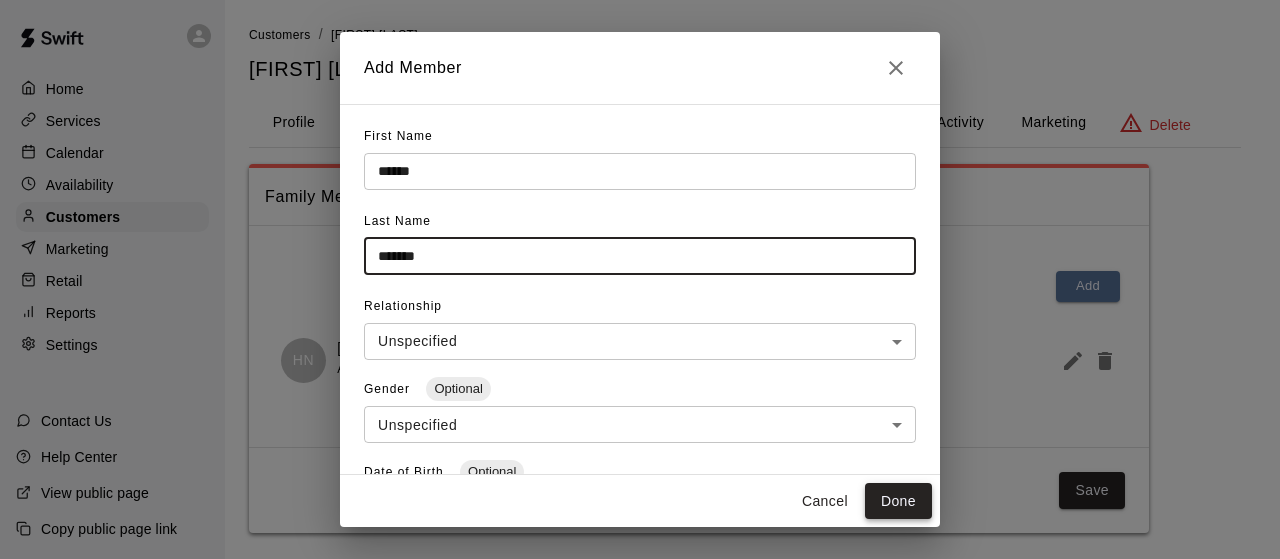 type on "*******" 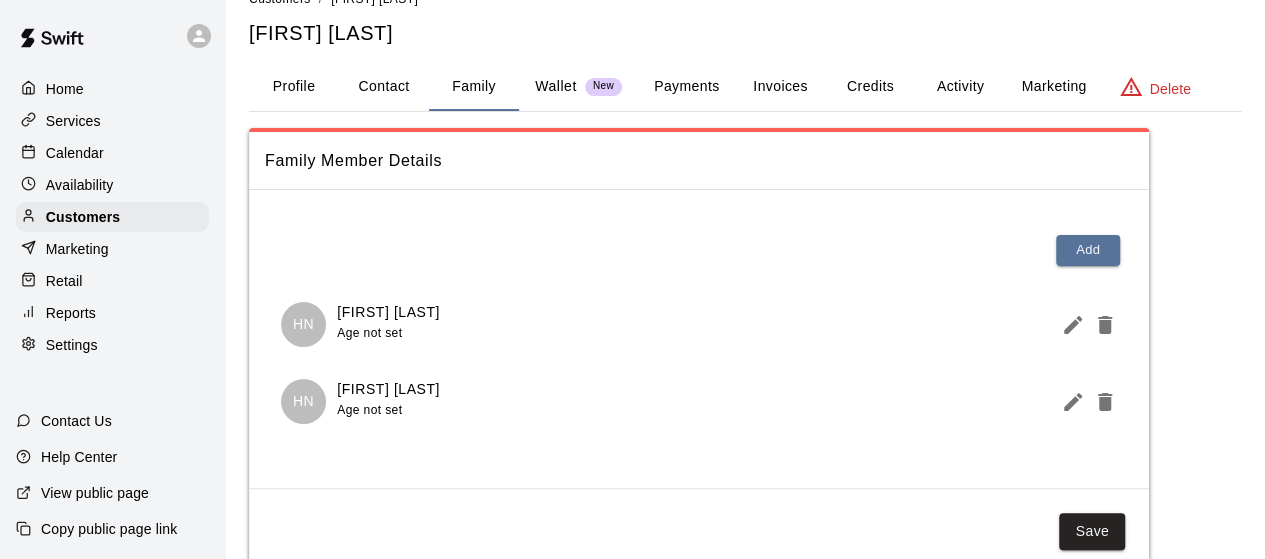 scroll, scrollTop: 89, scrollLeft: 0, axis: vertical 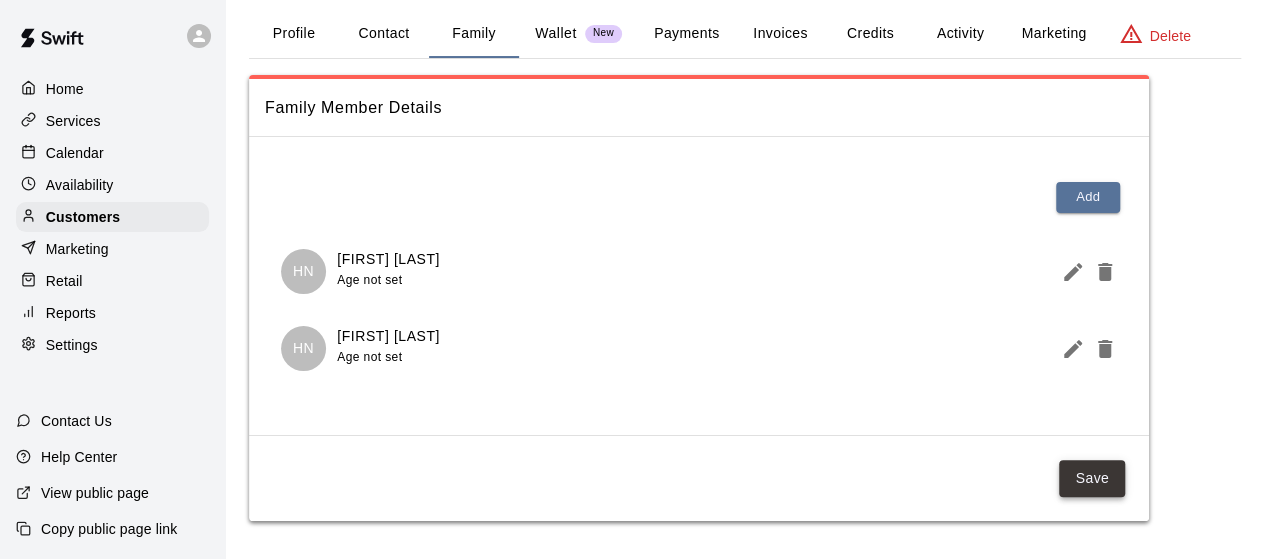 click on "Save" at bounding box center (1092, 478) 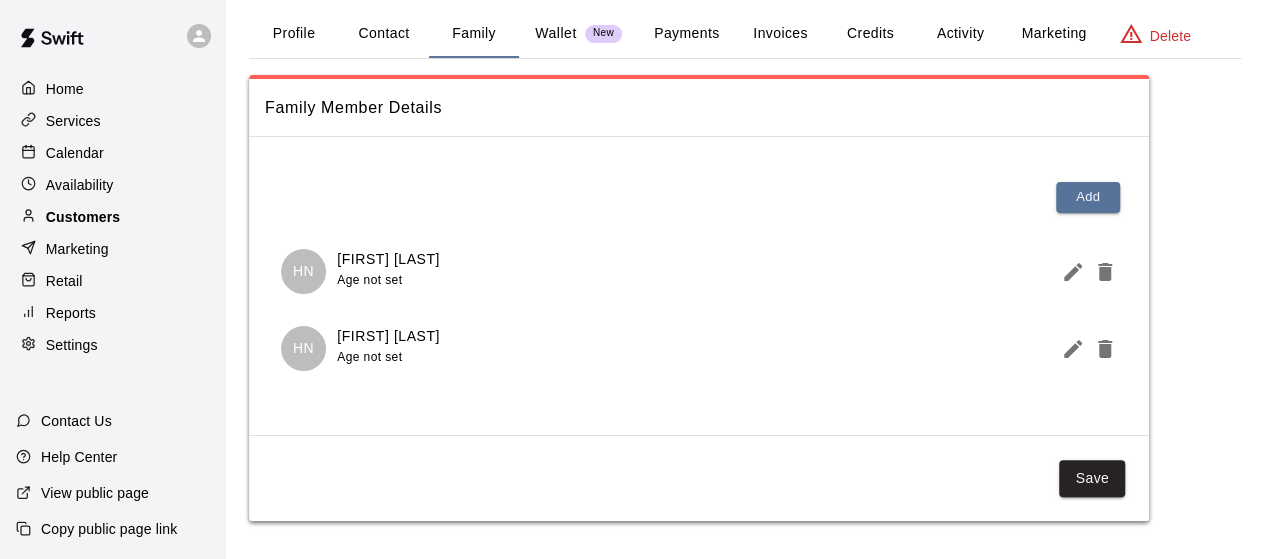 click on "Customers" at bounding box center (112, 217) 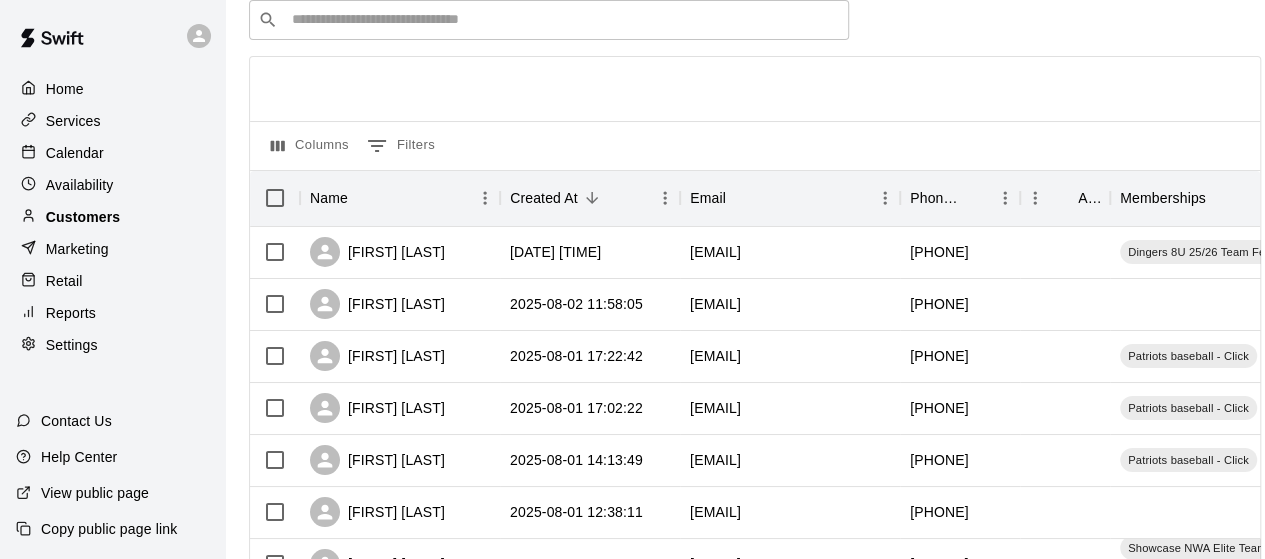scroll, scrollTop: 0, scrollLeft: 0, axis: both 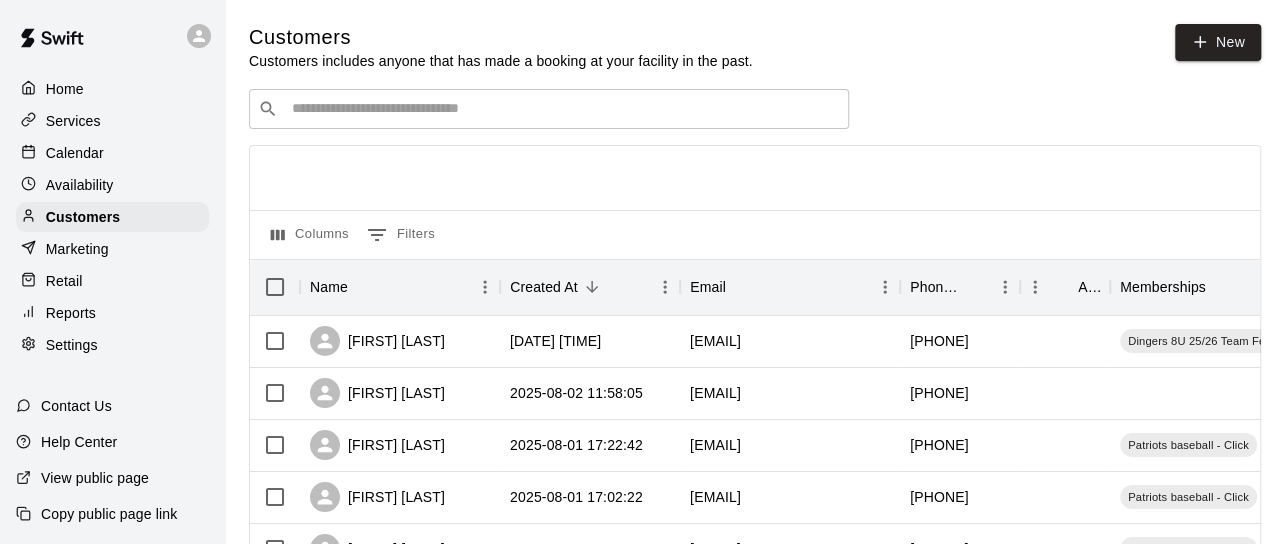 click at bounding box center [563, 109] 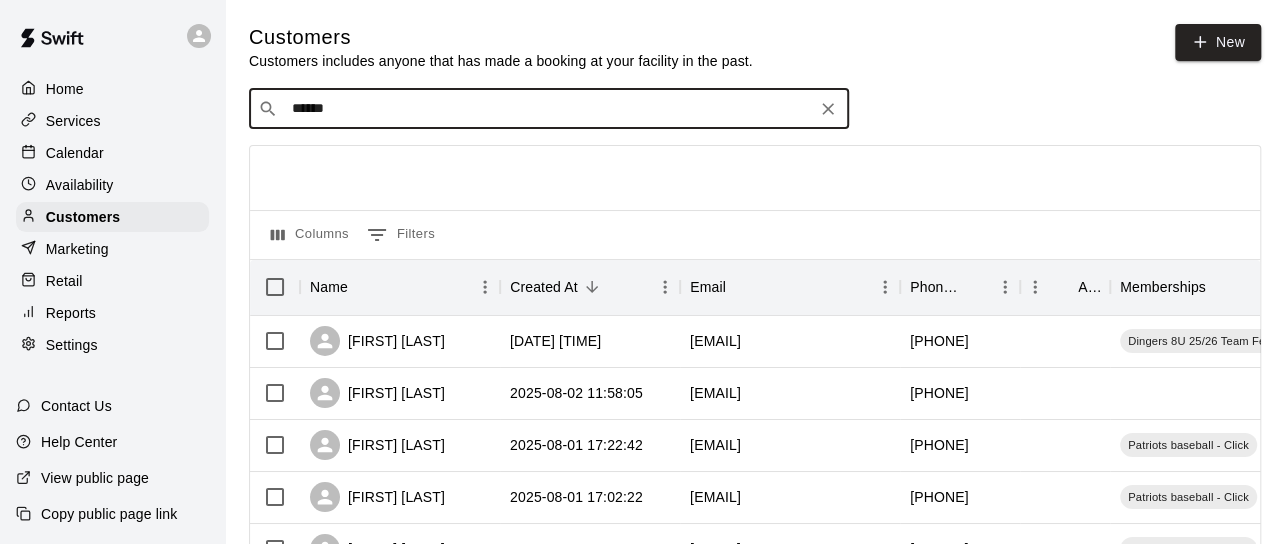 type on "*******" 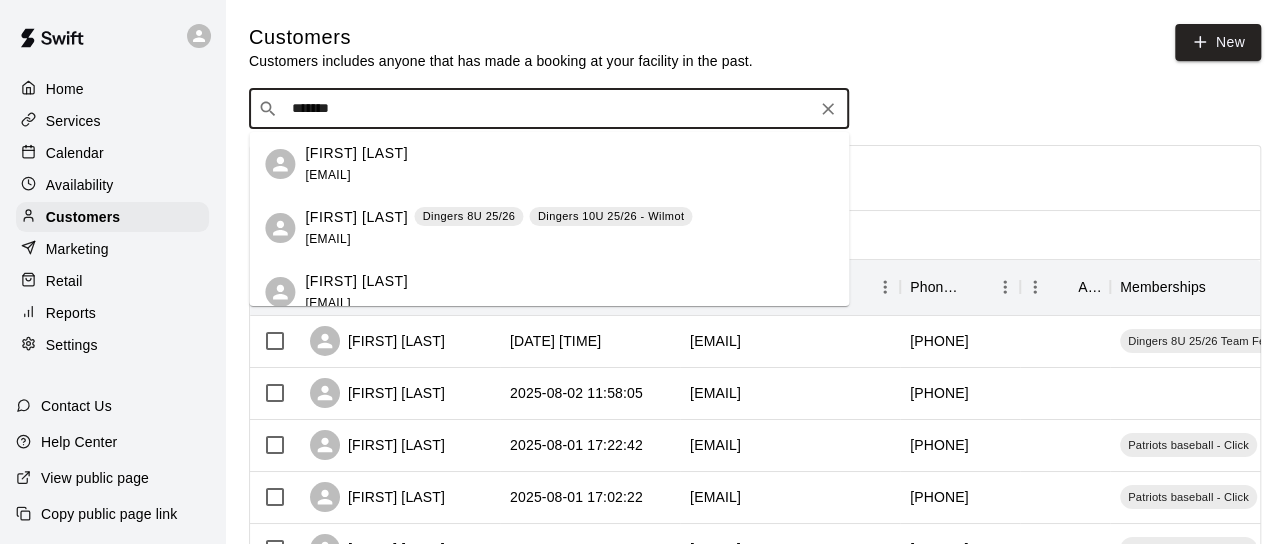 click on "Dingers 8U 25/26" at bounding box center (469, 216) 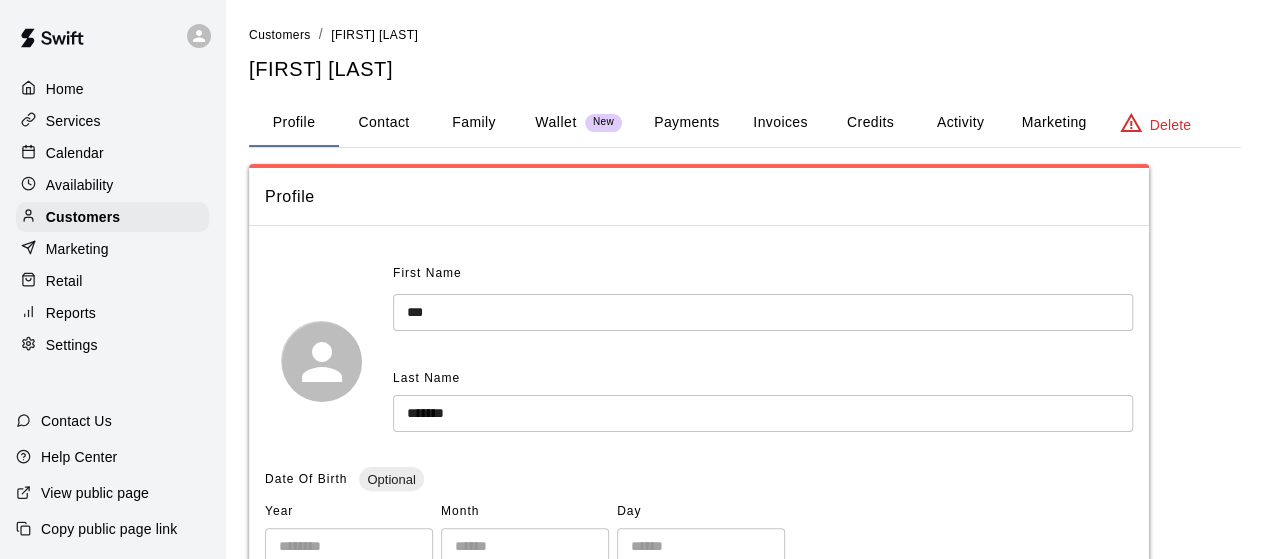 click on "Activity" at bounding box center (960, 123) 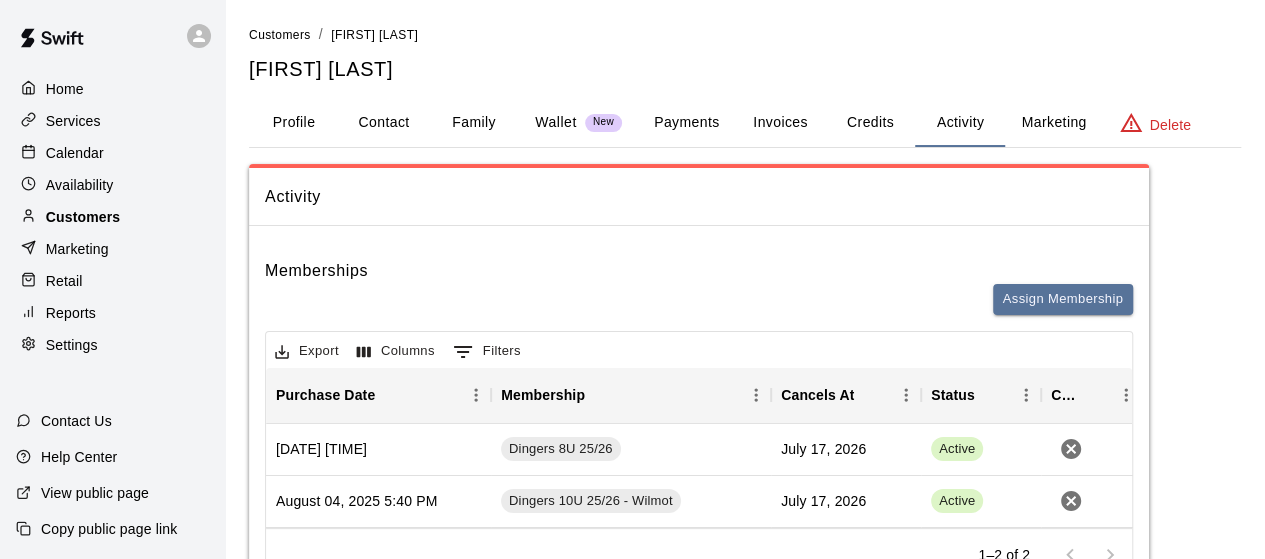 click on "Customers" at bounding box center [83, 217] 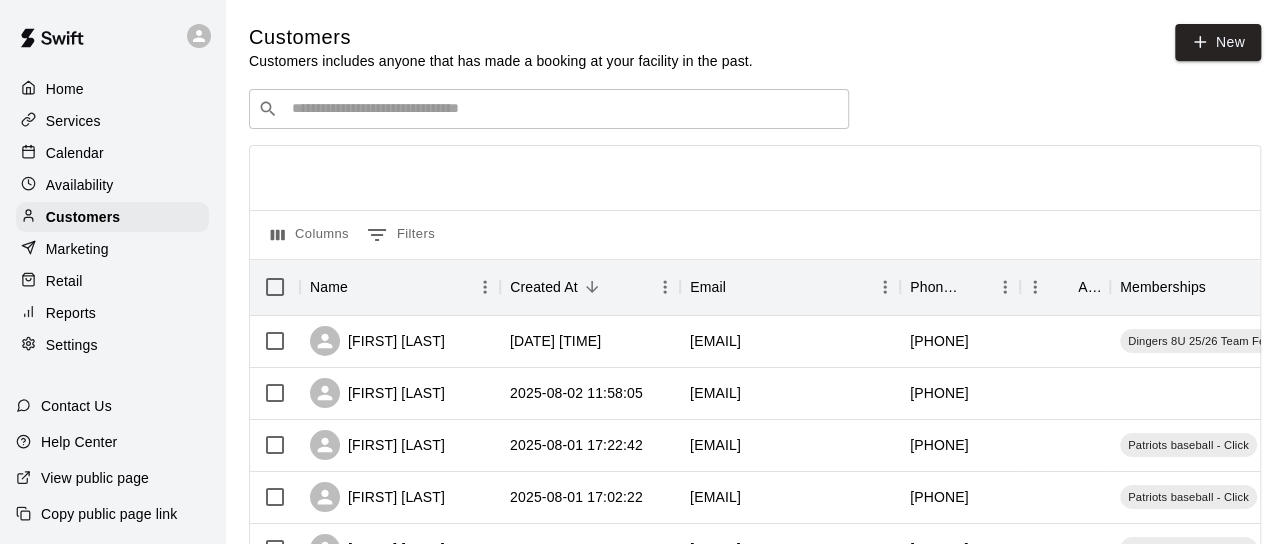 click at bounding box center (563, 109) 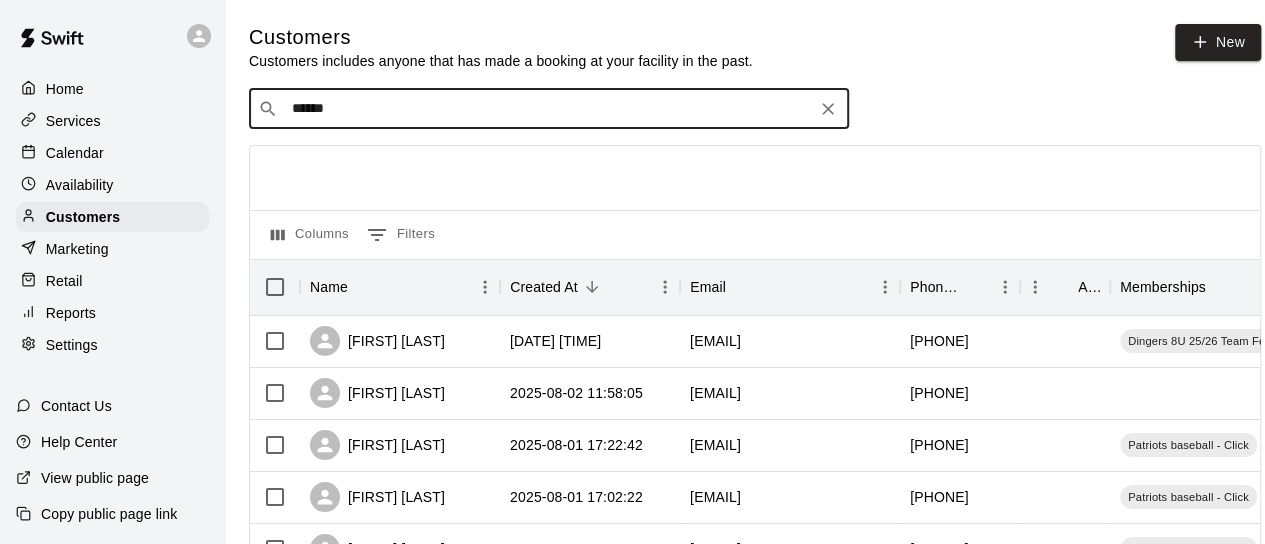 type on "*******" 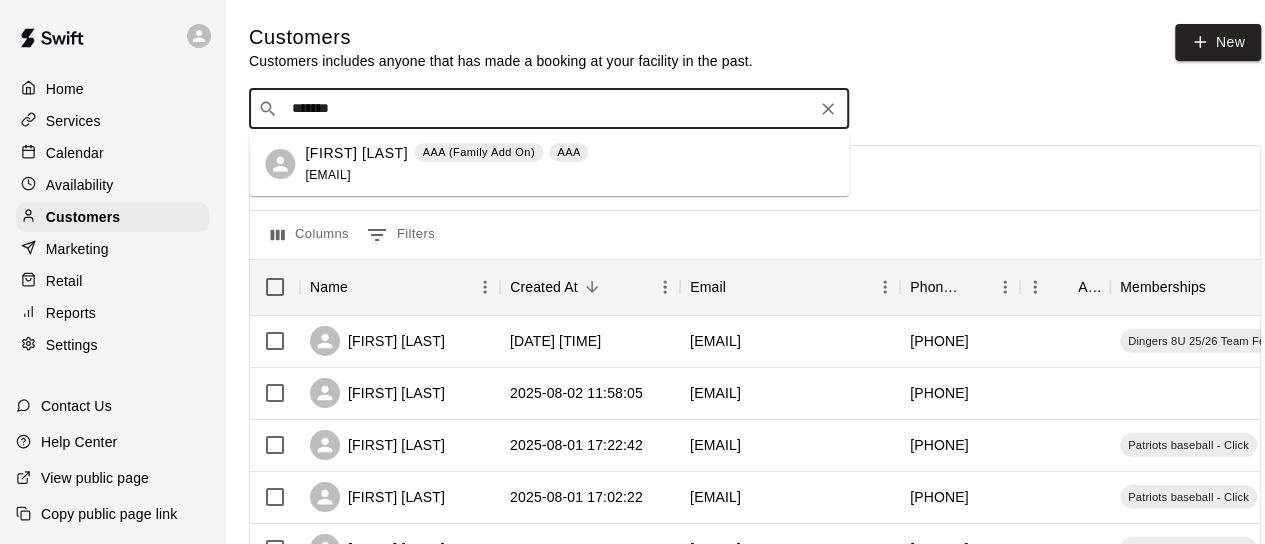 click on "Eli Bartelt" at bounding box center (356, 153) 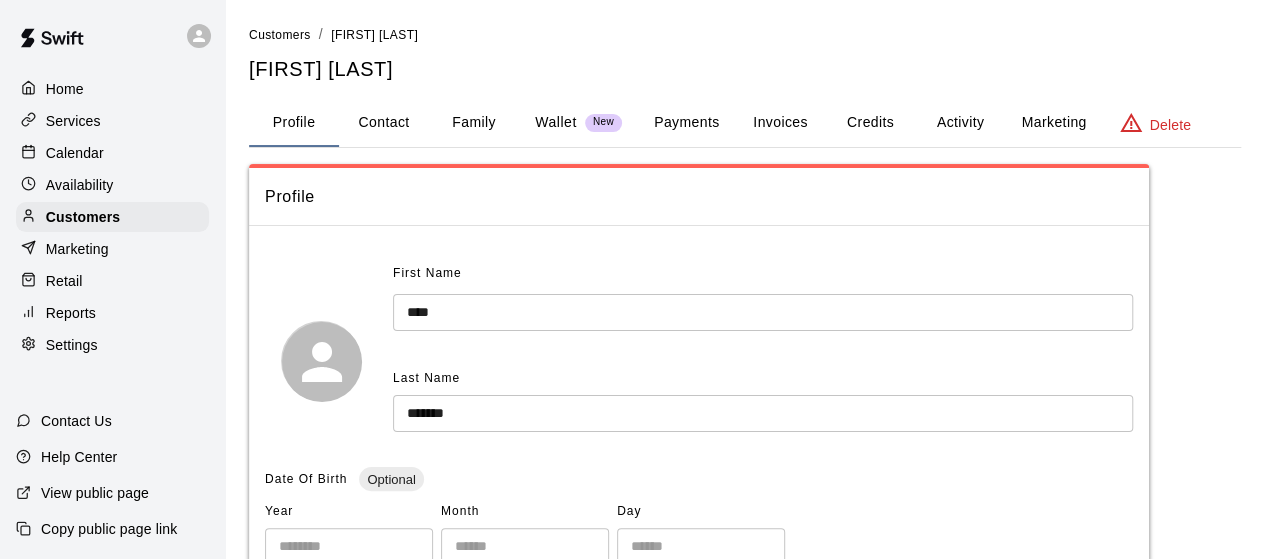 click on "Activity" at bounding box center (960, 123) 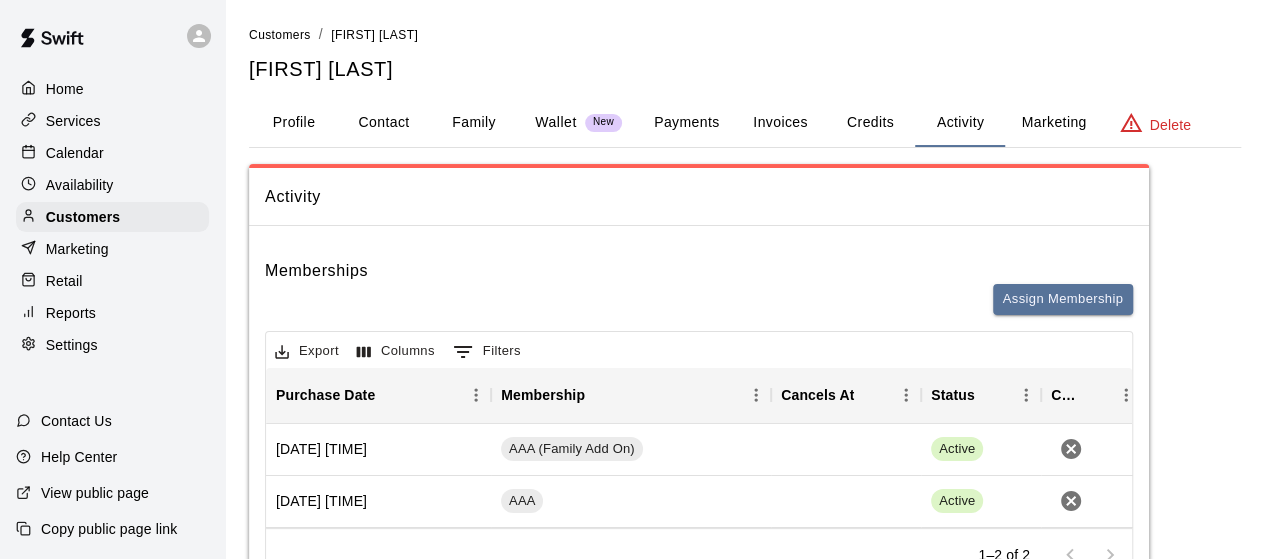 click on "Payments" at bounding box center (686, 123) 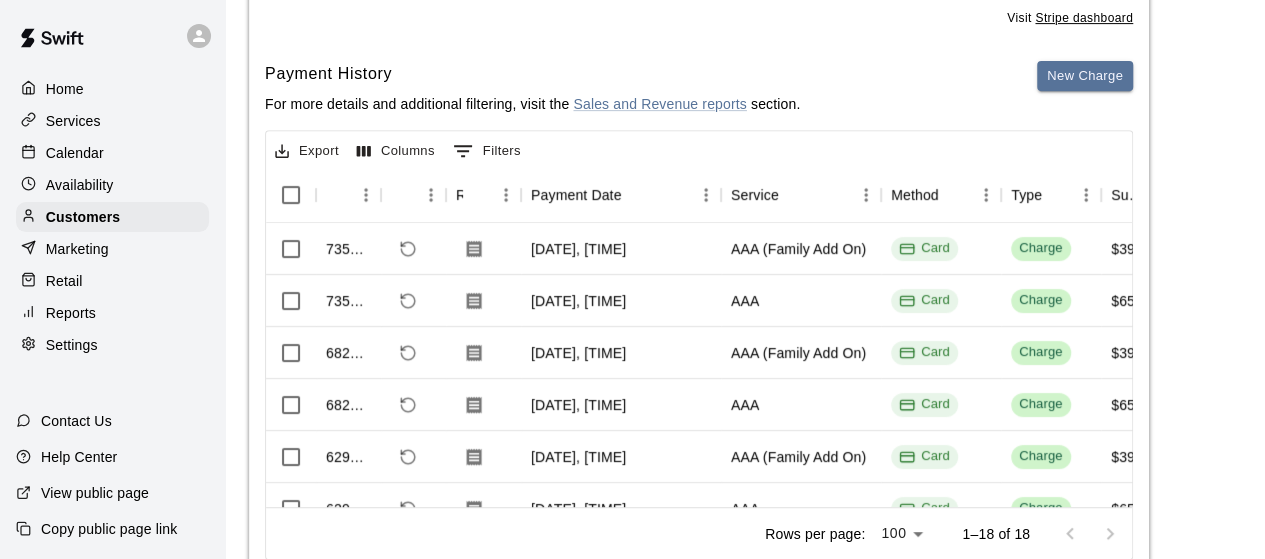 scroll, scrollTop: 398, scrollLeft: 0, axis: vertical 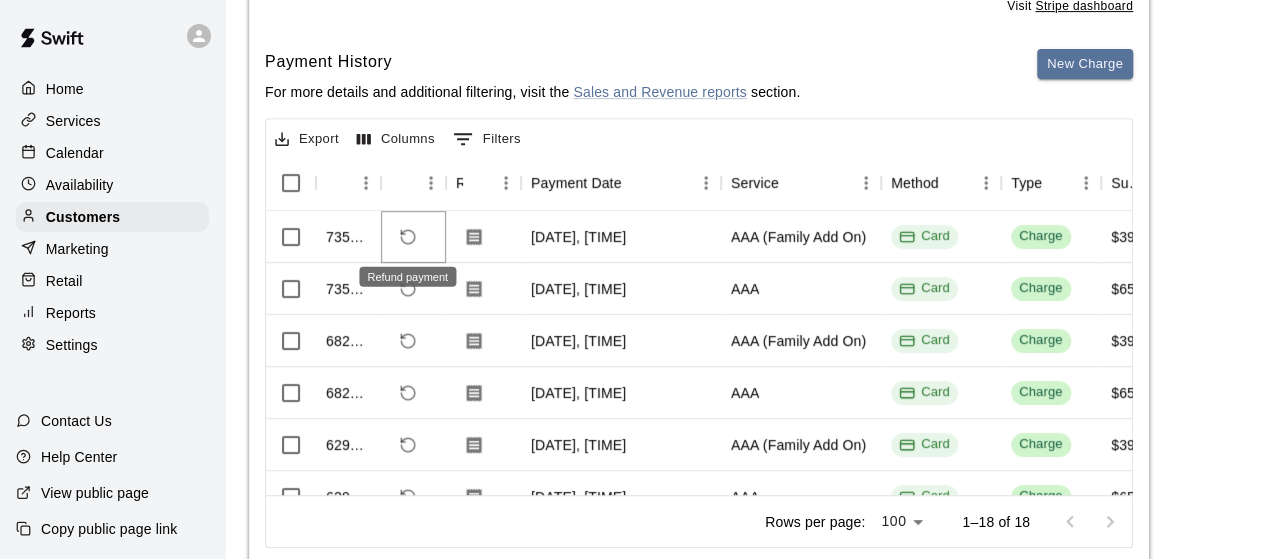 click 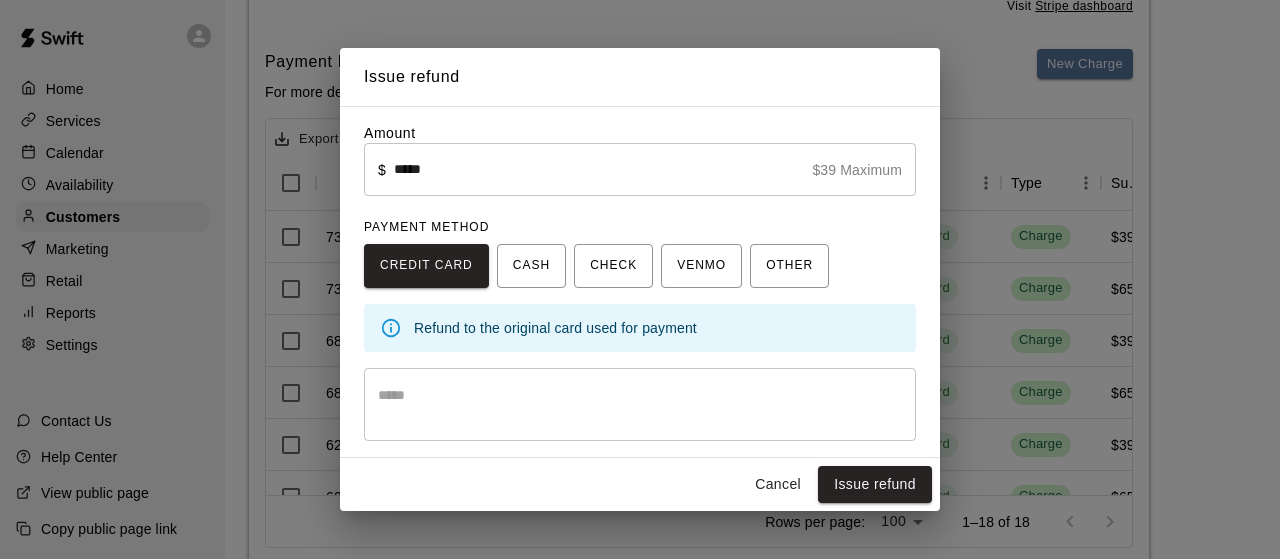 click at bounding box center [640, 405] 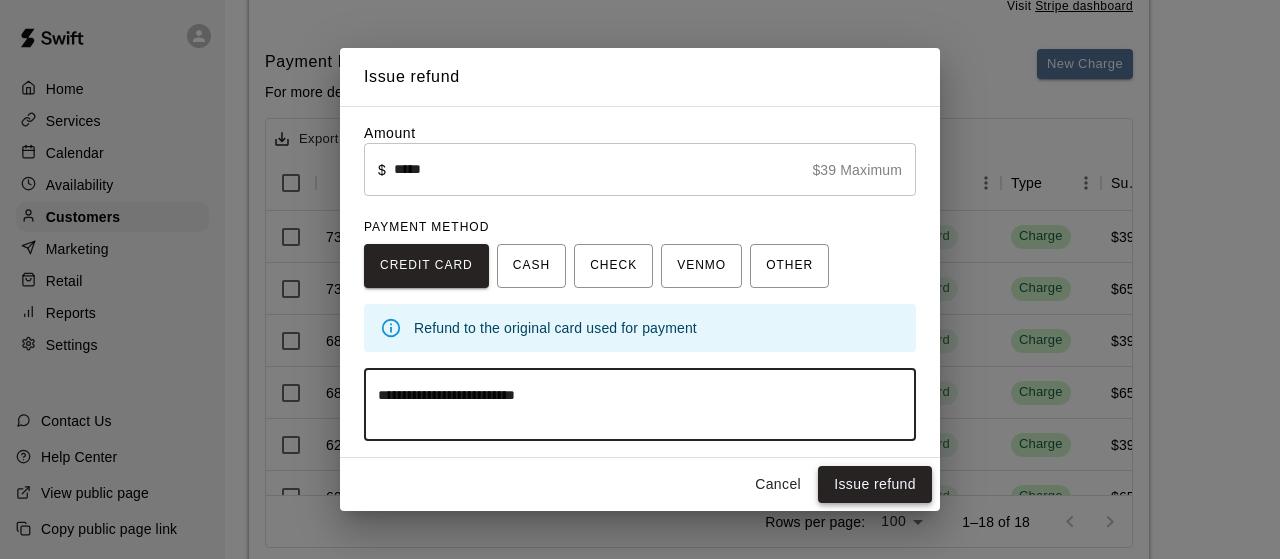 type on "**********" 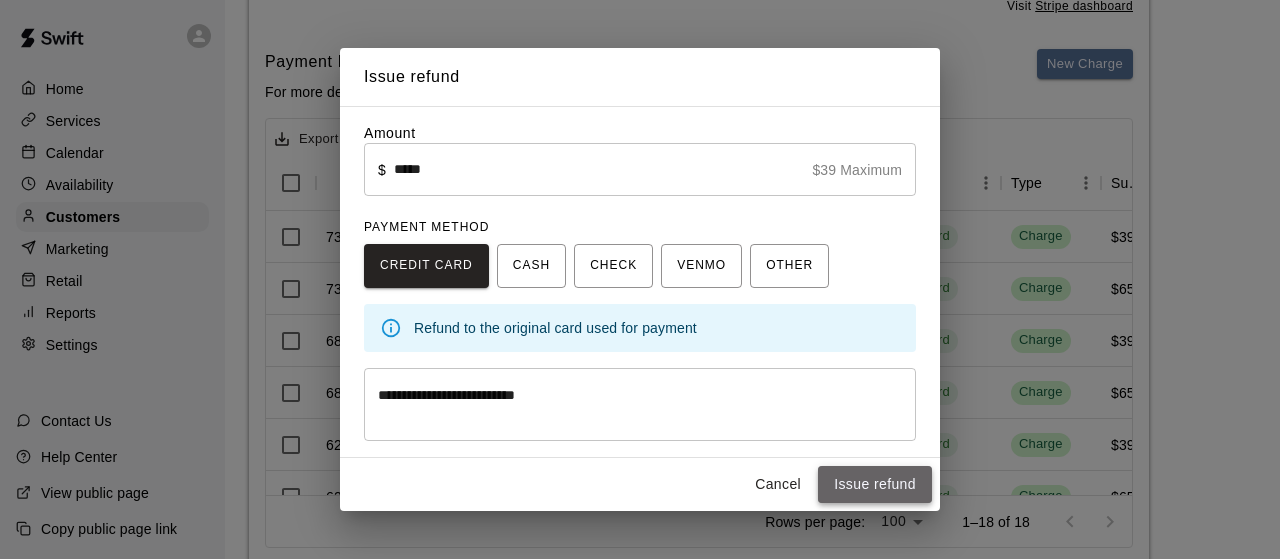click on "Issue refund" at bounding box center (875, 484) 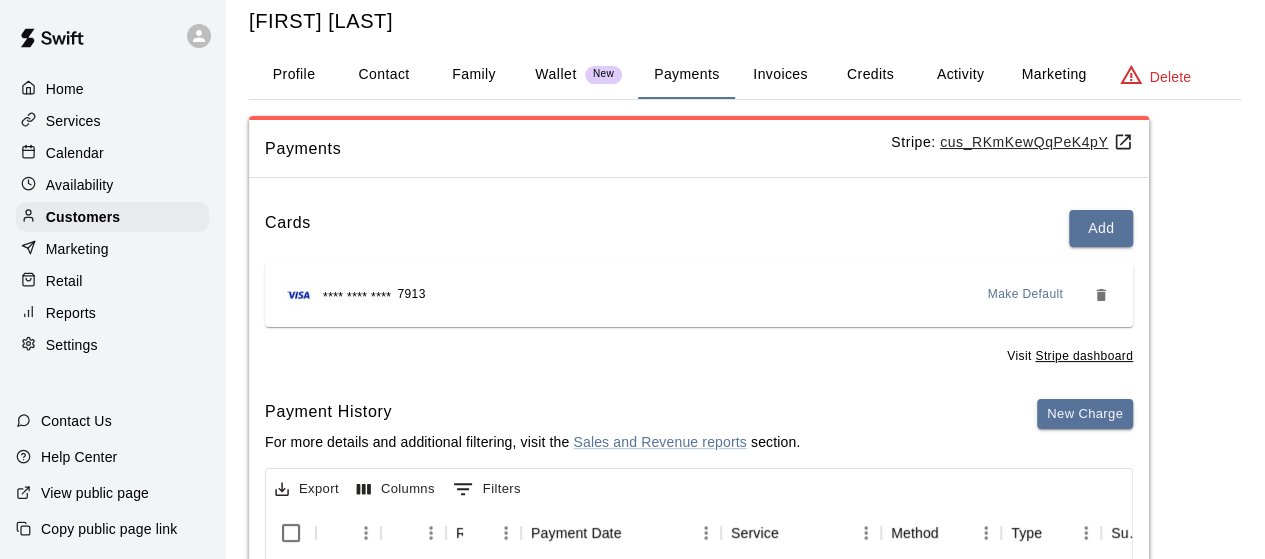scroll, scrollTop: 22, scrollLeft: 0, axis: vertical 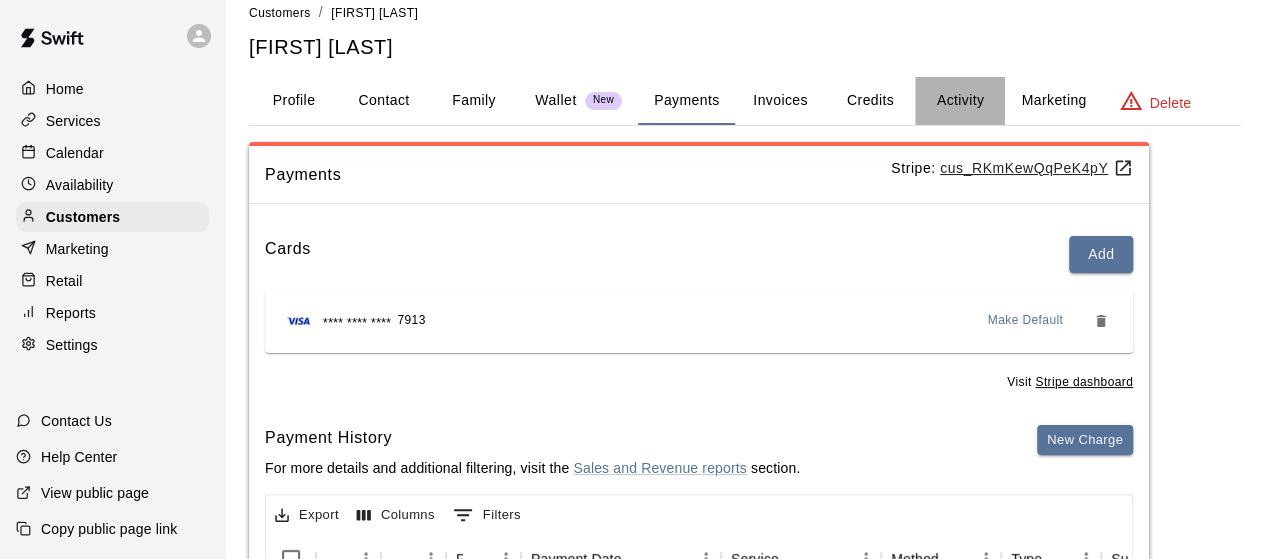 click on "Activity" at bounding box center [960, 101] 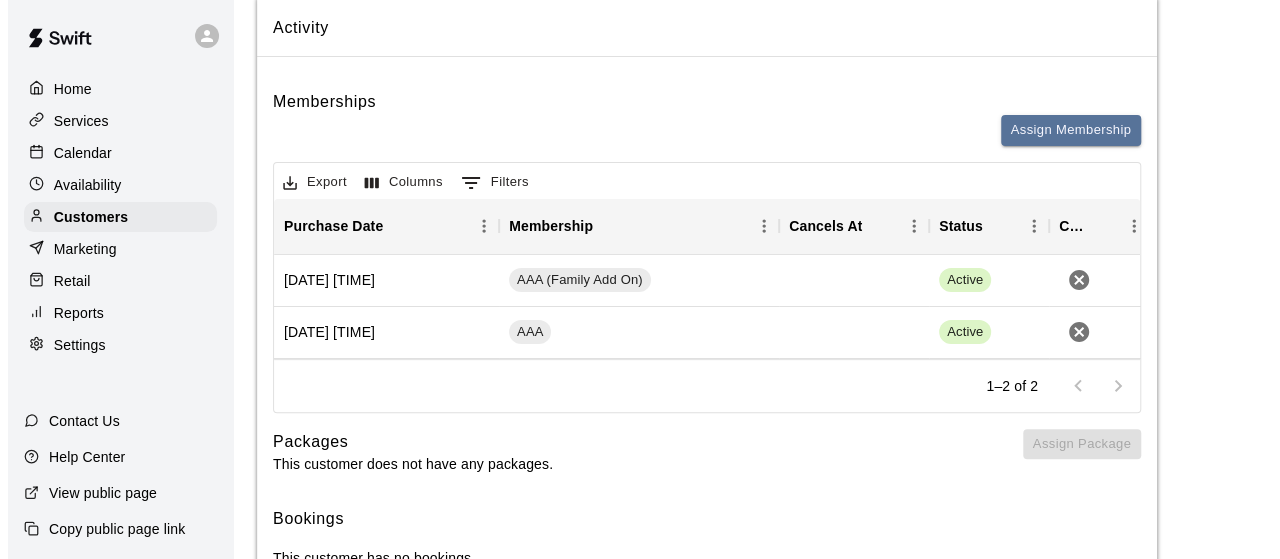 scroll, scrollTop: 210, scrollLeft: 0, axis: vertical 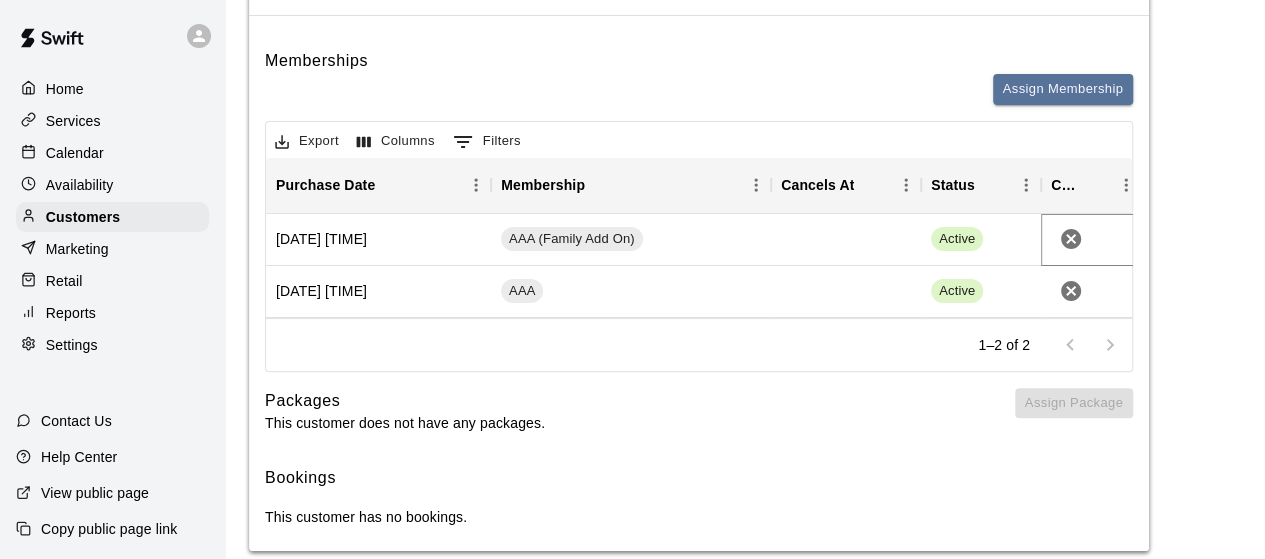 click 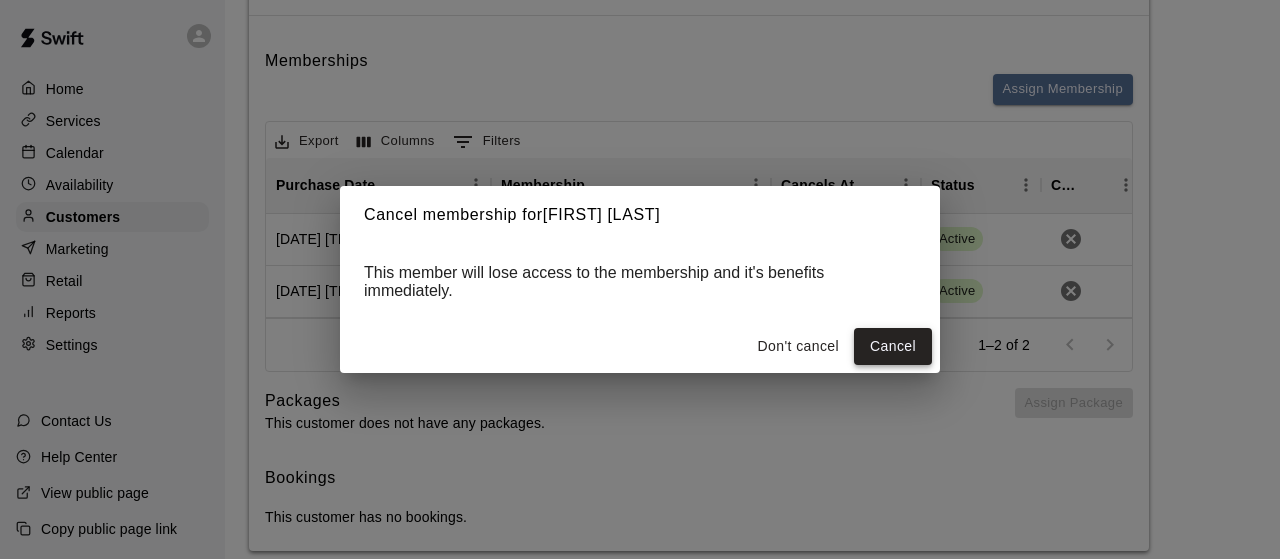 click on "Cancel" at bounding box center [893, 346] 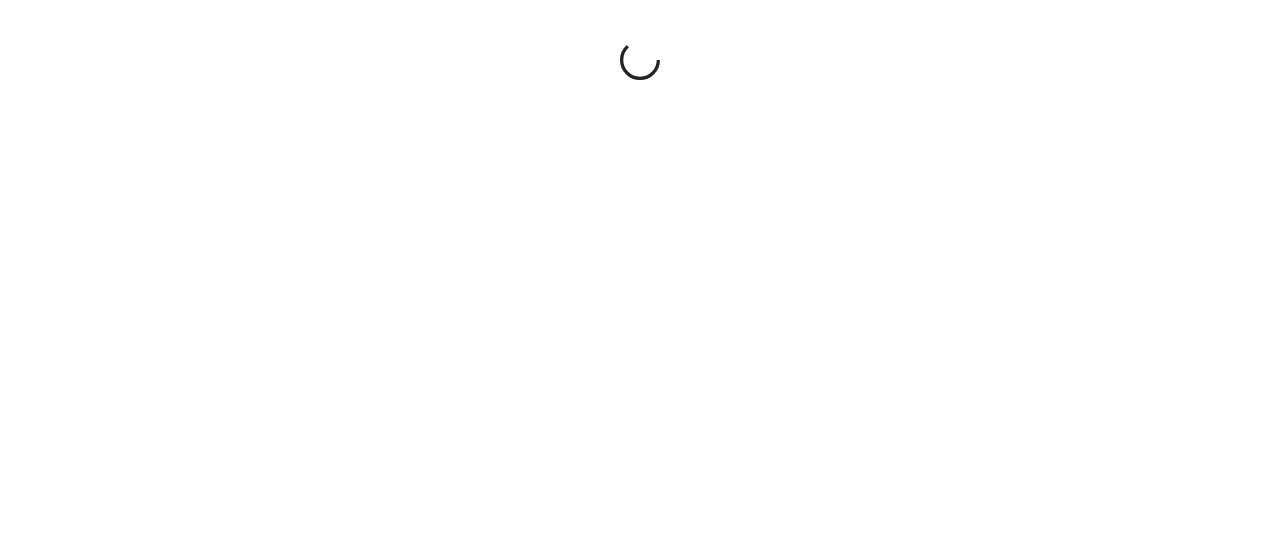 scroll, scrollTop: 0, scrollLeft: 0, axis: both 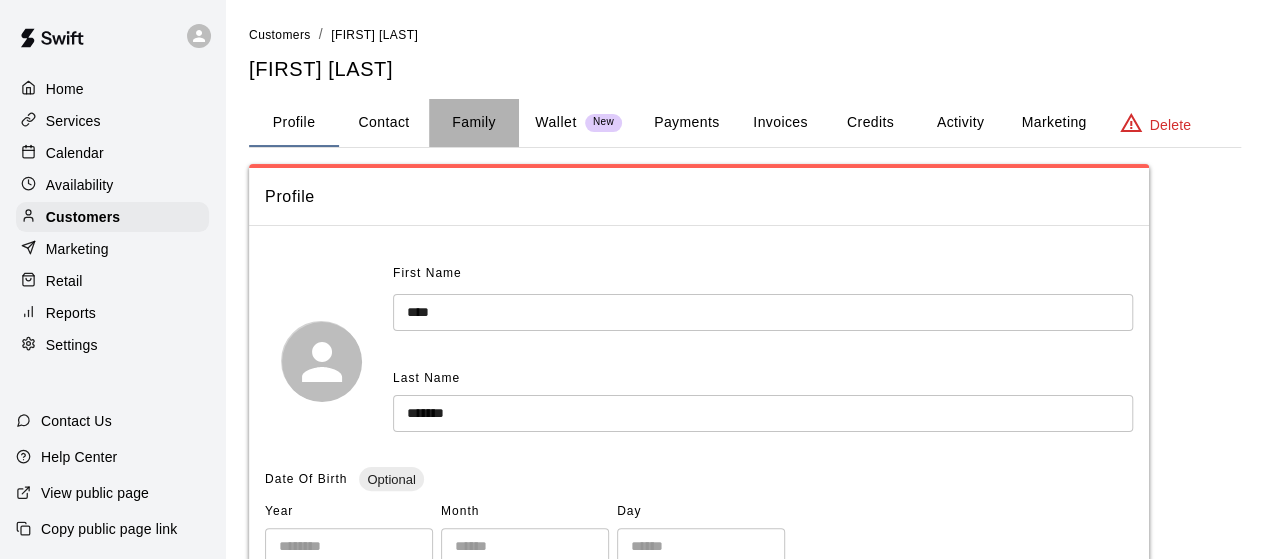click on "Family" at bounding box center (474, 123) 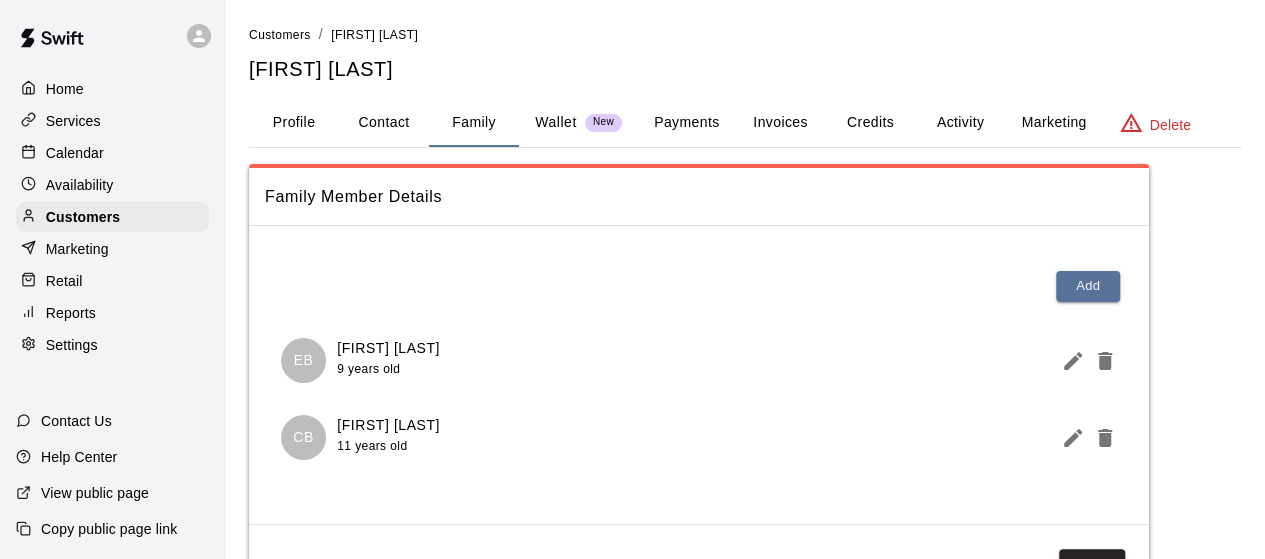 click on "Profile" at bounding box center [294, 123] 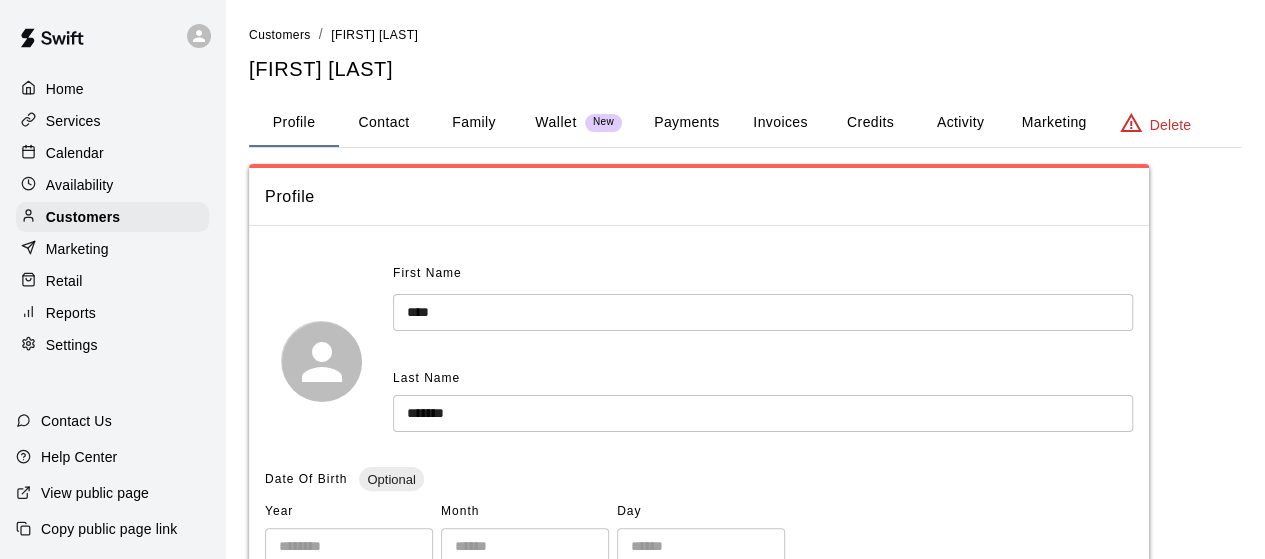 click on "Activity" at bounding box center [960, 123] 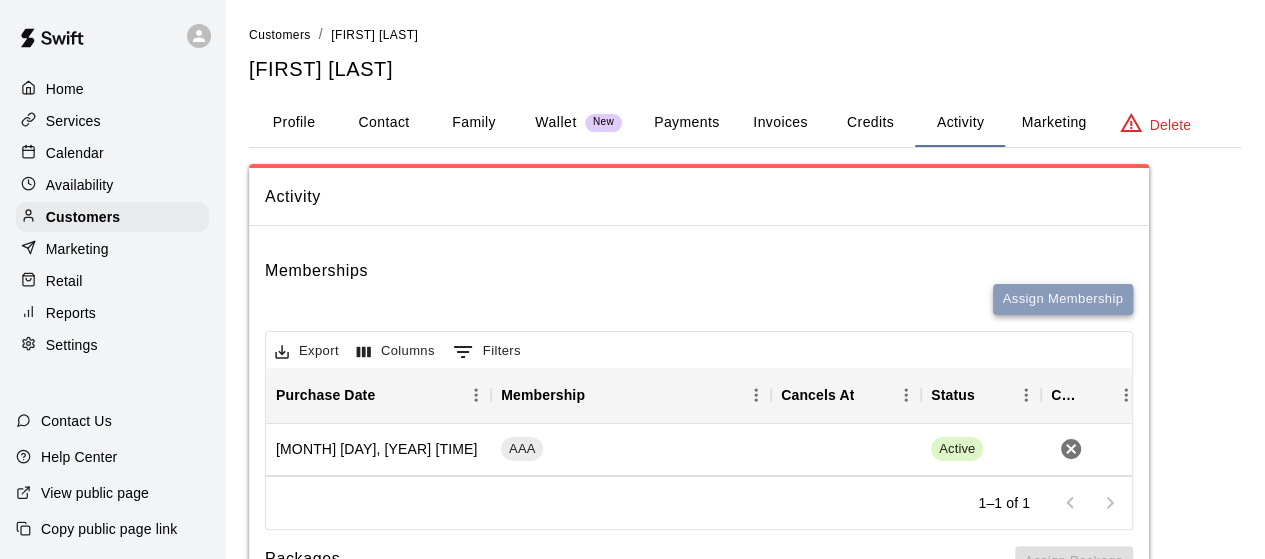 click on "Assign Membership" at bounding box center [1063, 299] 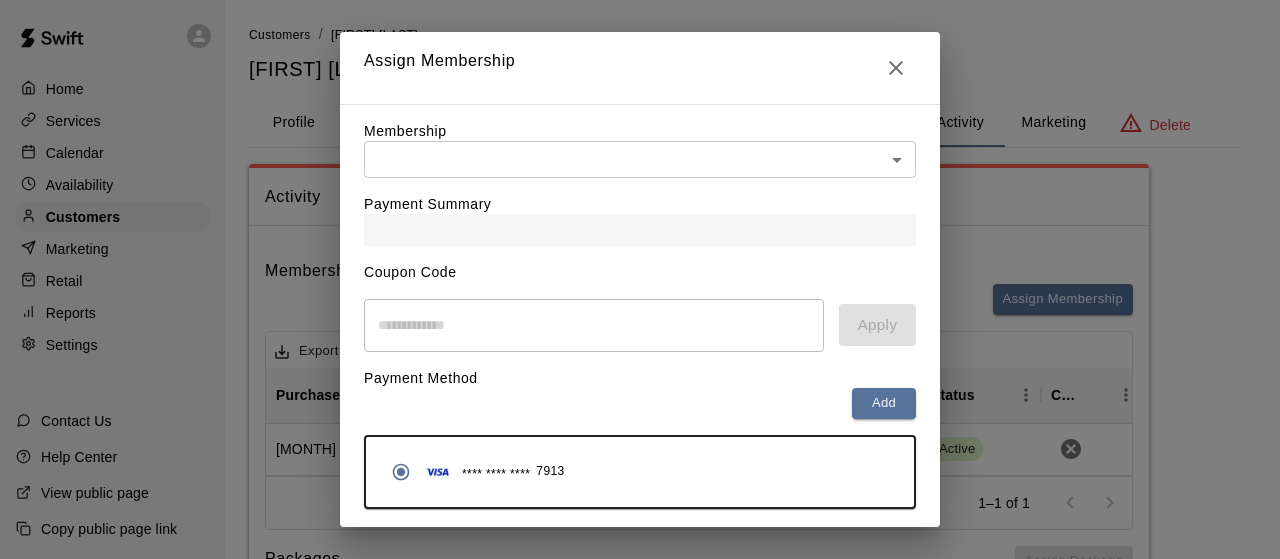 click on "Home Services Calendar Availability Customers Marketing Retail Reports Settings Contact Us Help Center View public page Copy public page link Customers / Nick Bartelt Nick Bartelt Profile Contact Family Wallet New Payments Invoices Credits Activity Marketing Delete Activity Memberships Assign Membership Export Columns 0 Filters Purchase Date Membership Cancels At Status Cancel December 03, 2024 6:51 PM AAA Active 1–1 of 1 Packages This customer does not have any packages. Assign Package Bookings This customer has no bookings. /customers/152301 Close cross-small Assign Membership Membership ​ ​ Payment Summary Coupon Code ​ Apply Payment Method   Add **** **** **** 7913 Cancel Assign membership" at bounding box center [640, 374] 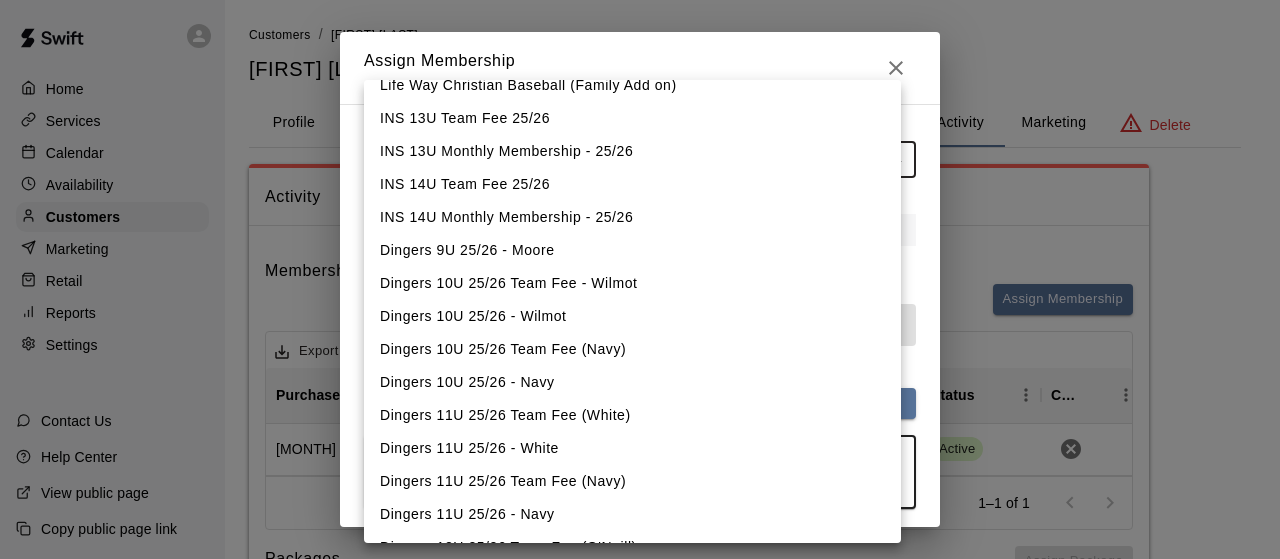 scroll, scrollTop: 780, scrollLeft: 0, axis: vertical 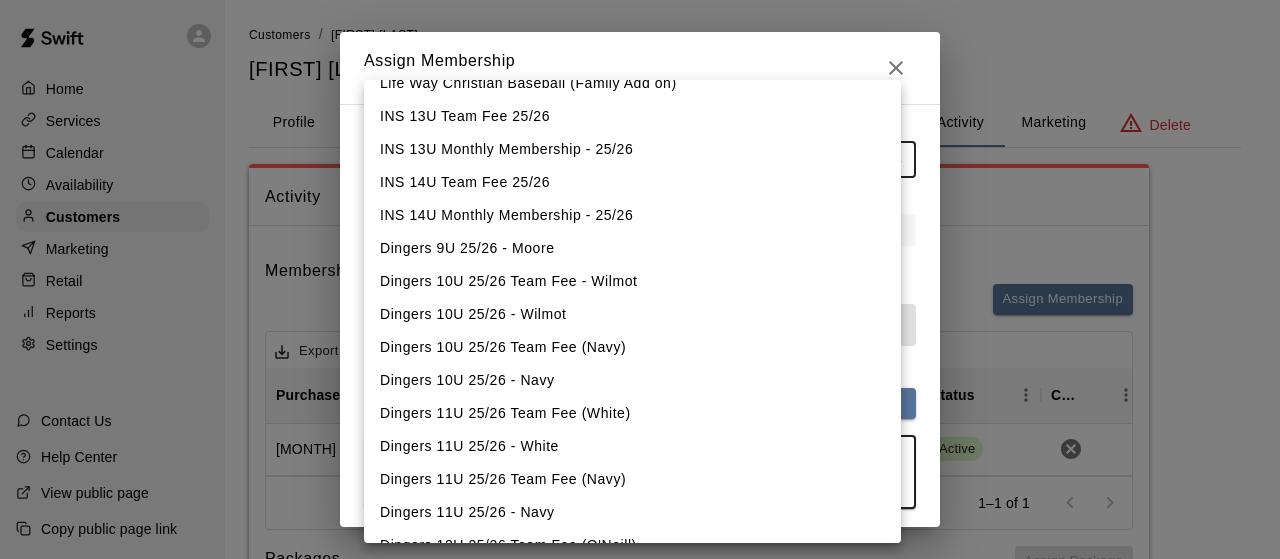 click on "Dingers 10U 25/26 - Wilmot" at bounding box center (632, 314) 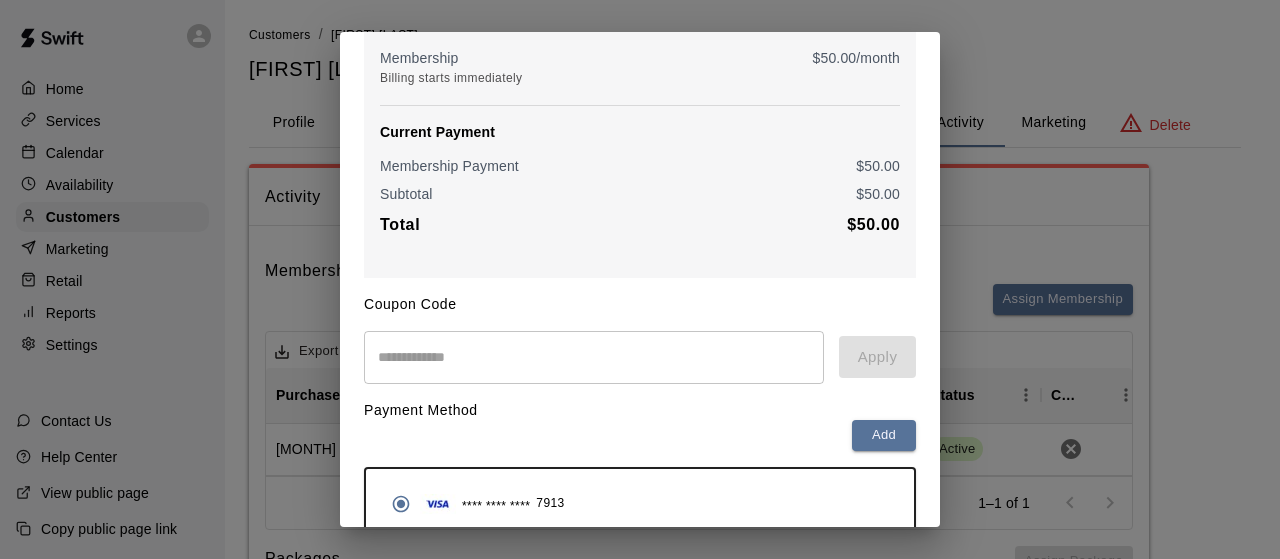 scroll, scrollTop: 316, scrollLeft: 0, axis: vertical 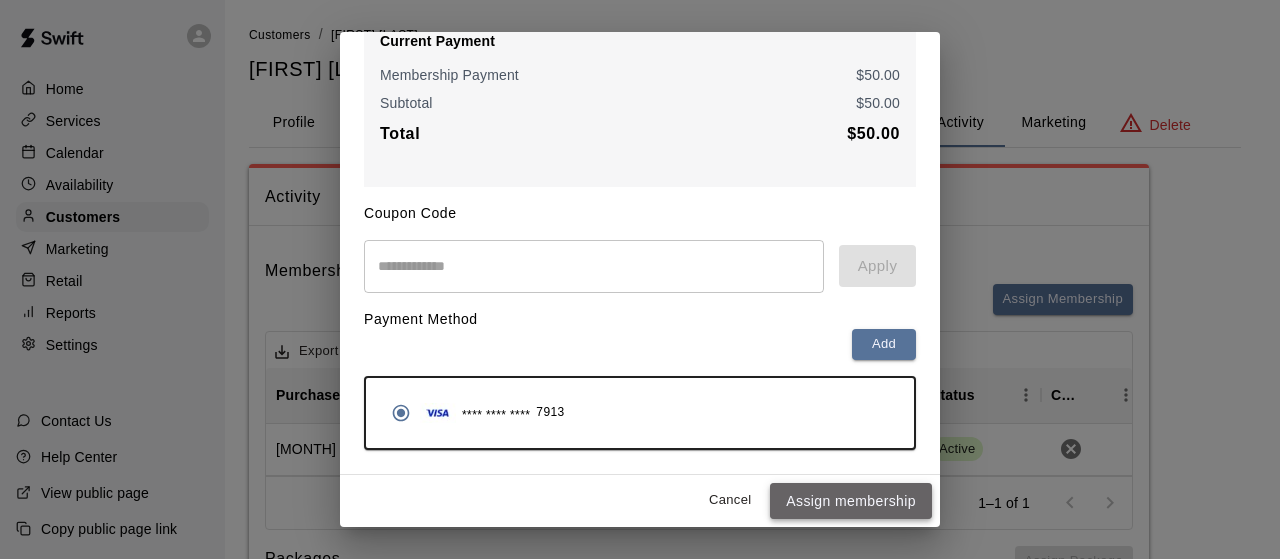 click on "Assign membership" at bounding box center (851, 501) 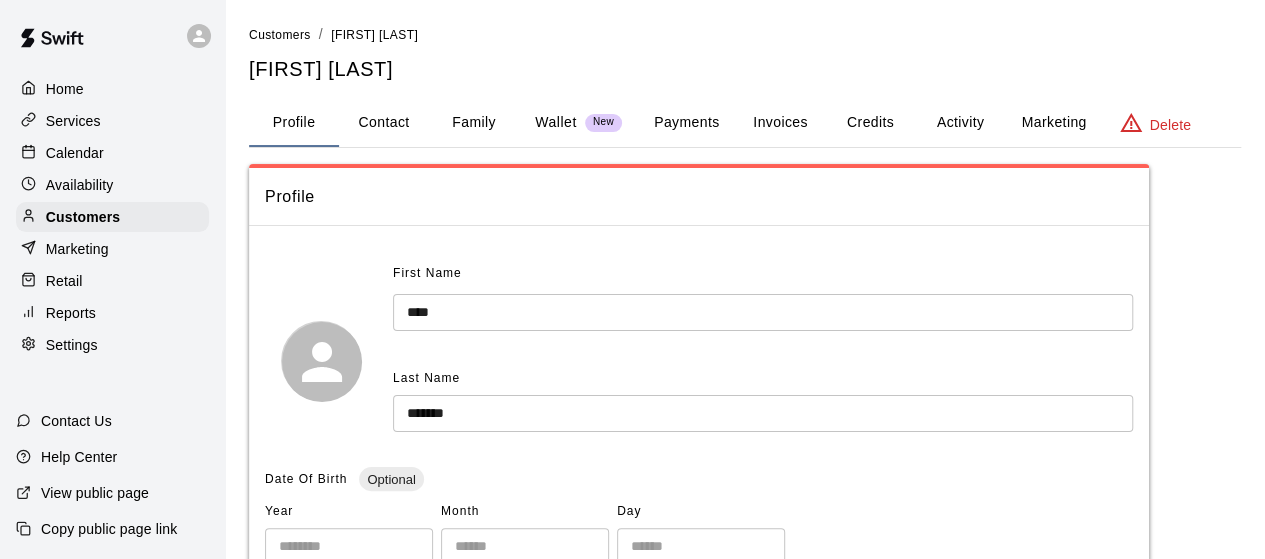 scroll, scrollTop: 0, scrollLeft: 0, axis: both 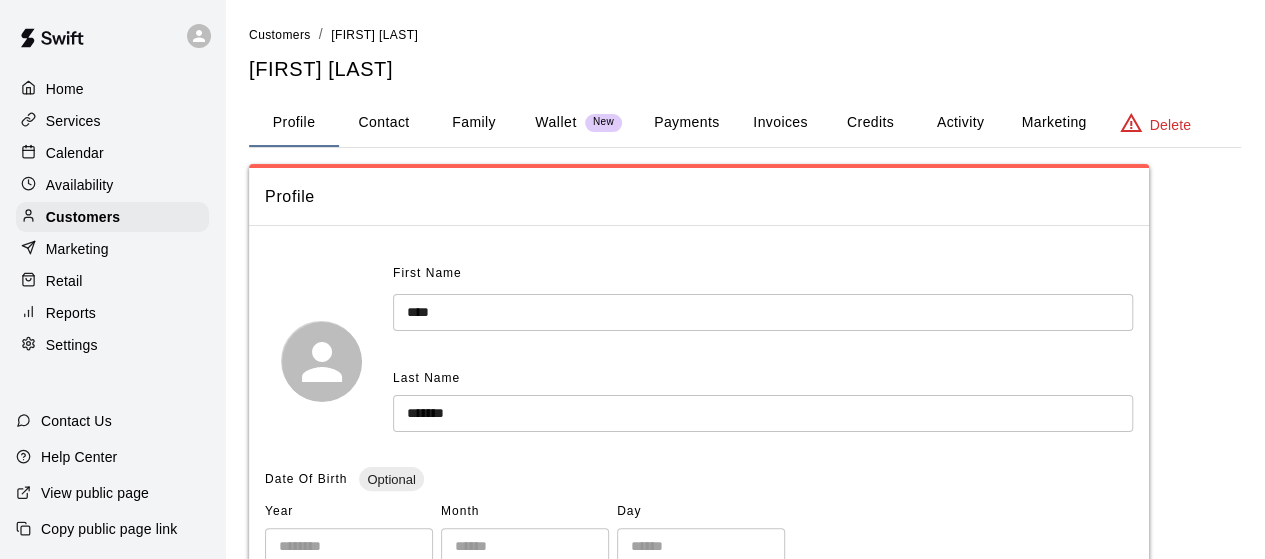 click on "Activity" at bounding box center [960, 123] 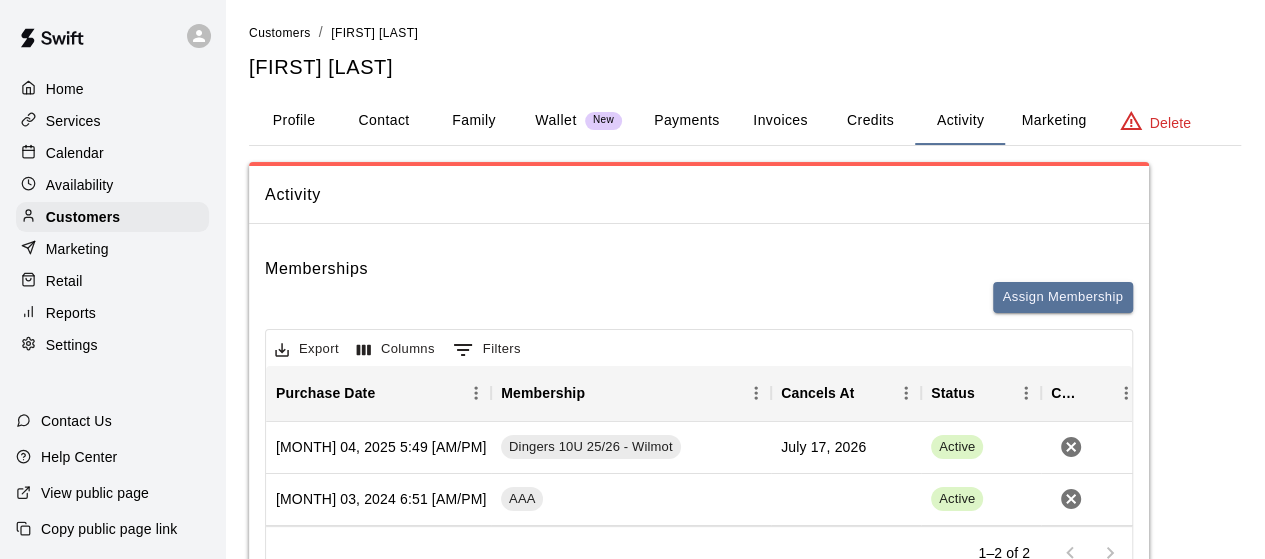 scroll, scrollTop: 0, scrollLeft: 0, axis: both 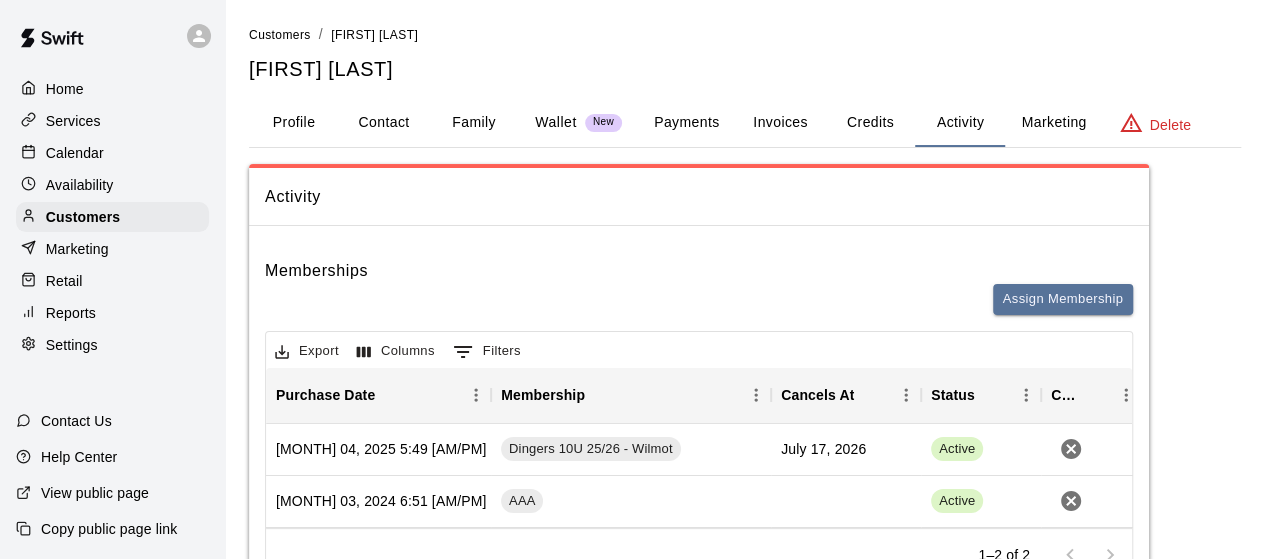 click on "Payments" at bounding box center [686, 123] 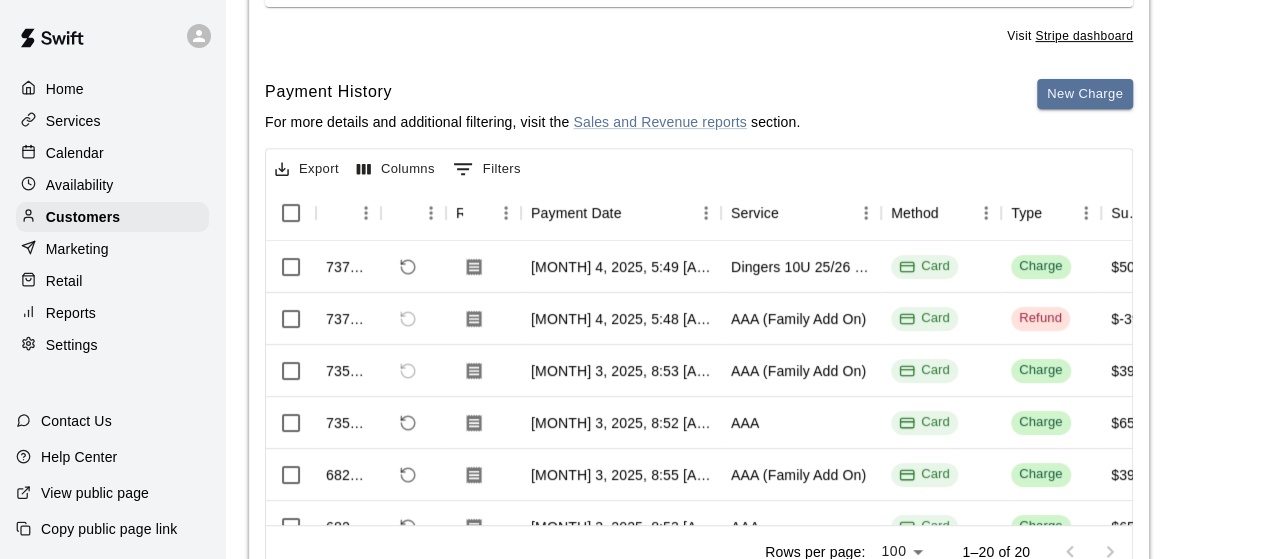 scroll, scrollTop: 390, scrollLeft: 0, axis: vertical 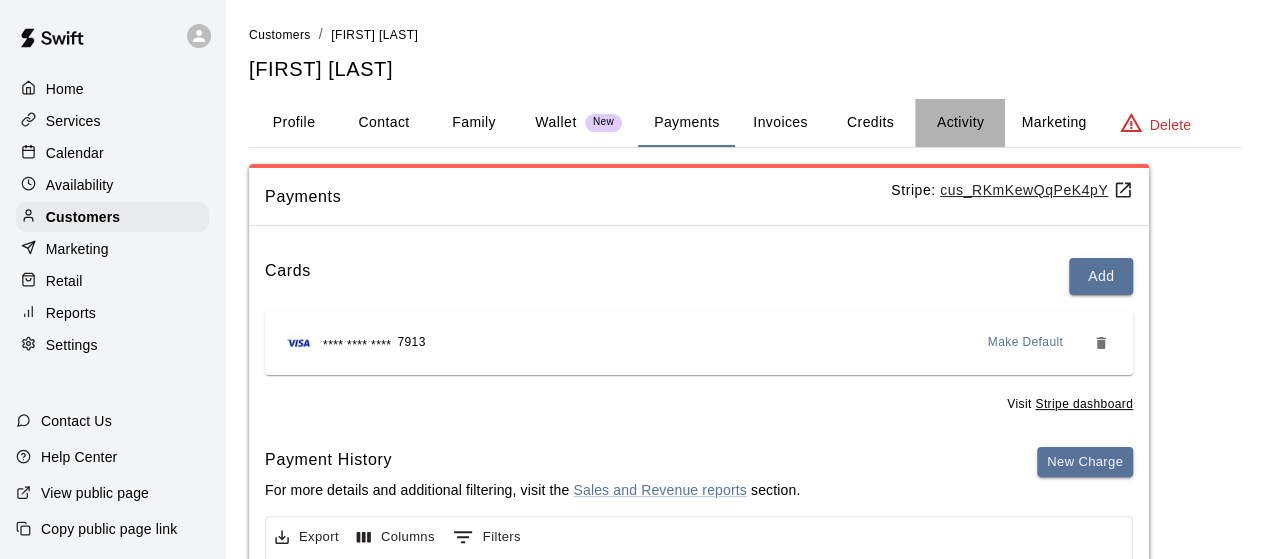 click on "Activity" at bounding box center [960, 123] 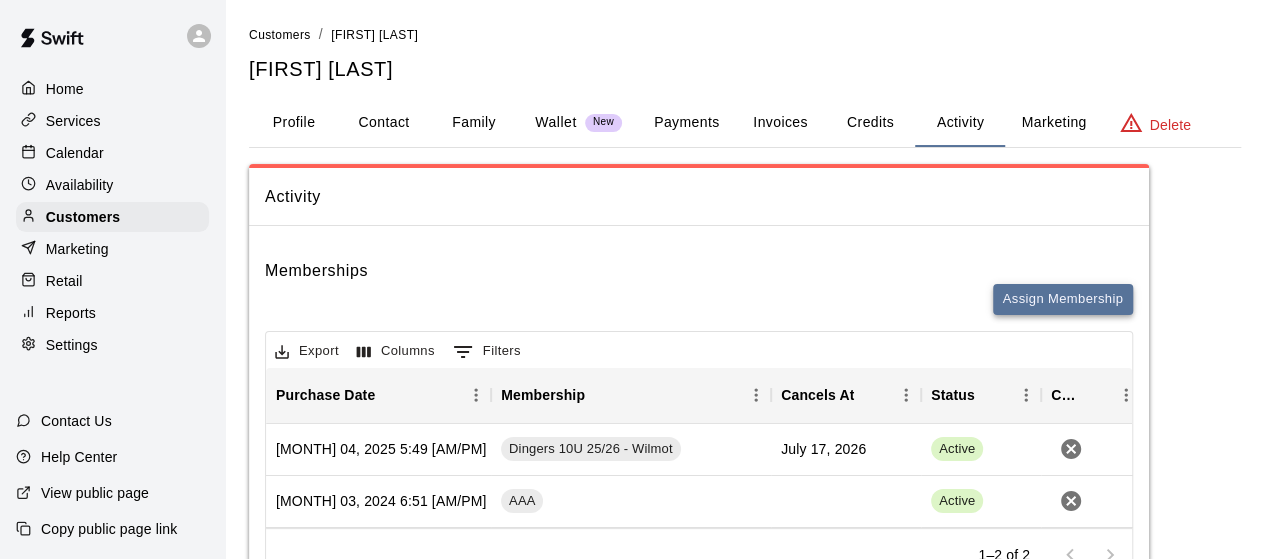 click on "Assign Membership" at bounding box center (1063, 299) 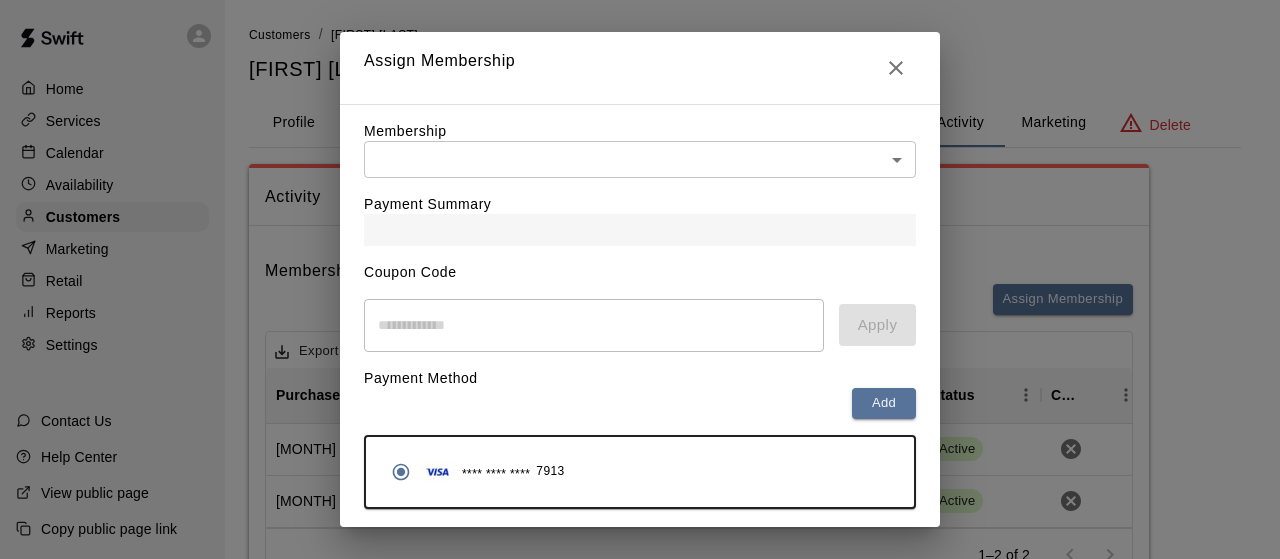 click on "Customers / [FIRST] [LAST] [FIRST] [LAST] Profile Contact Family Wallet New Payments Invoices Credits Activity Marketing Delete Activity Memberships Assign Membership Export Columns 0 Filters Purchase Date Membership Cancels At Status Cancel [MONTH] 04, 2025 5:49 [AM/PM] Dingers 10U 25/26 - Wilmot July 17, 2026 Active December 03, 2024 6:51 [AM/PM] AAA Active 1–2 of 2 Packages This customer does not have any packages. Assign Package Bookings This customer has no bookings. /customers/152301 Close cross-small Assign Membership Membership ​ ​ Payment Summary Coupon Code ​ Apply Payment Method   Add **** **** **** 7913 Cancel Assign membership" at bounding box center (640, 400) 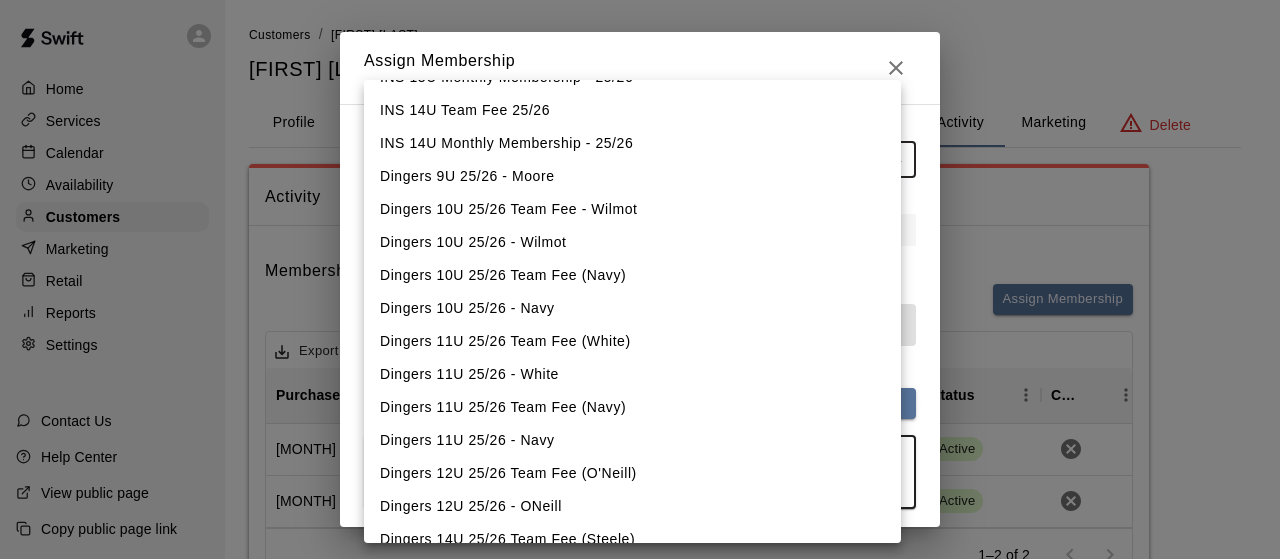 scroll, scrollTop: 863, scrollLeft: 0, axis: vertical 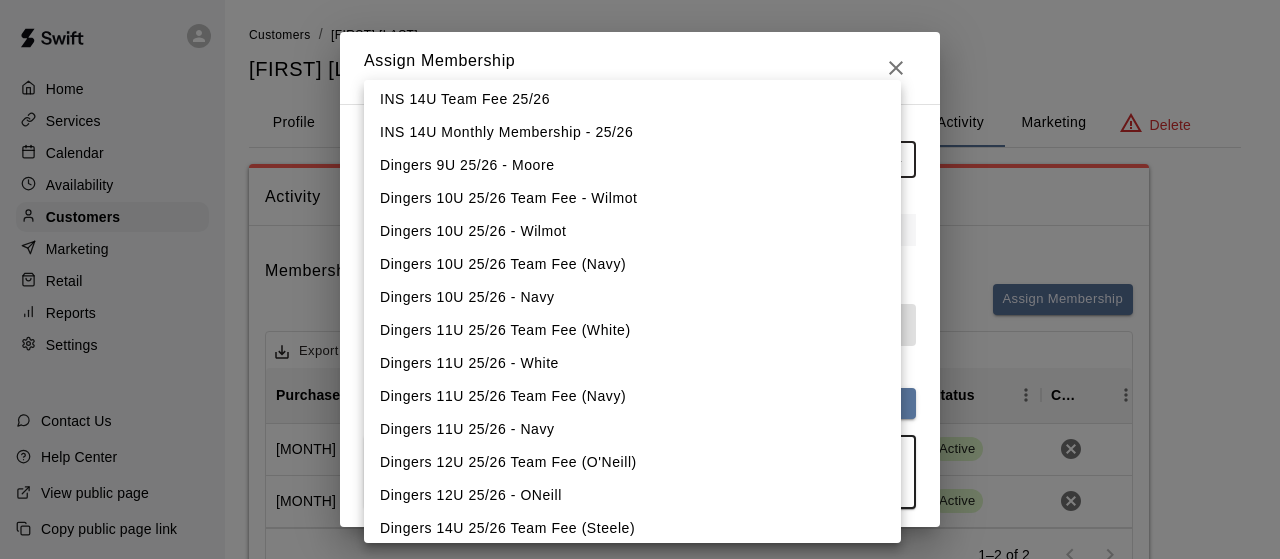 click on "Dingers 10U 25/26 Team Fee - Wilmot" at bounding box center [632, 198] 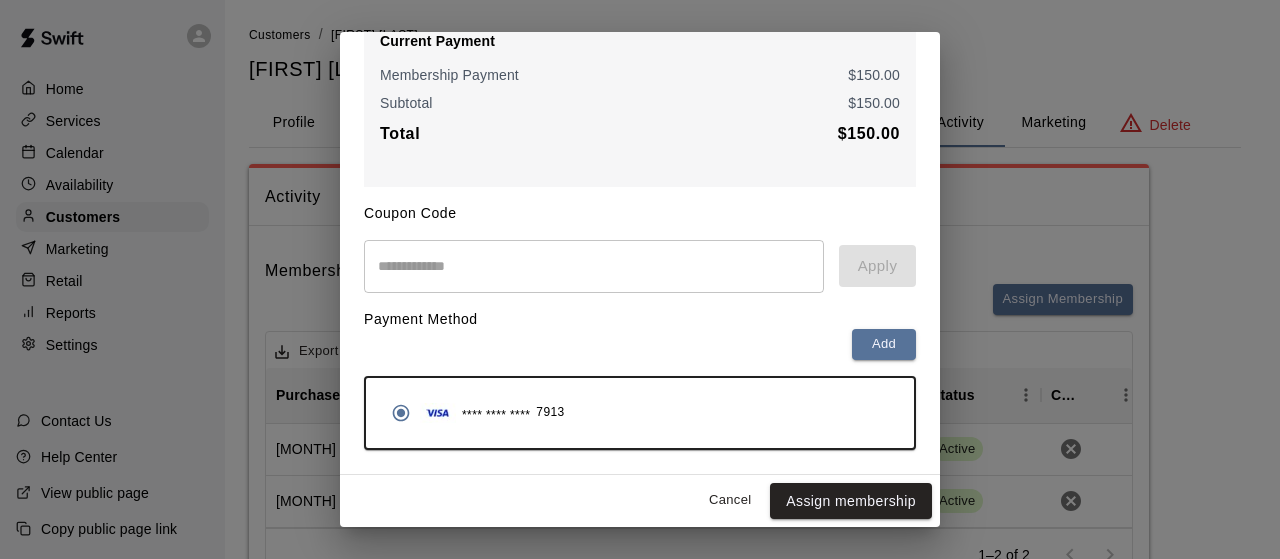 scroll, scrollTop: 316, scrollLeft: 0, axis: vertical 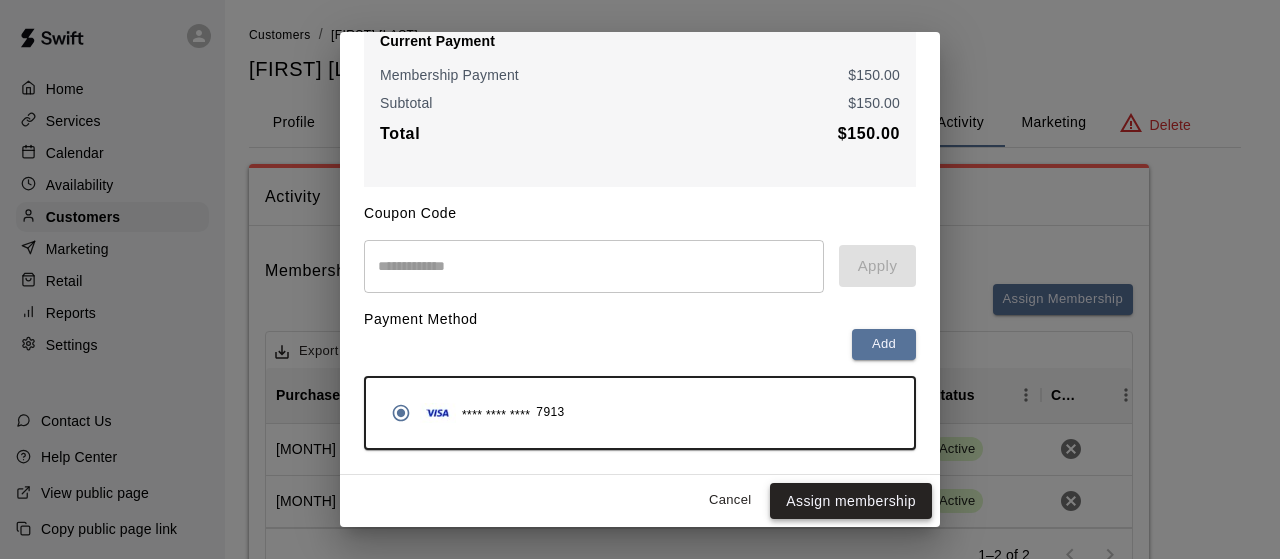 click on "Assign membership" at bounding box center [851, 501] 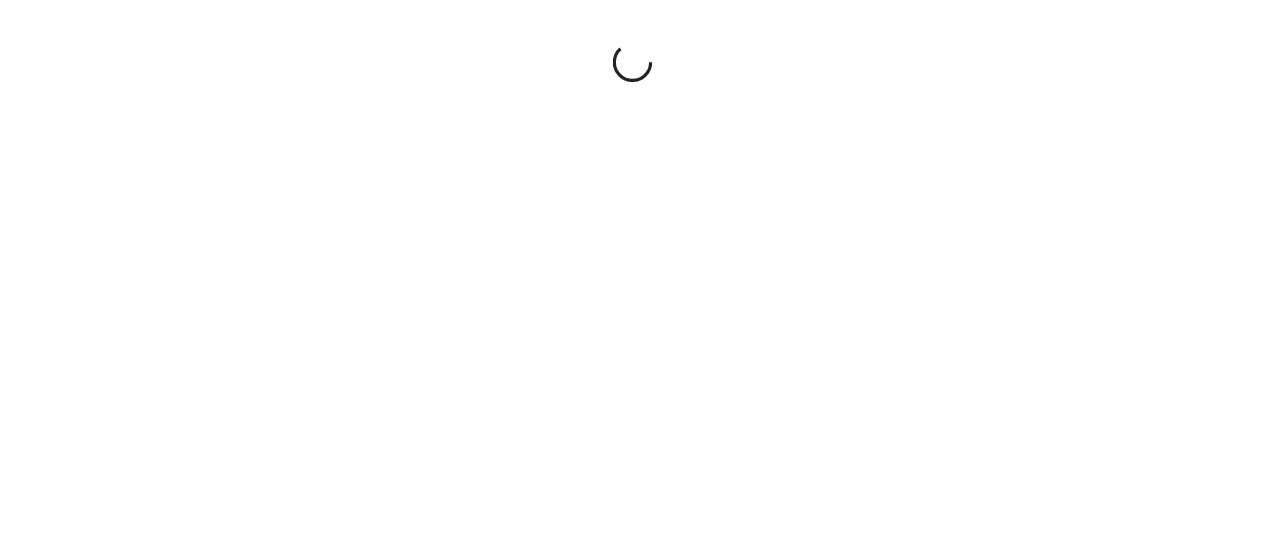 scroll, scrollTop: 0, scrollLeft: 0, axis: both 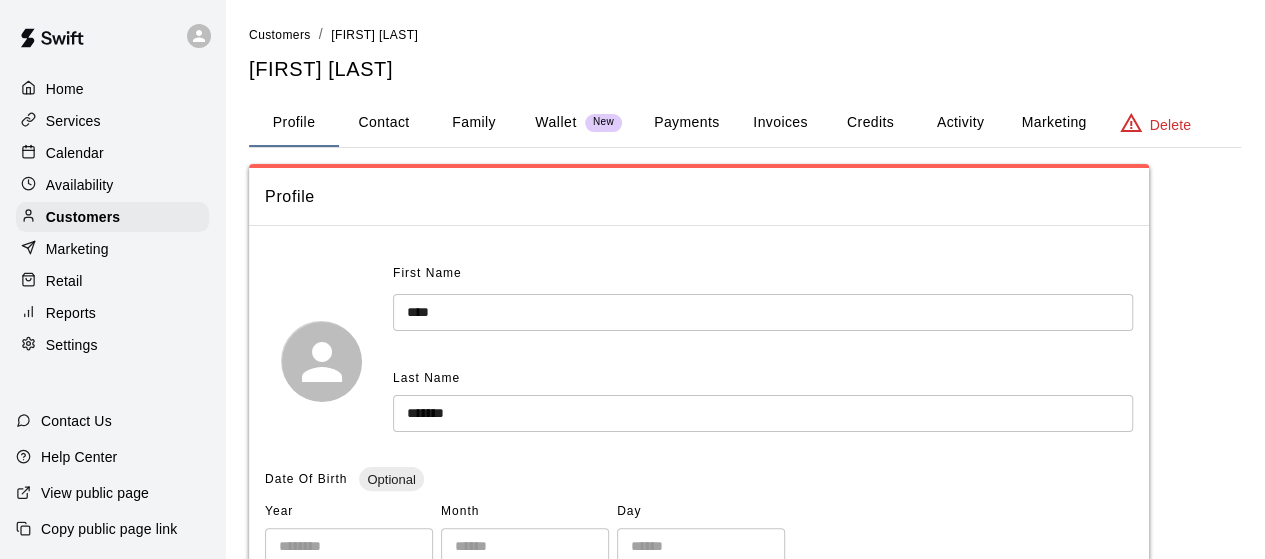 click on "Payments" at bounding box center (686, 123) 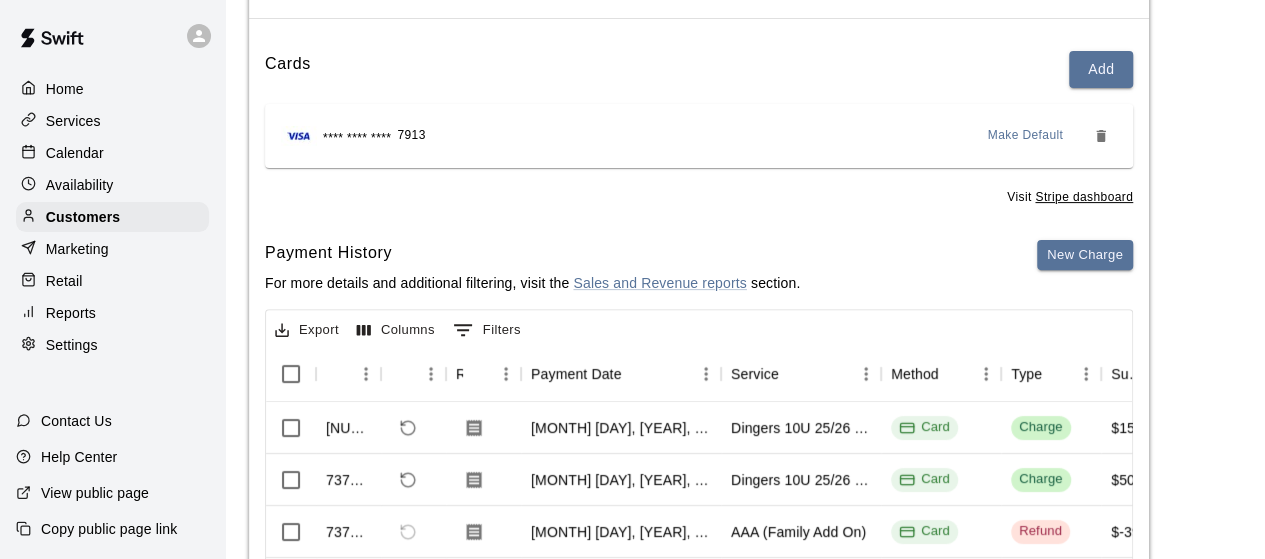 scroll, scrollTop: 293, scrollLeft: 0, axis: vertical 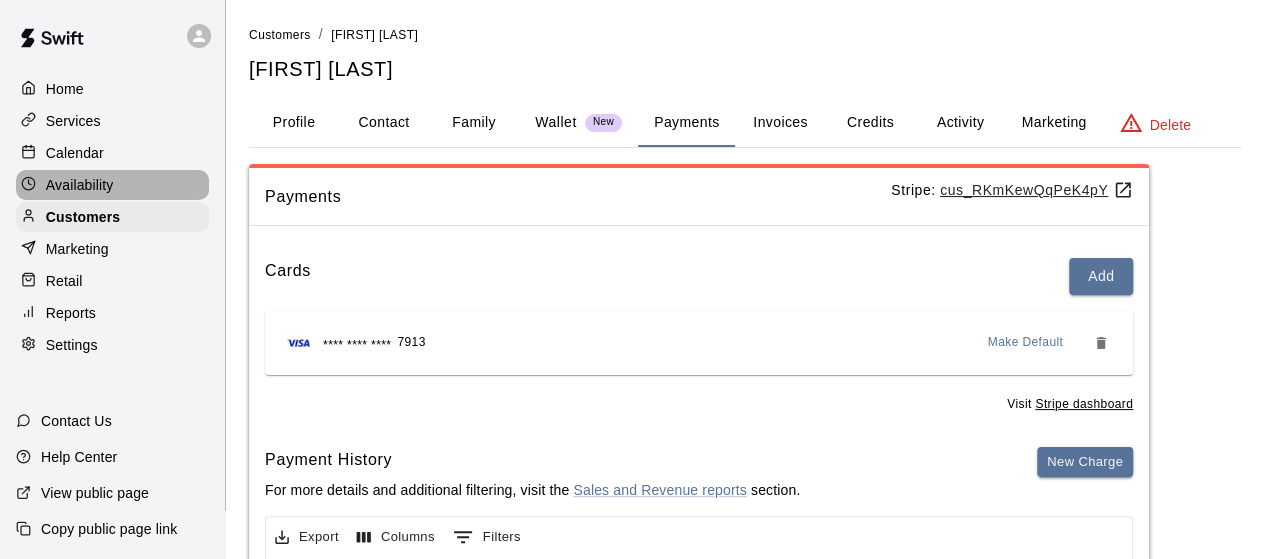 click on "Availability" at bounding box center (80, 185) 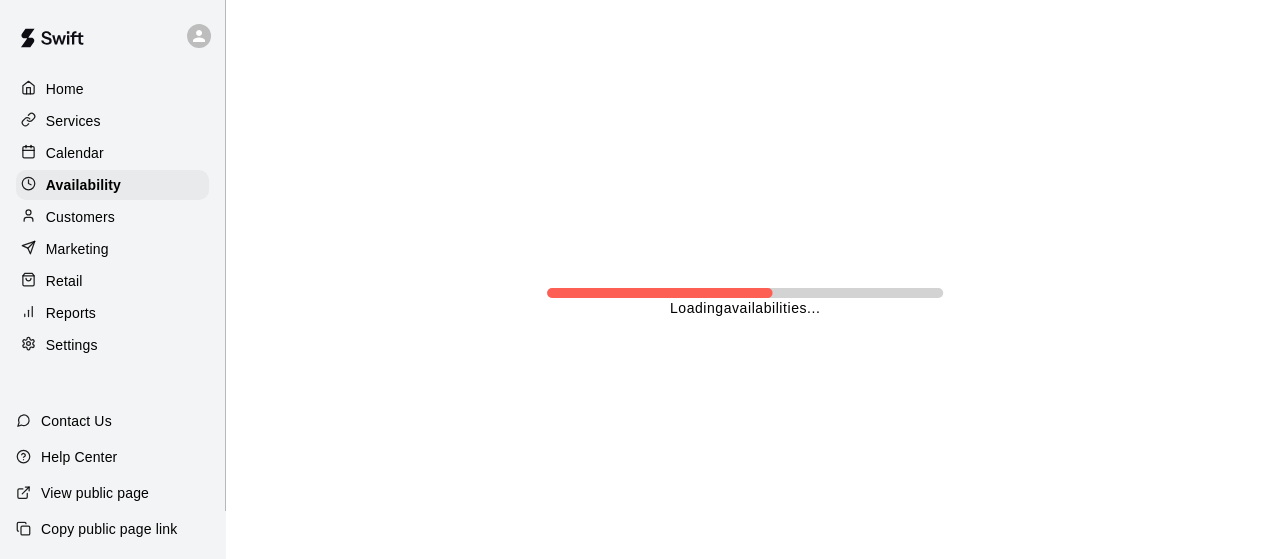 click on "Services" at bounding box center [73, 121] 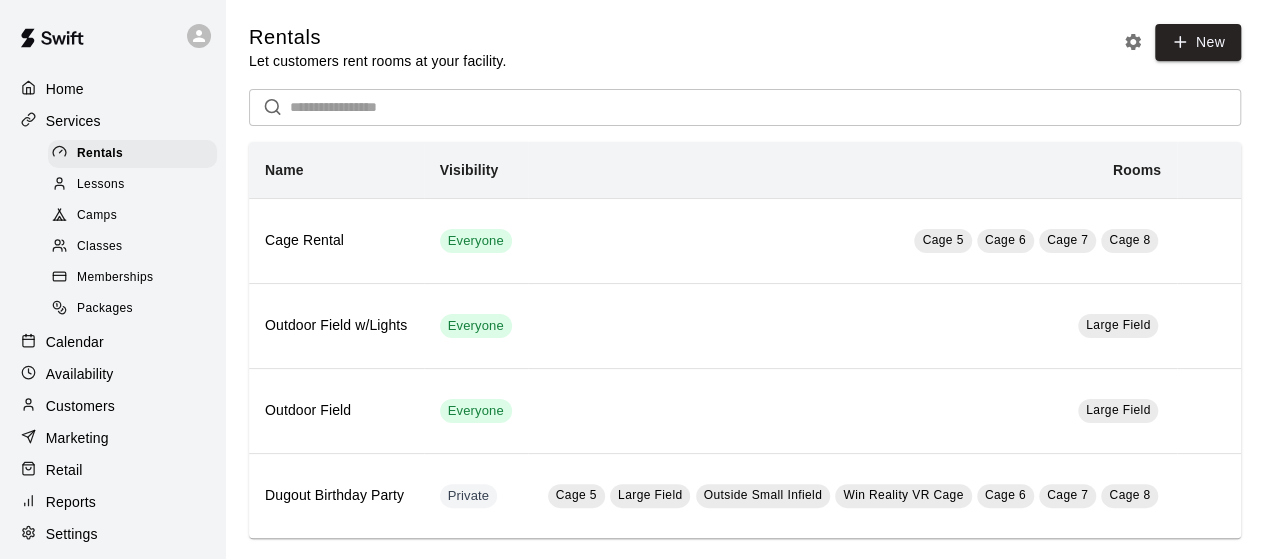click on "Memberships" at bounding box center (132, 278) 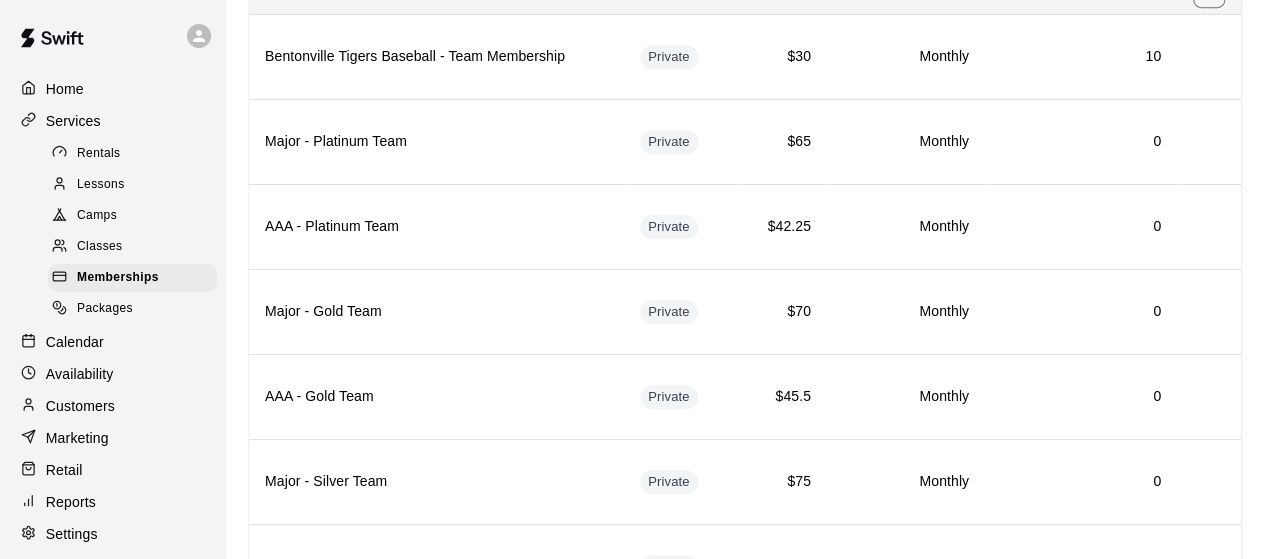 scroll, scrollTop: 267, scrollLeft: 0, axis: vertical 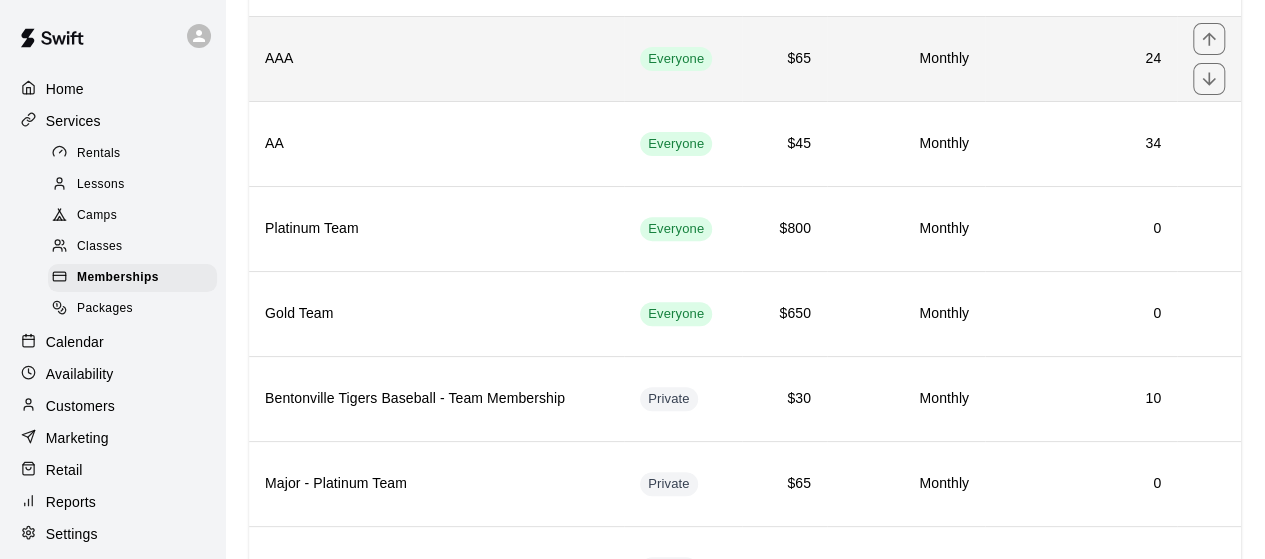 click on "AAA" at bounding box center (436, 59) 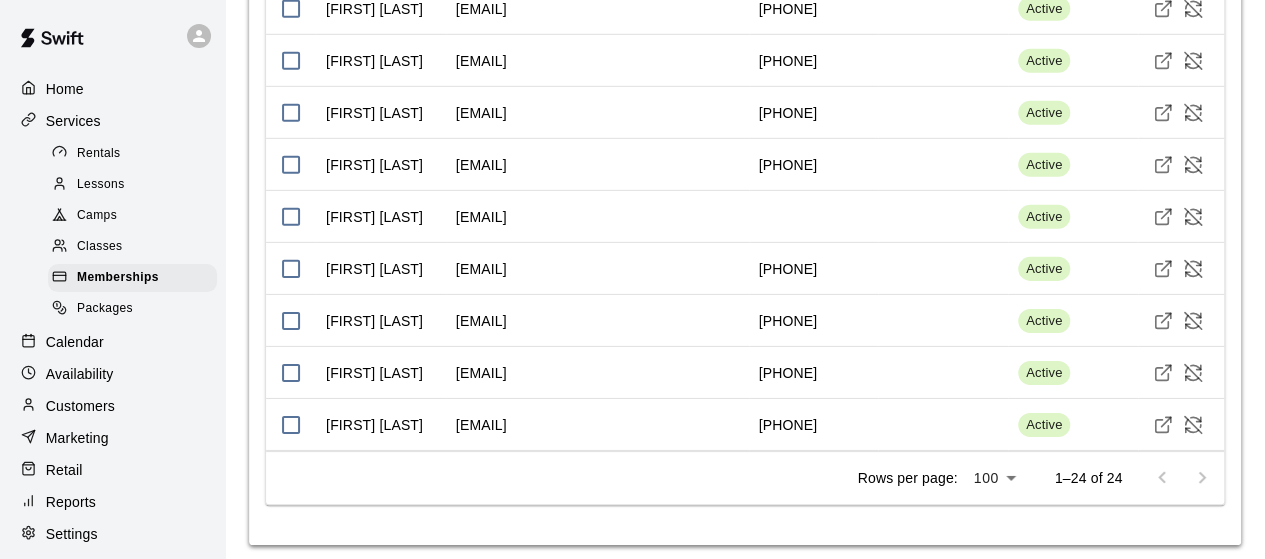 scroll, scrollTop: 3053, scrollLeft: 0, axis: vertical 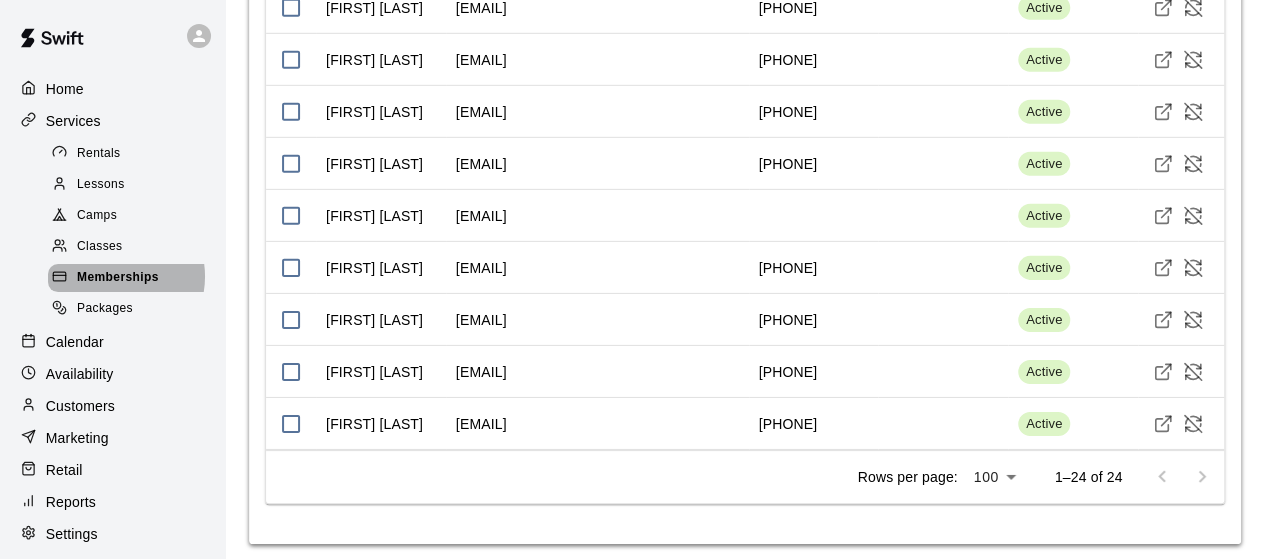 click on "Memberships" at bounding box center (118, 278) 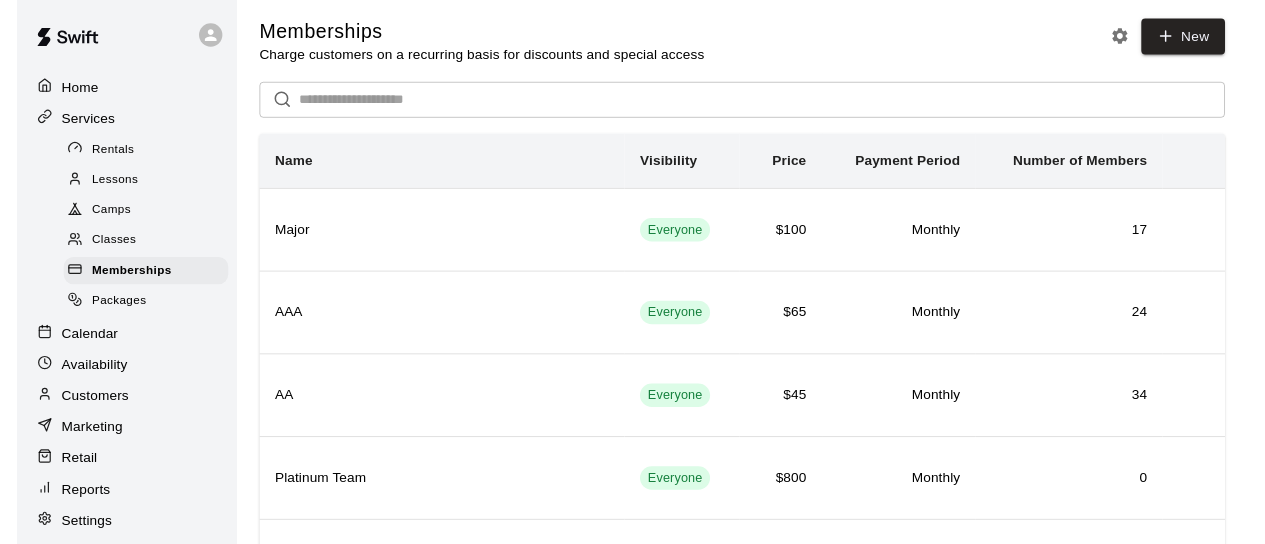 scroll, scrollTop: 0, scrollLeft: 0, axis: both 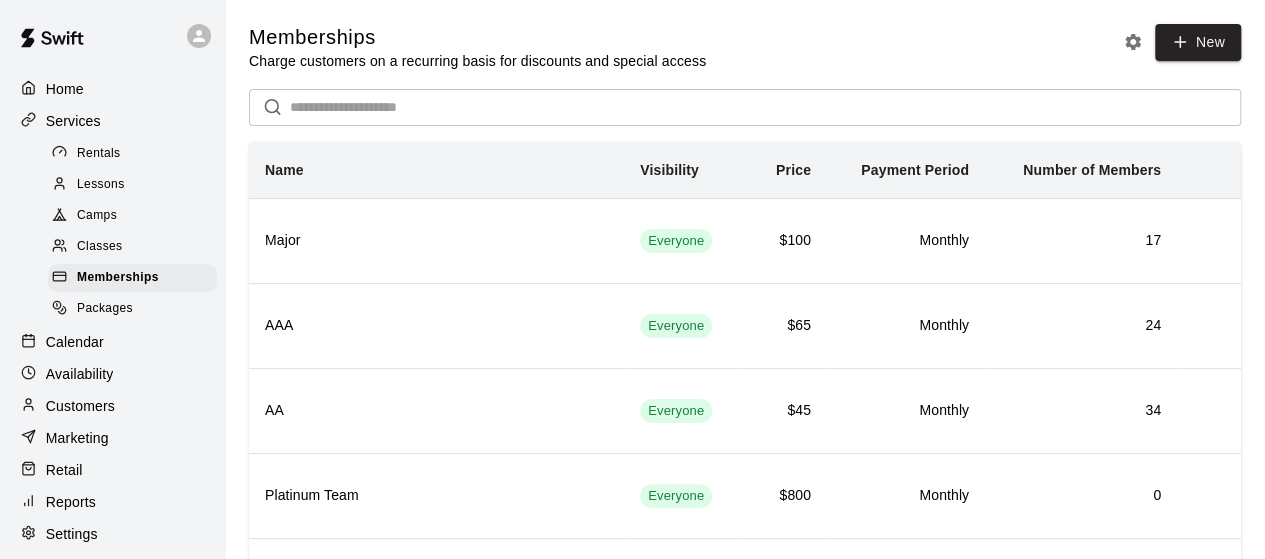 click on "Customers" at bounding box center [80, 406] 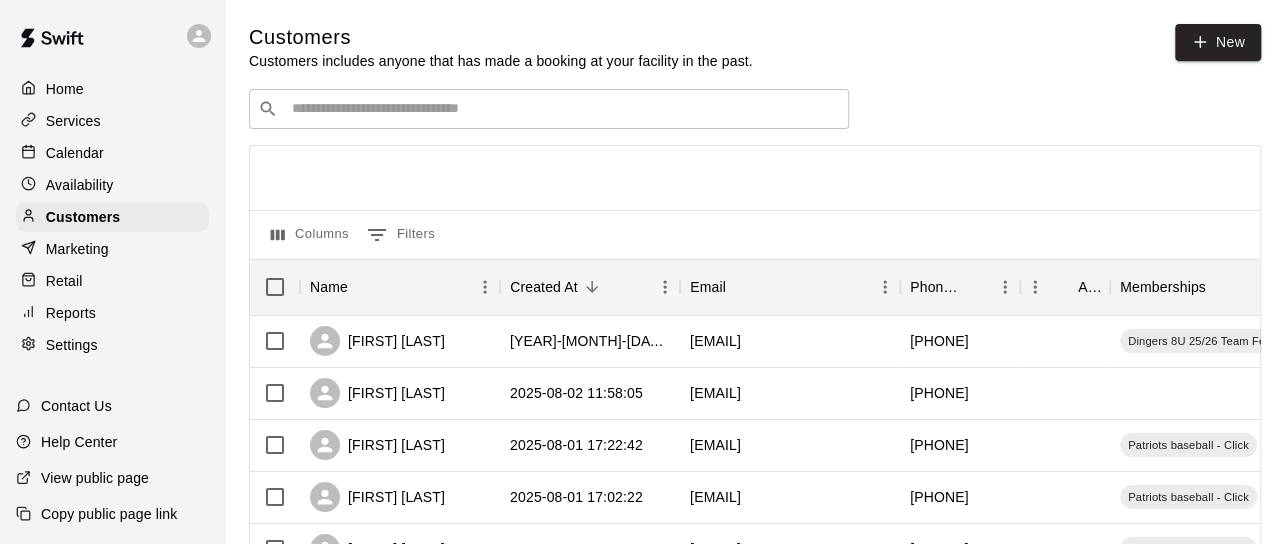 click at bounding box center (563, 109) 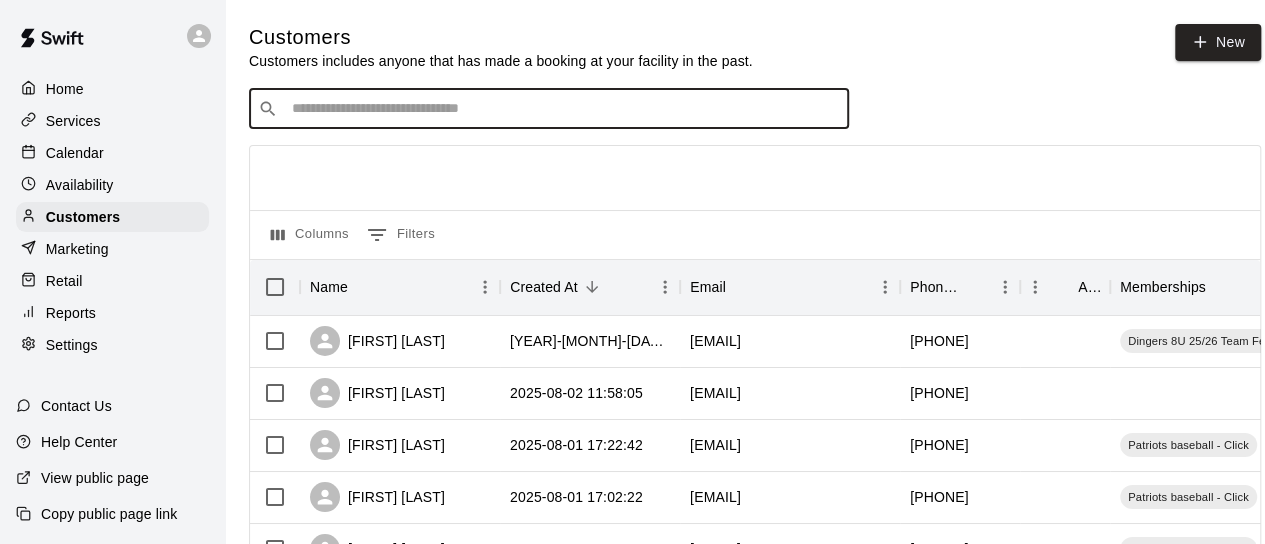 click at bounding box center [563, 109] 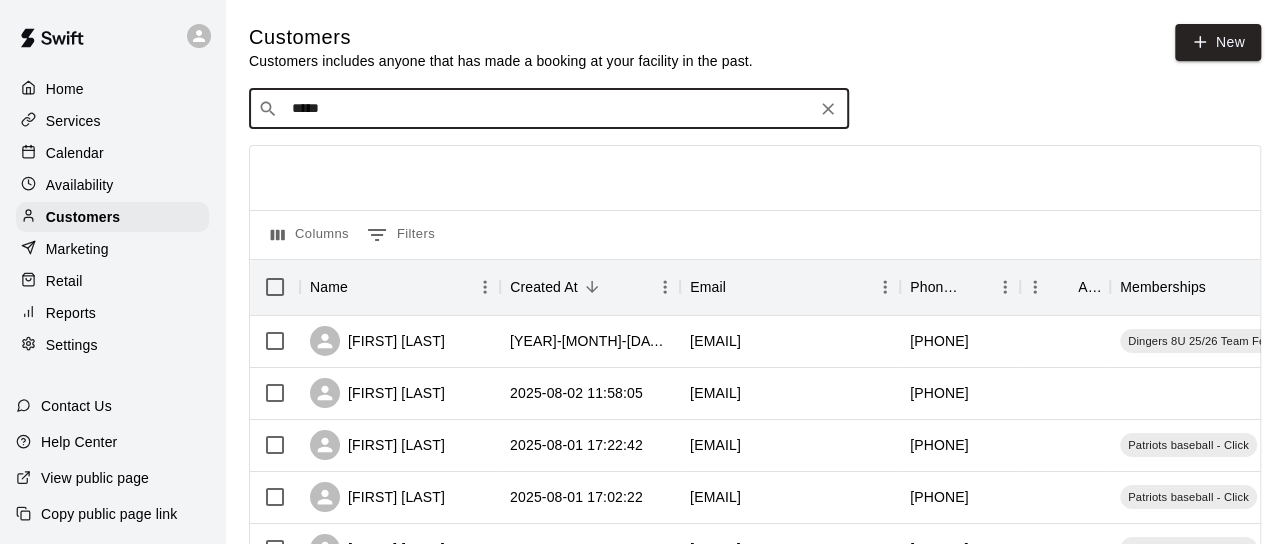 type on "******" 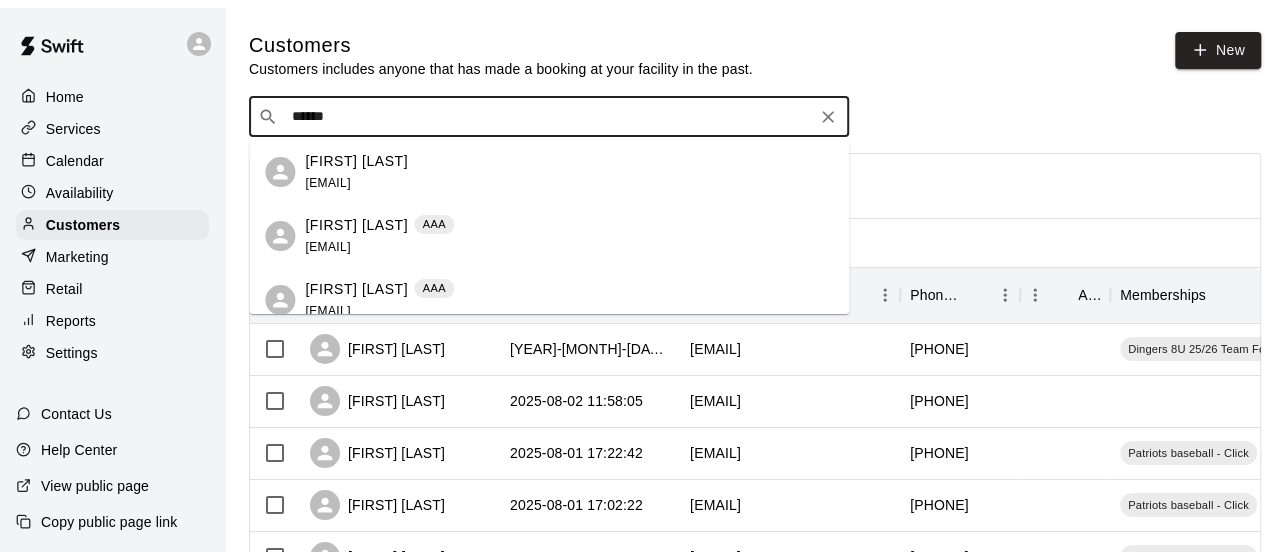 scroll, scrollTop: 77, scrollLeft: 0, axis: vertical 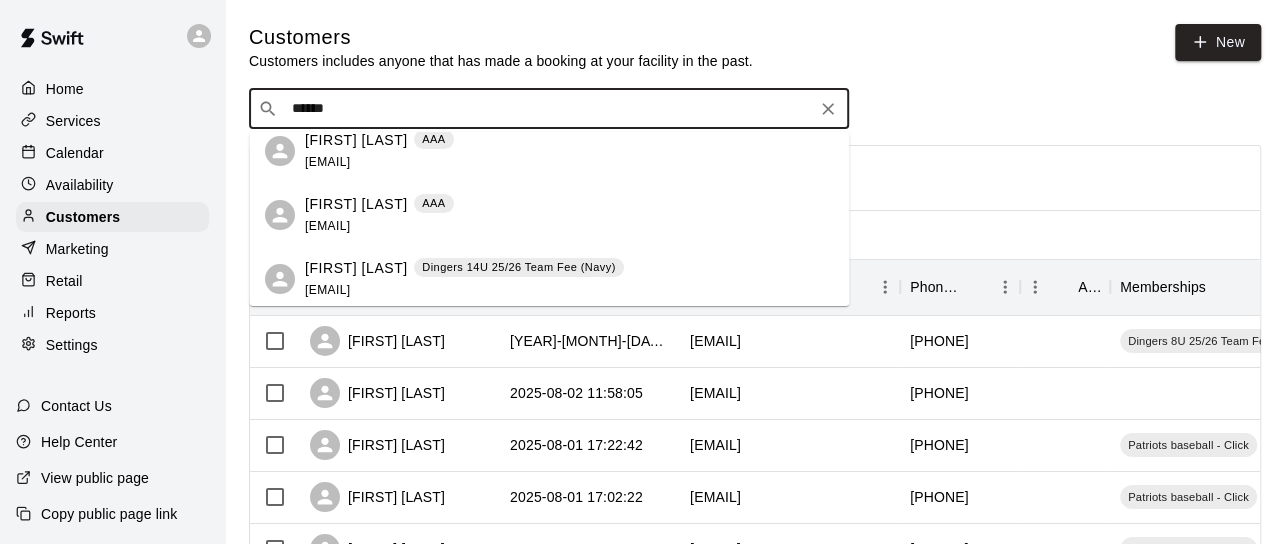 click on "jennsellsbentonville@kw.com" at bounding box center (327, 290) 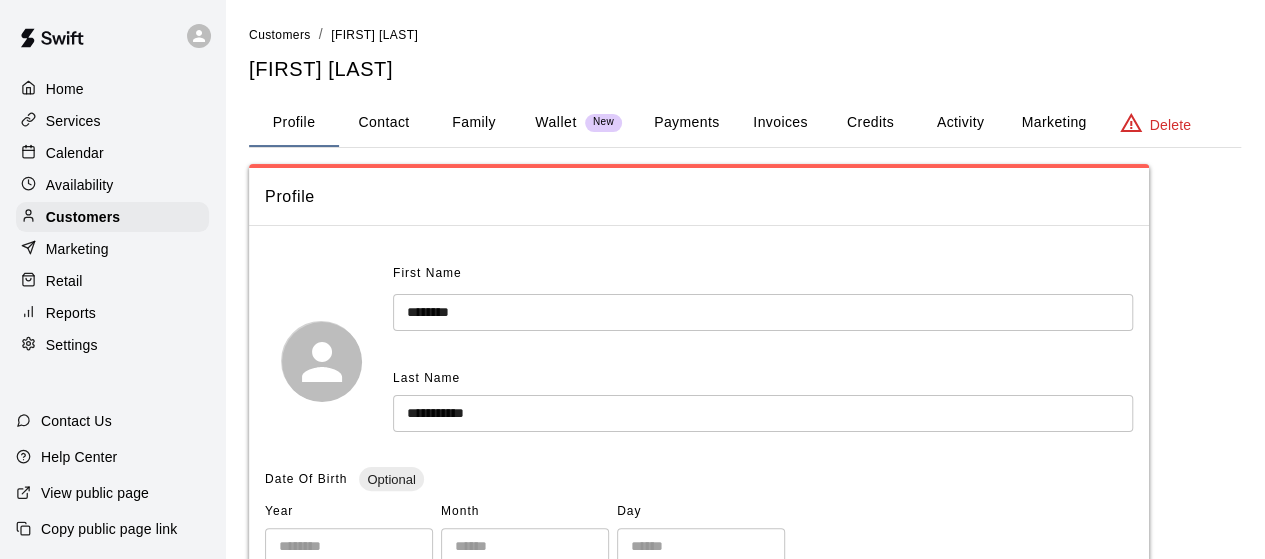 click on "Activity" at bounding box center [960, 123] 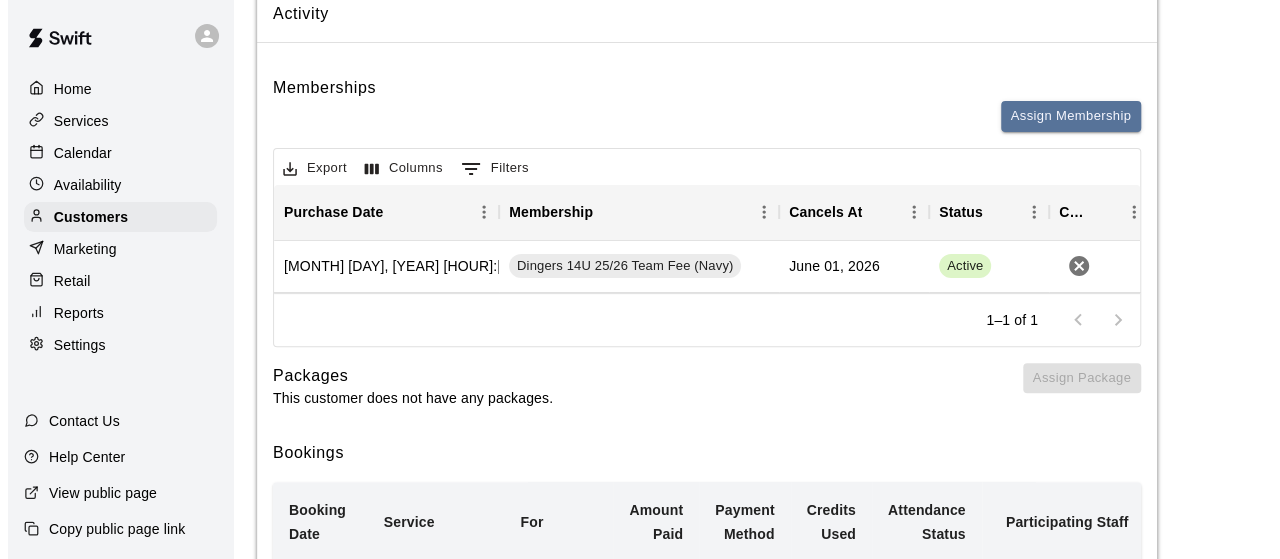 scroll, scrollTop: 184, scrollLeft: 0, axis: vertical 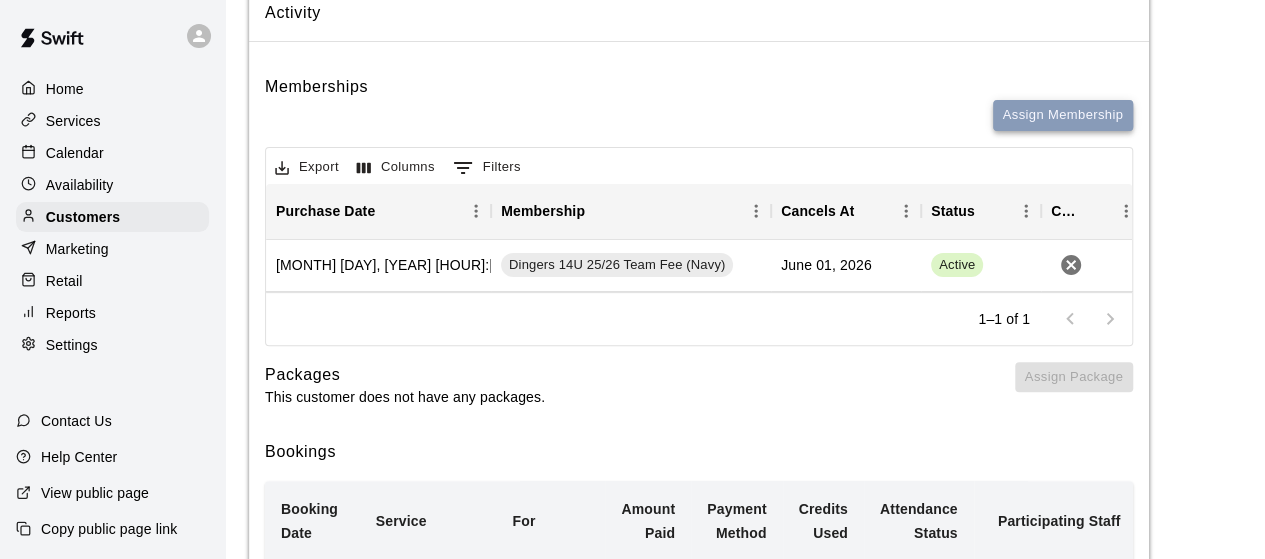 click on "Assign Membership" at bounding box center (1063, 115) 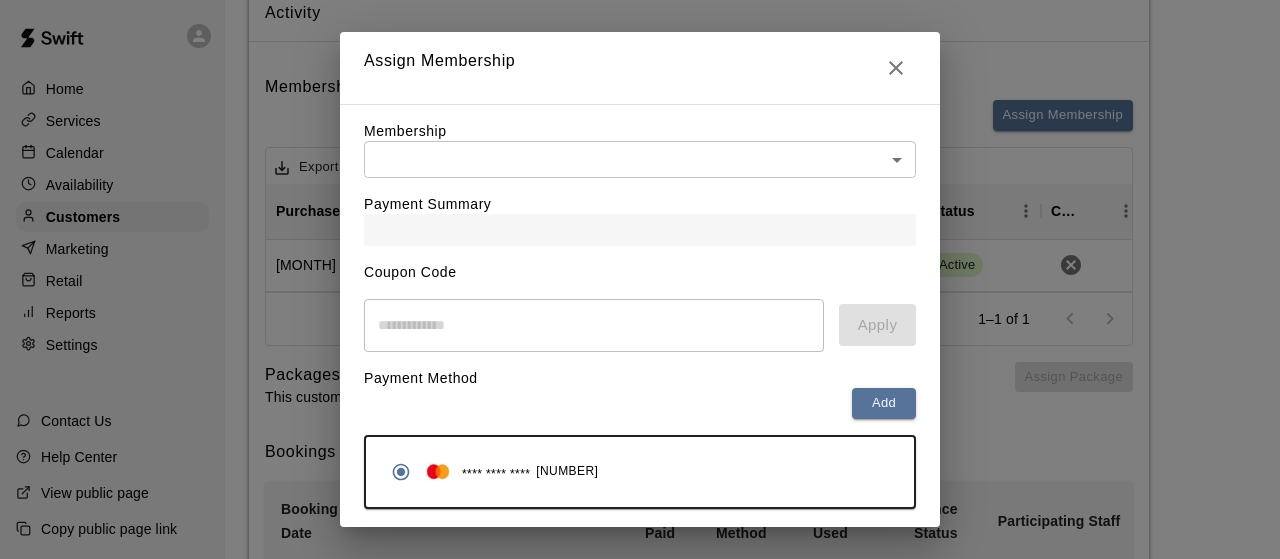 click on "Home Services Calendar Availability Customers Marketing Retail Reports Settings Contact Us Help Center View public page Copy public page link Customers / Jennifer Castro Rayl Jennifer Castro Rayl Profile Contact Family Wallet New Payments Invoices Credits Activity Marketing Delete Activity Memberships Assign Membership Export Columns 0 Filters Purchase Date Membership Cancels At Status Cancel July 21, 2025 12:03 PM Dingers 14U 25/26 Team Fee (Navy)  June 01, 2026 Active 1–1 of 1 Packages This customer does not have any packages. Assign Package Bookings Booking Date   Service For Amount Paid Payment Method Credits Used Attendance Status Participating Staff June 18, 2025 2:30 PM Hitting Lesson Austin Rayl 50 Card N/A Unknown Eric Harrington June 11, 2025 3:30 PM Hitting Lesson Austin Rayl 50 Card N/A Unknown Eric Harrington May 28, 2025 4:00 PM Hitting Lesson Austin Rayl 50 Card N/A Unknown Eric Harrington May 21, 2025 4:00 PM Hitting Lesson Austin Rayl 50 Card N/A Unknown Eric Harrington May 07, 2025 4:00 PM" at bounding box center (640, 982) 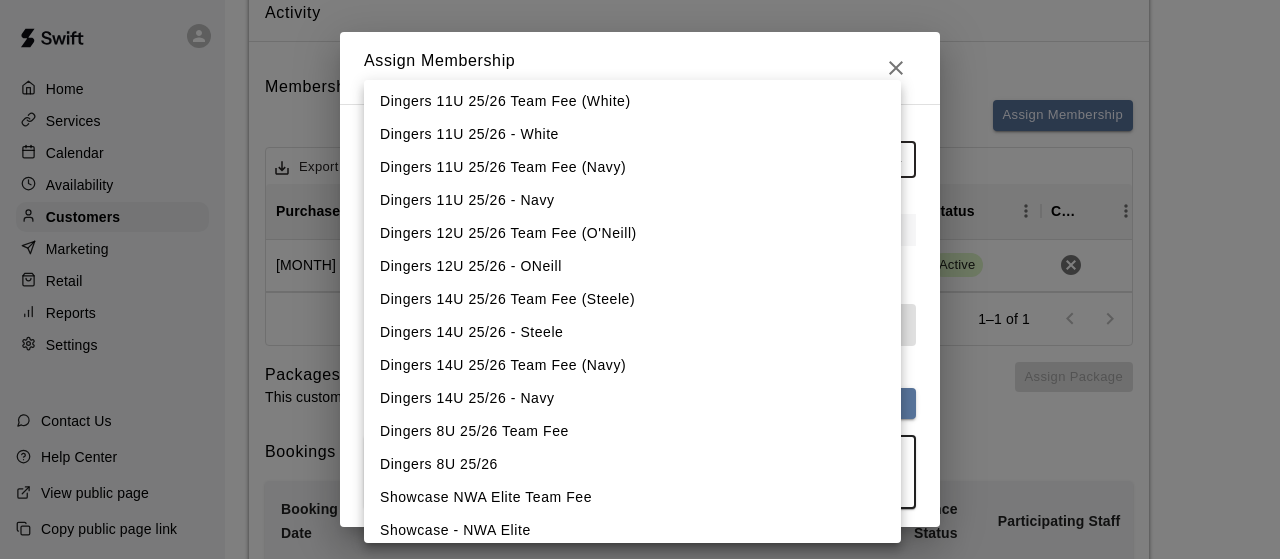 scroll, scrollTop: 1092, scrollLeft: 0, axis: vertical 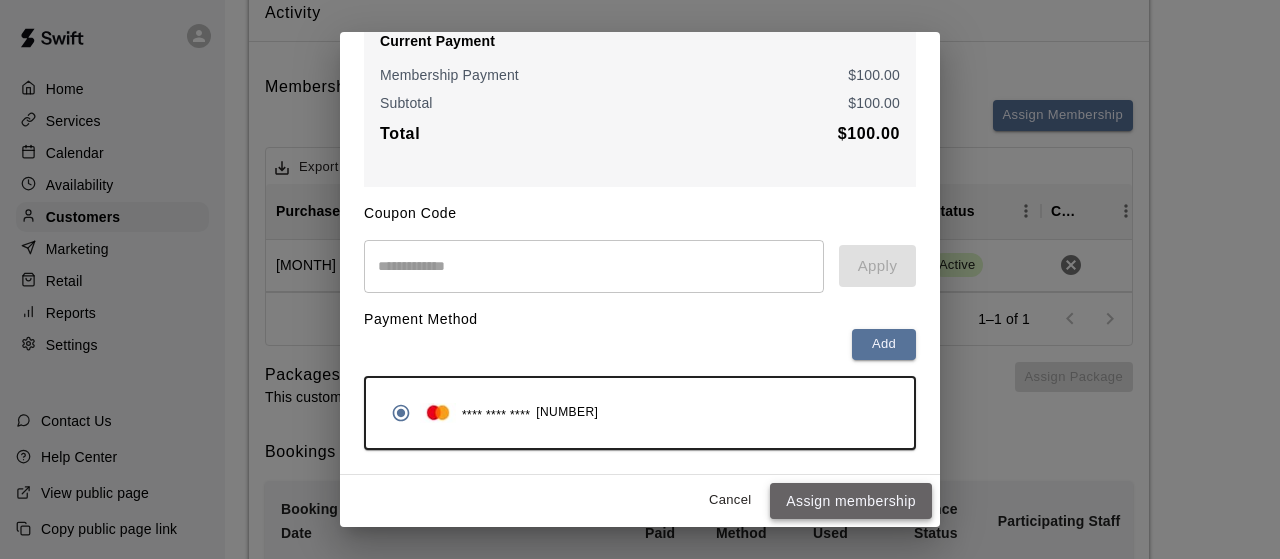 click on "Assign membership" at bounding box center (851, 501) 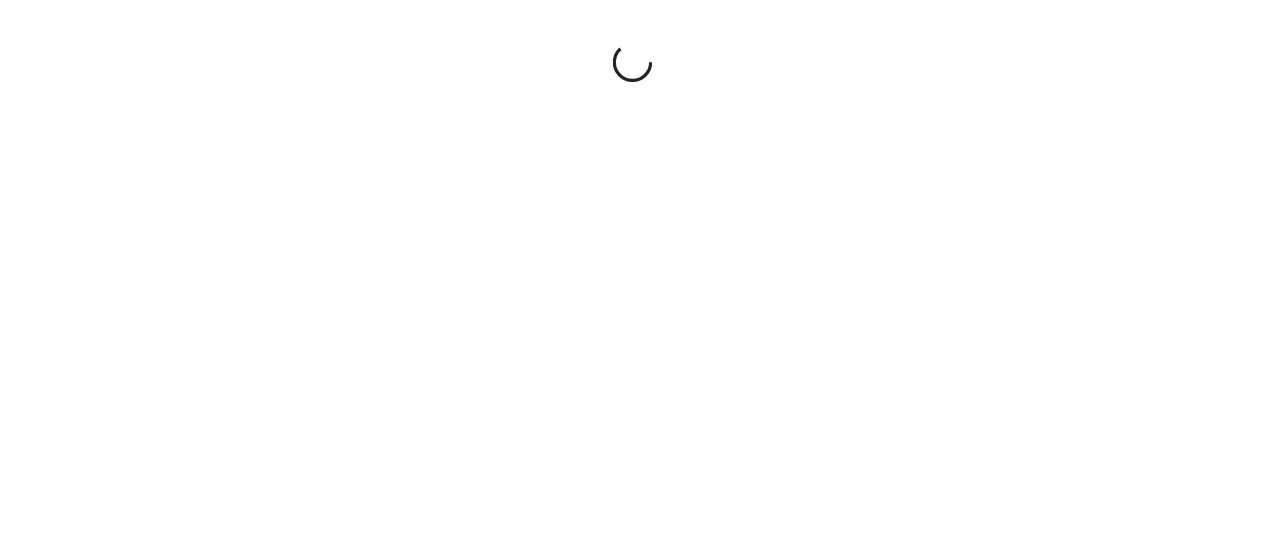 scroll, scrollTop: 0, scrollLeft: 0, axis: both 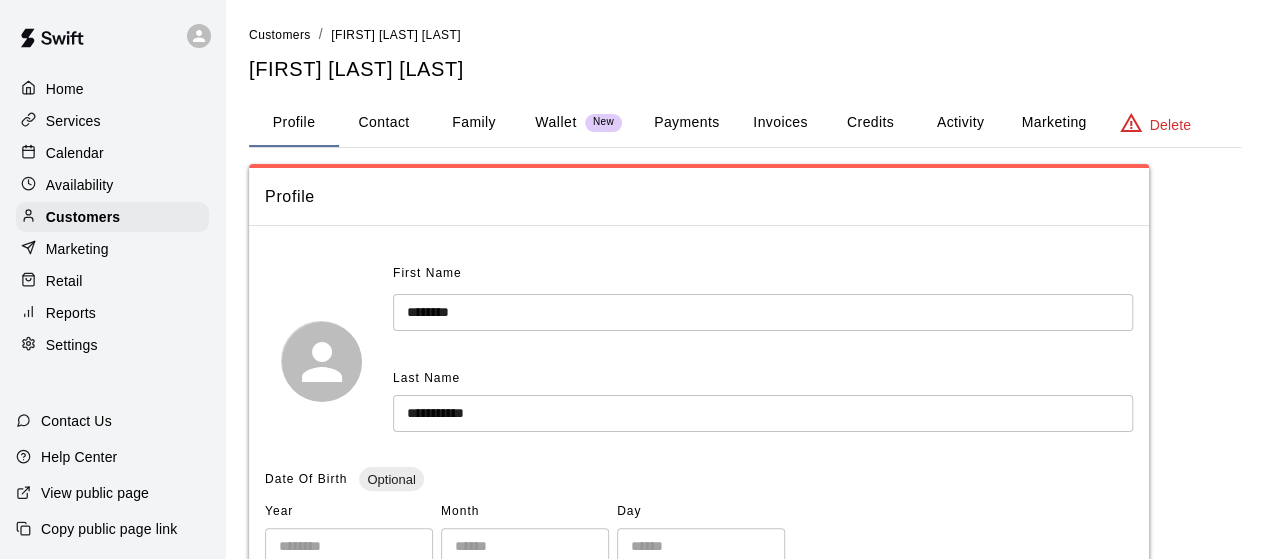 click on "Payments" at bounding box center [686, 123] 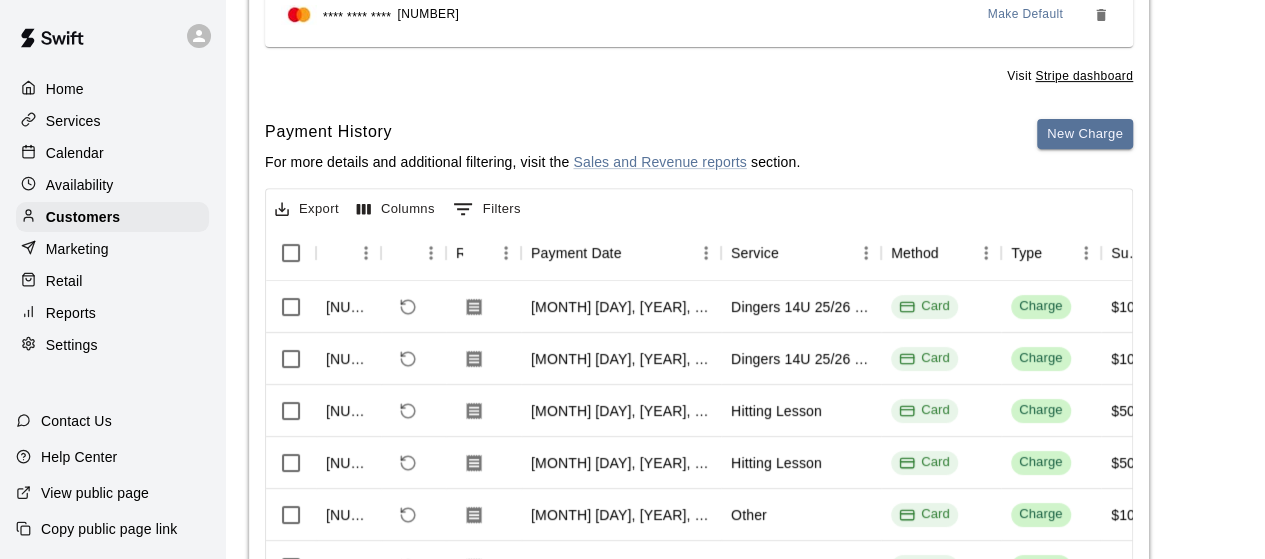 scroll, scrollTop: 328, scrollLeft: 0, axis: vertical 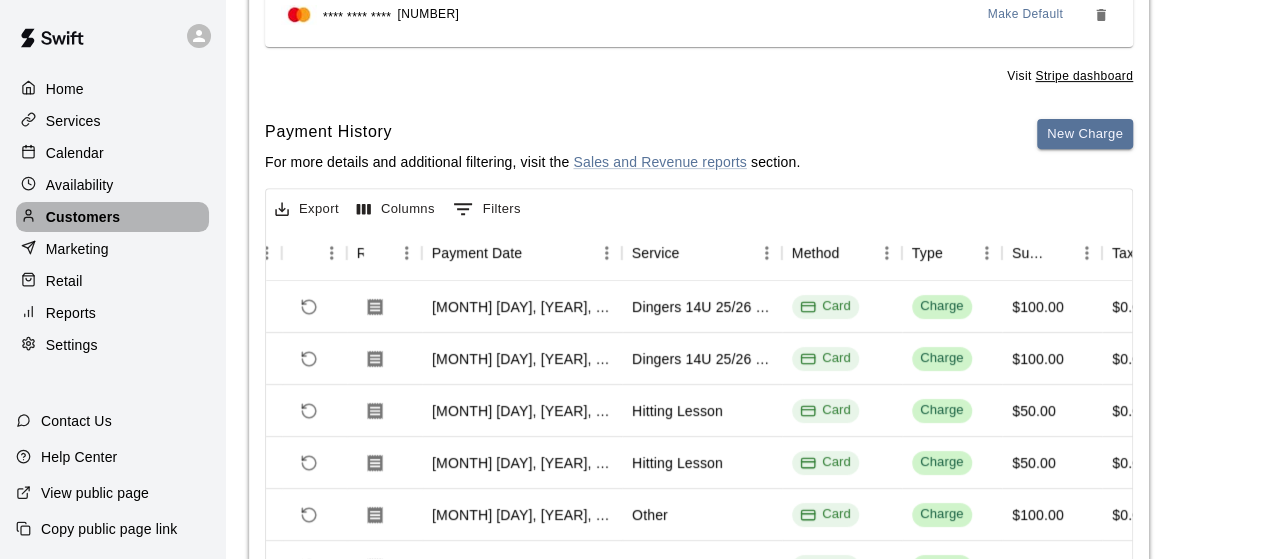 click on "Customers" at bounding box center [83, 217] 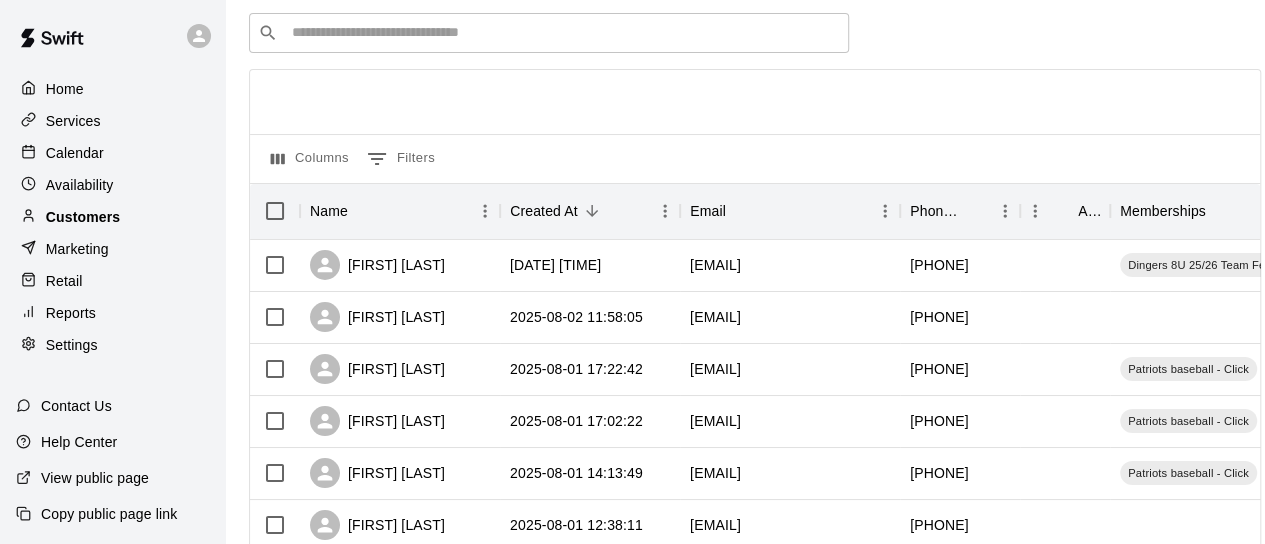 scroll, scrollTop: 77, scrollLeft: 0, axis: vertical 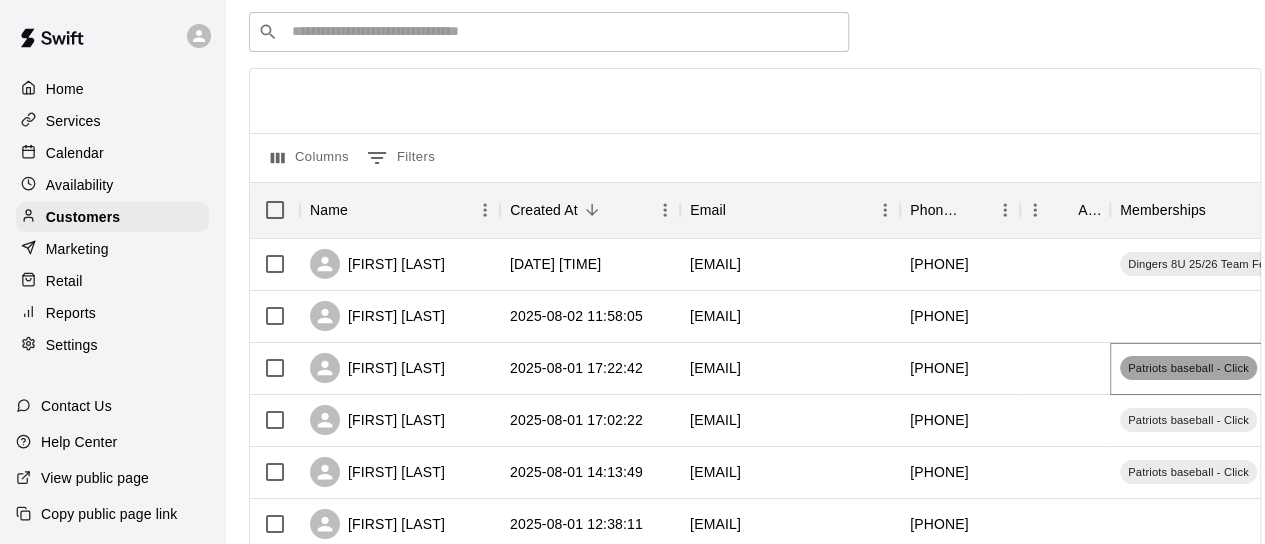 click on "Patriots baseball - Click" at bounding box center [1188, 368] 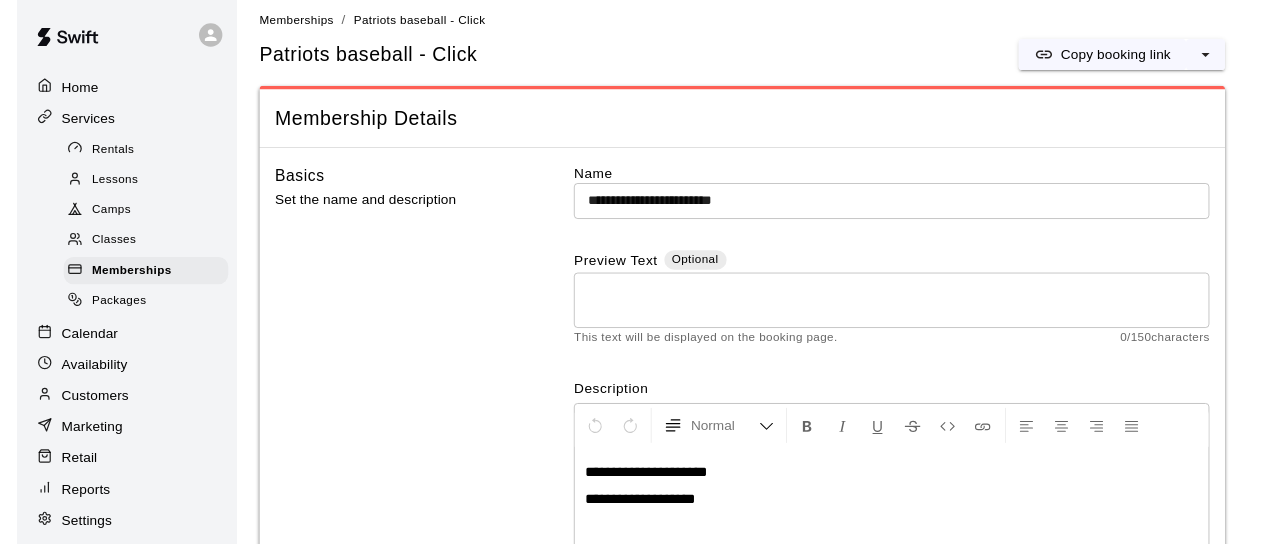 scroll, scrollTop: 0, scrollLeft: 0, axis: both 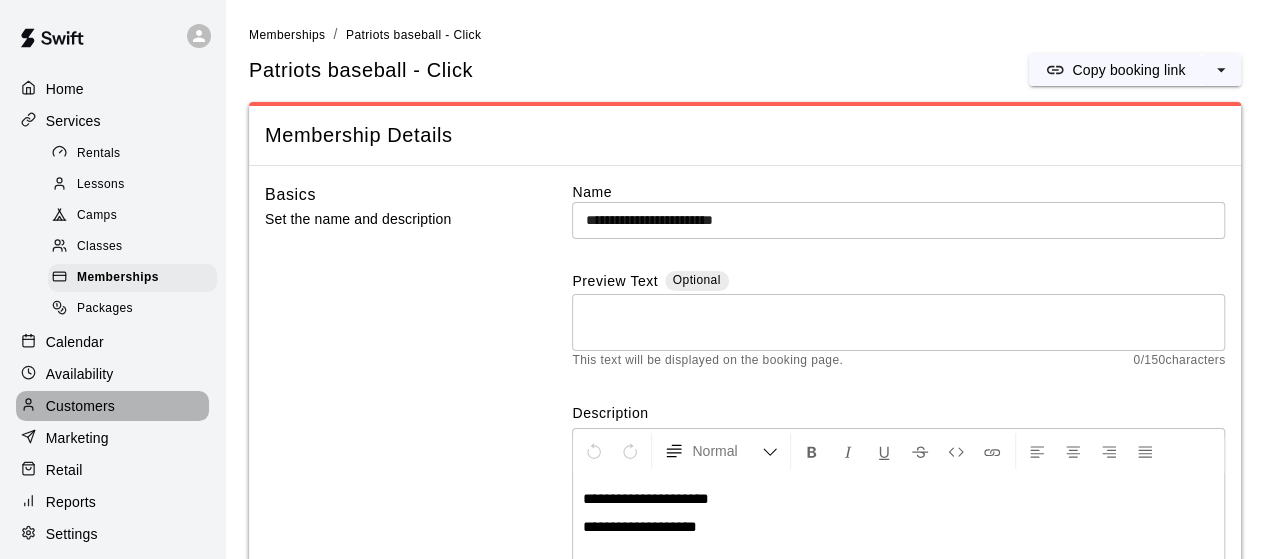 click on "Customers" at bounding box center [80, 406] 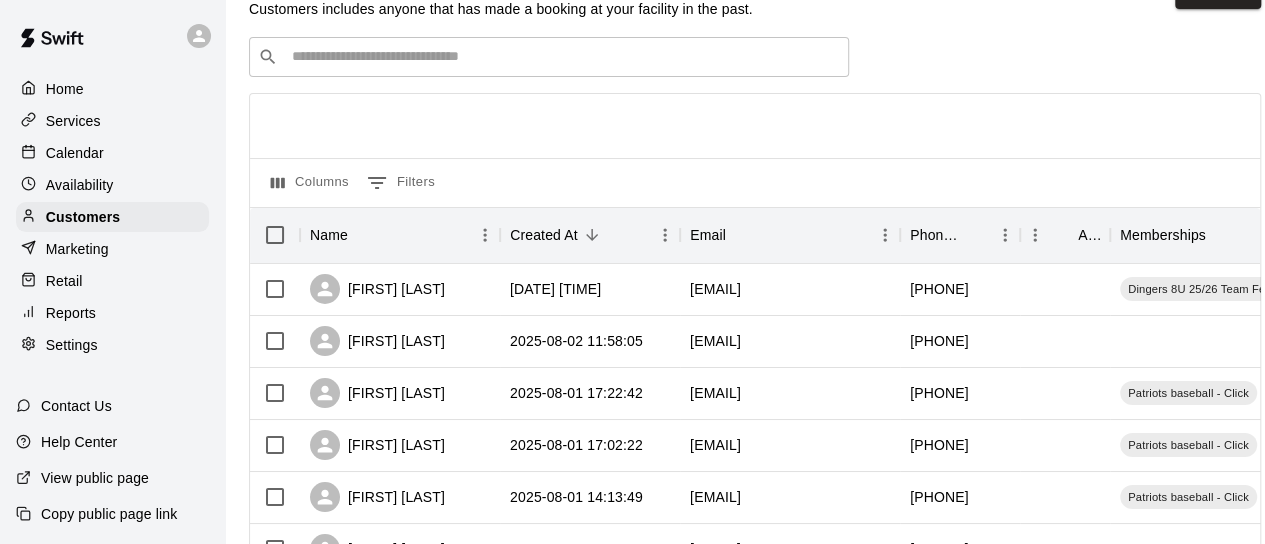 scroll, scrollTop: 59, scrollLeft: 0, axis: vertical 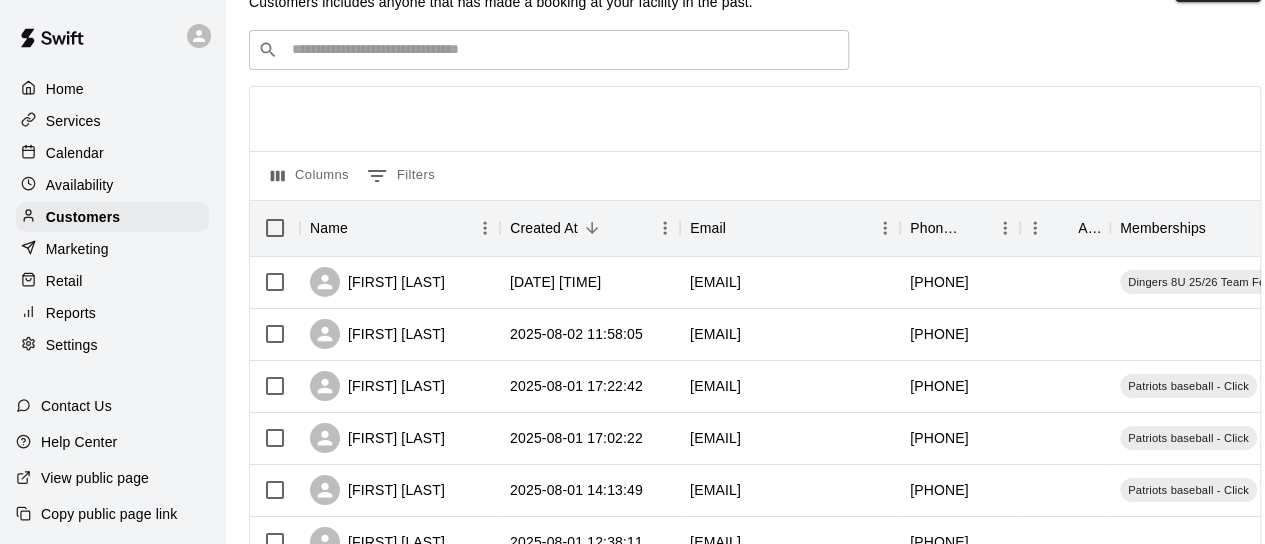 click on "Calendar" at bounding box center [112, 153] 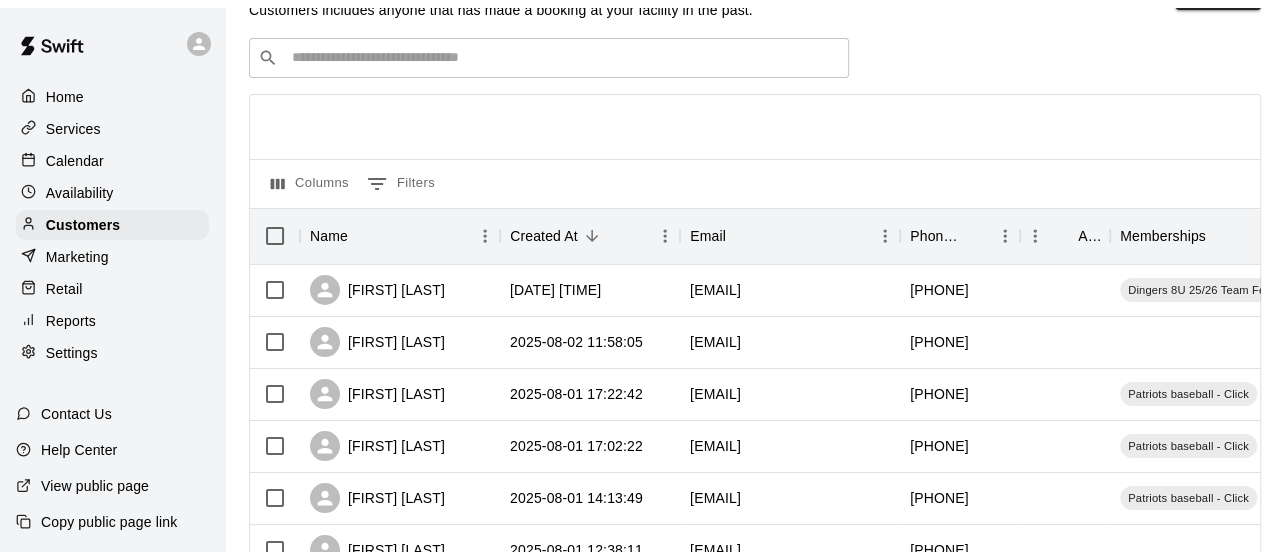 scroll, scrollTop: 0, scrollLeft: 0, axis: both 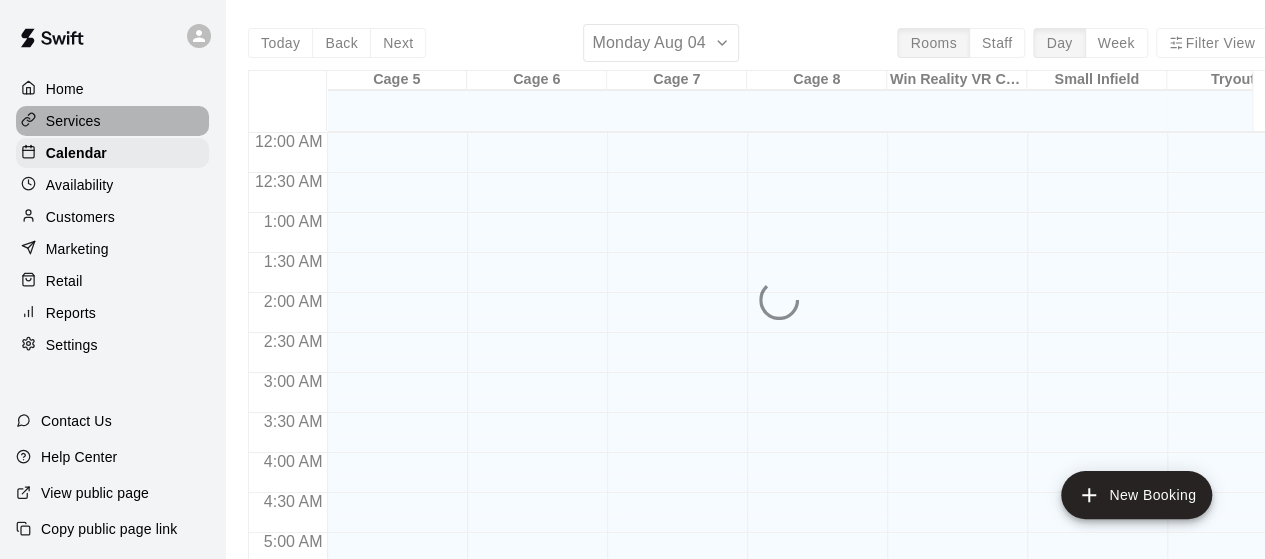 click on "Services" at bounding box center [73, 121] 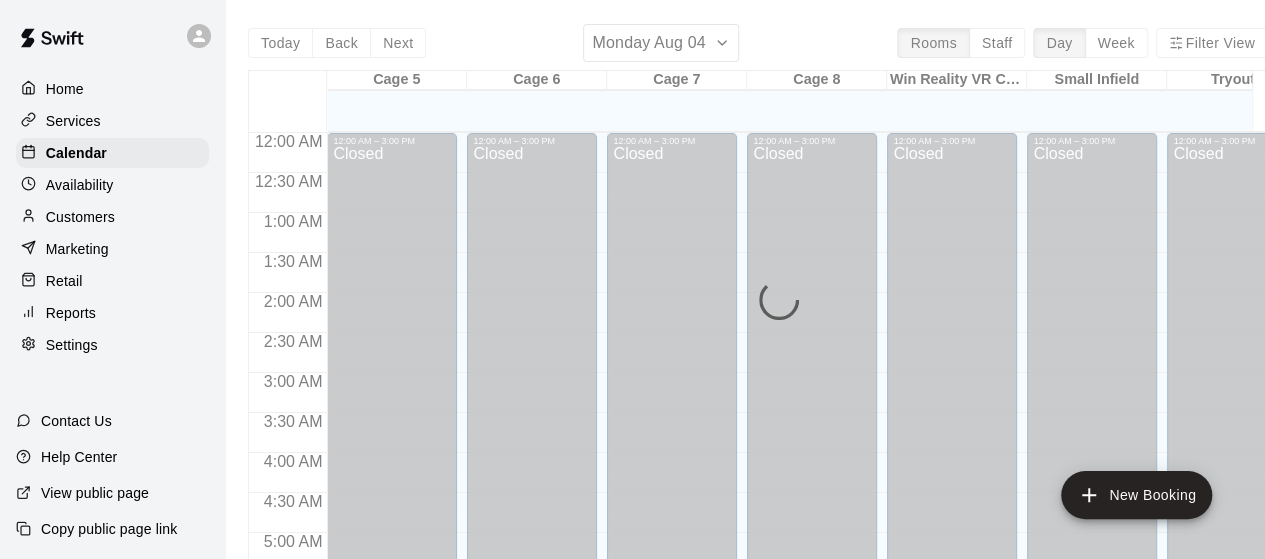 scroll, scrollTop: 1410, scrollLeft: 0, axis: vertical 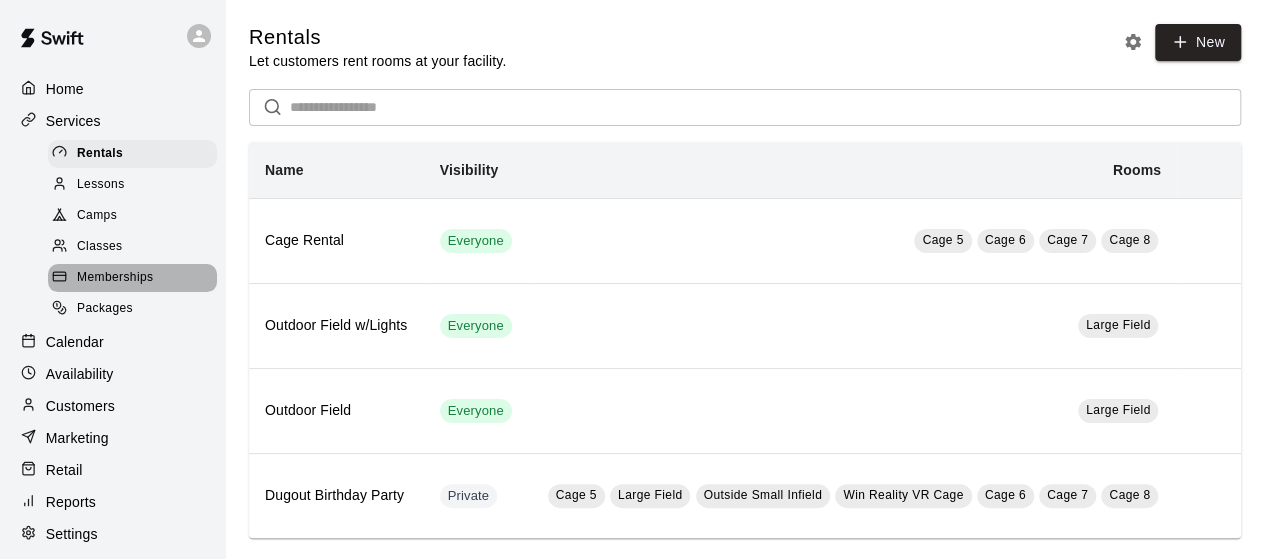 click on "Memberships" at bounding box center [115, 278] 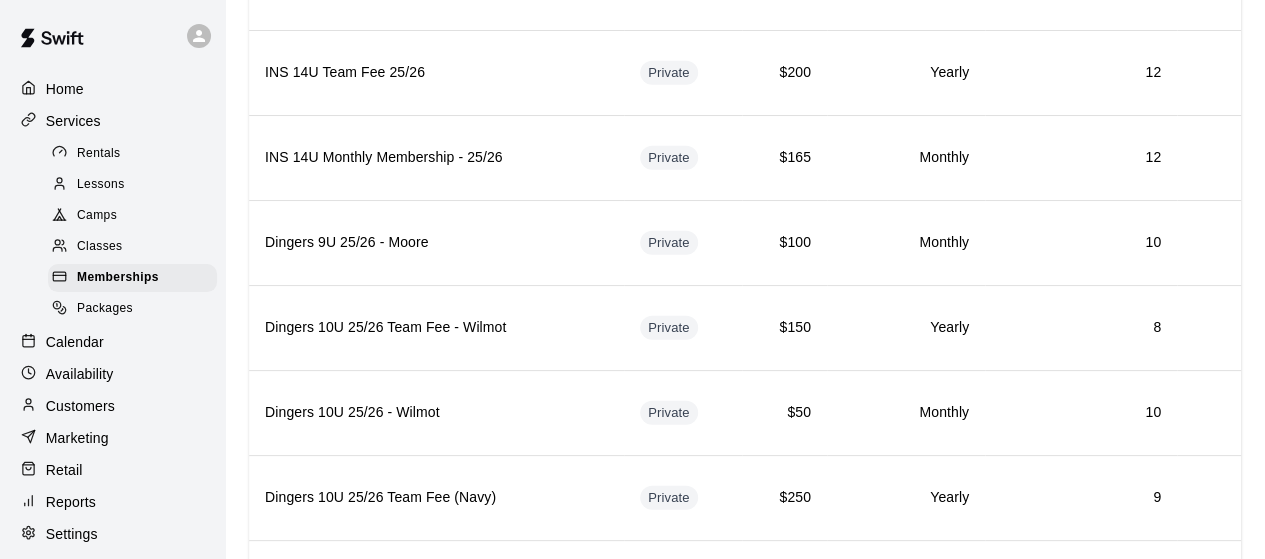 scroll, scrollTop: 2379, scrollLeft: 0, axis: vertical 